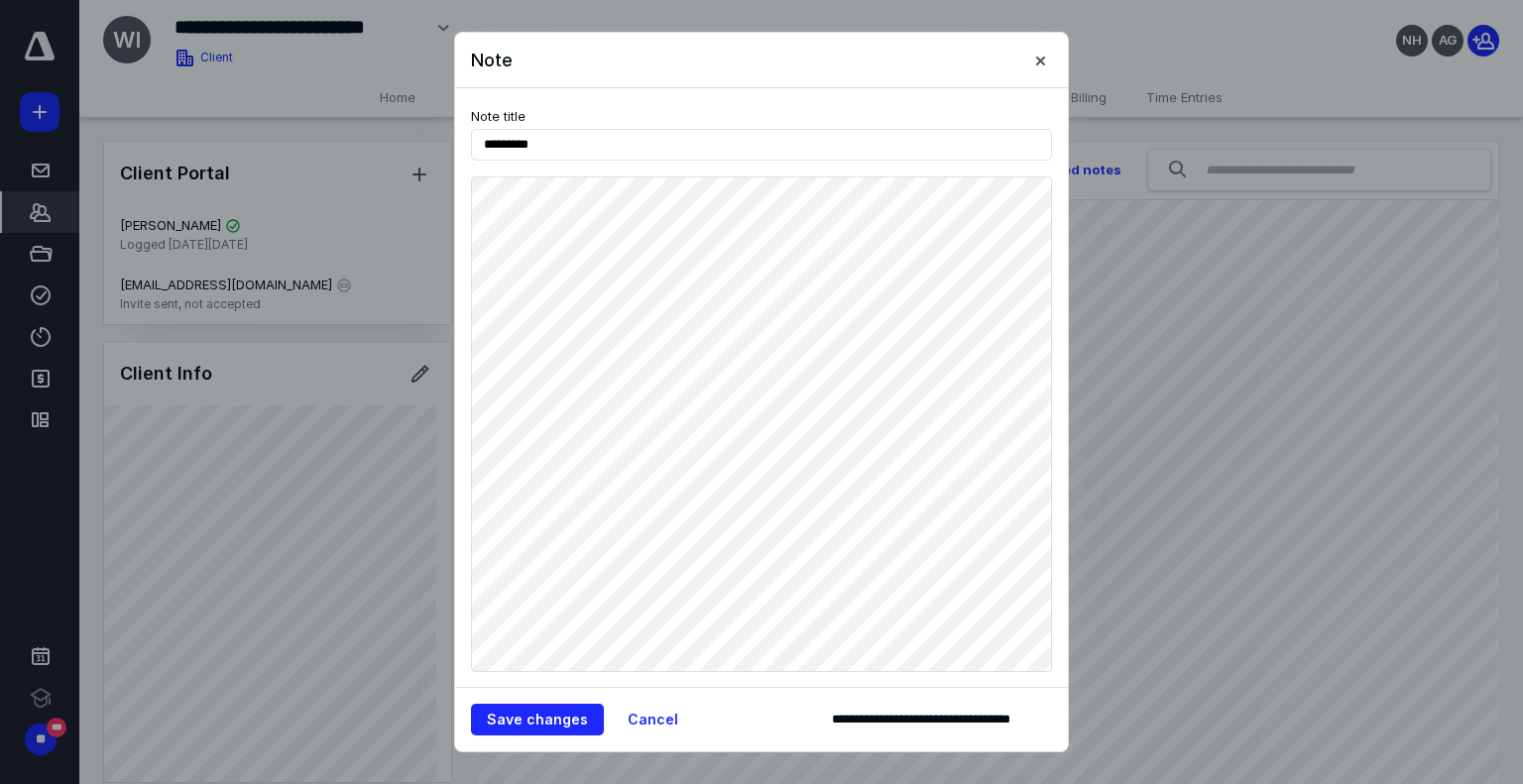 scroll, scrollTop: 0, scrollLeft: 0, axis: both 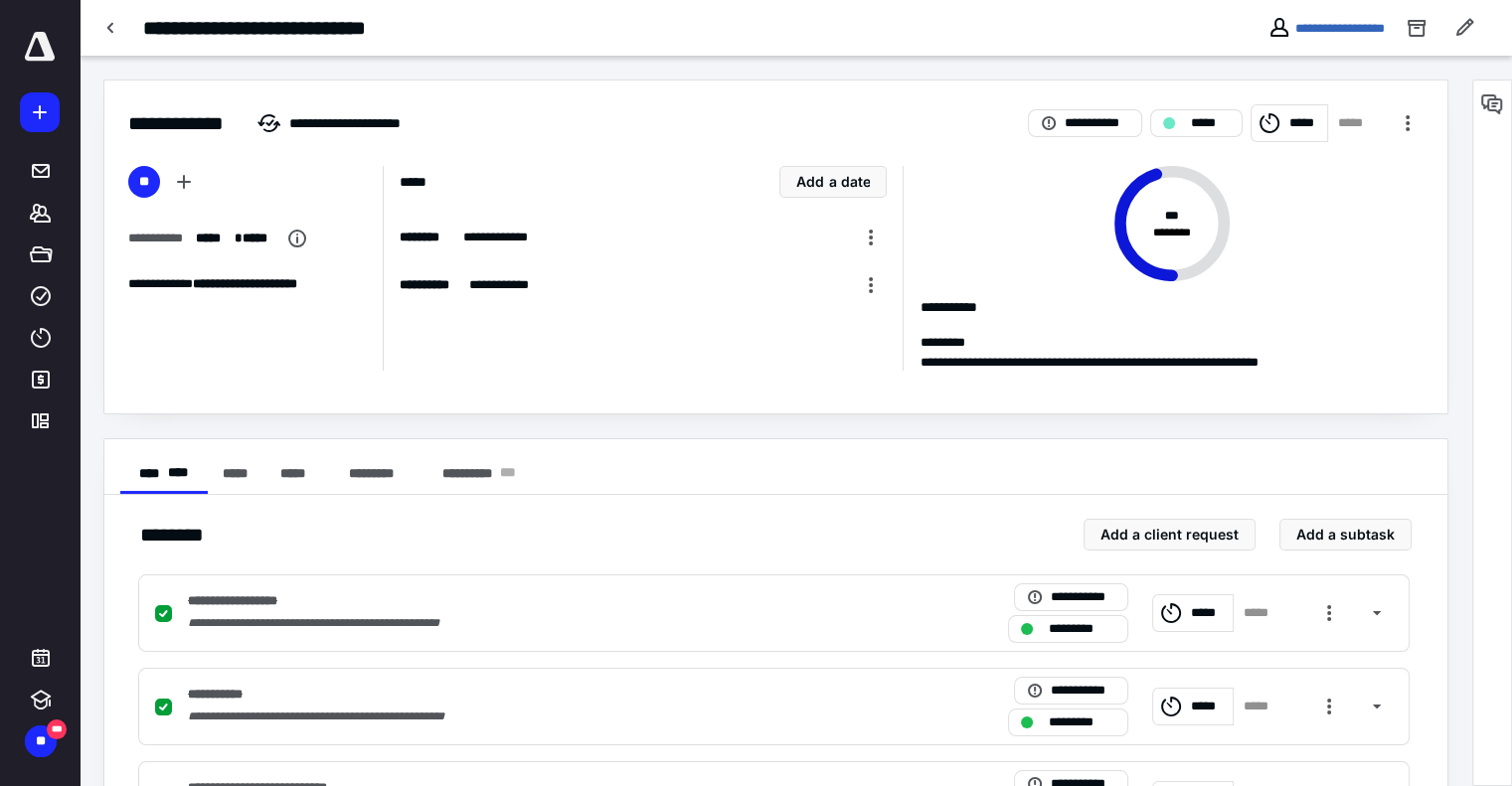 click on "**********" at bounding box center [642, 268] 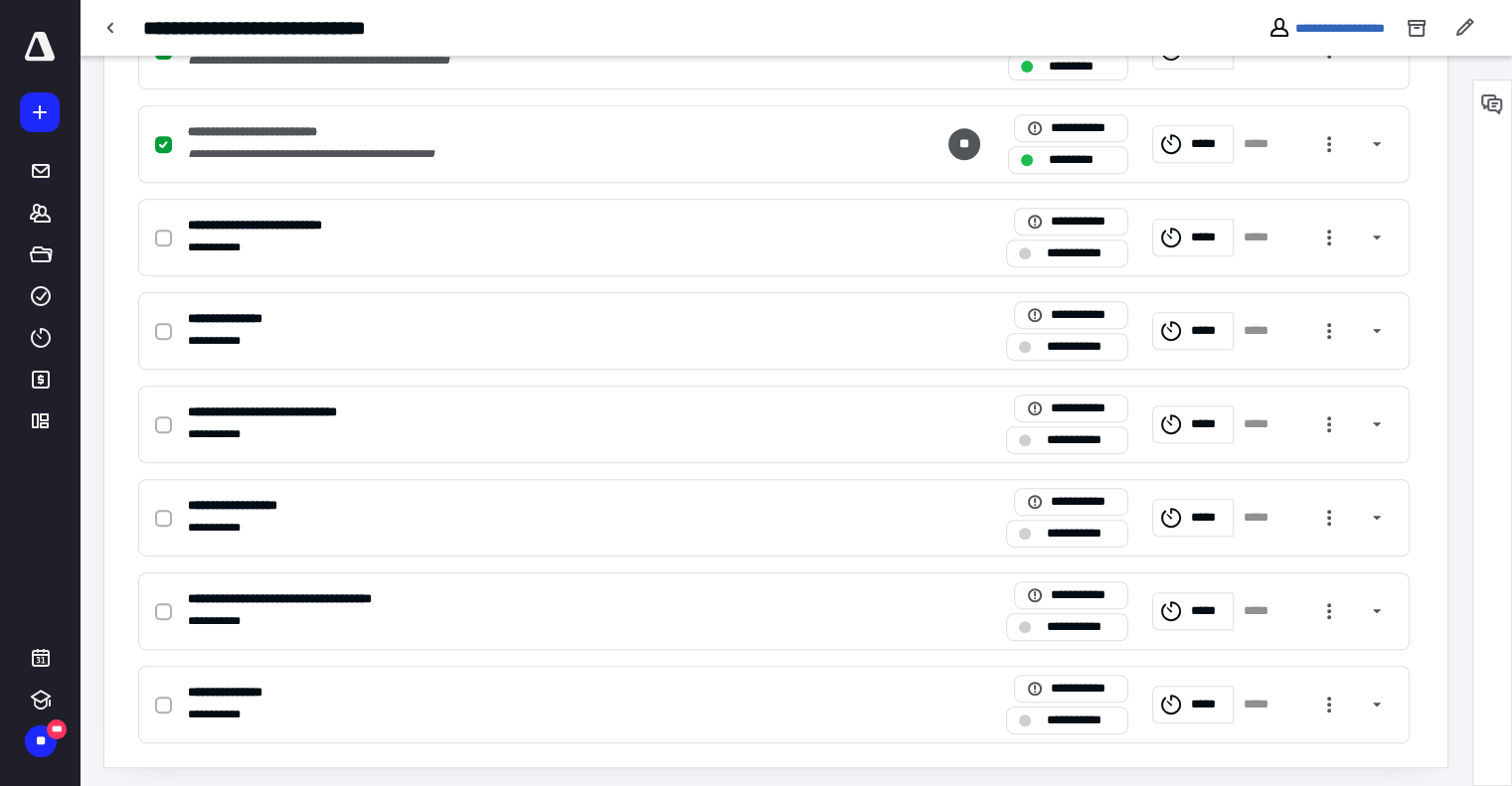 scroll, scrollTop: 848, scrollLeft: 0, axis: vertical 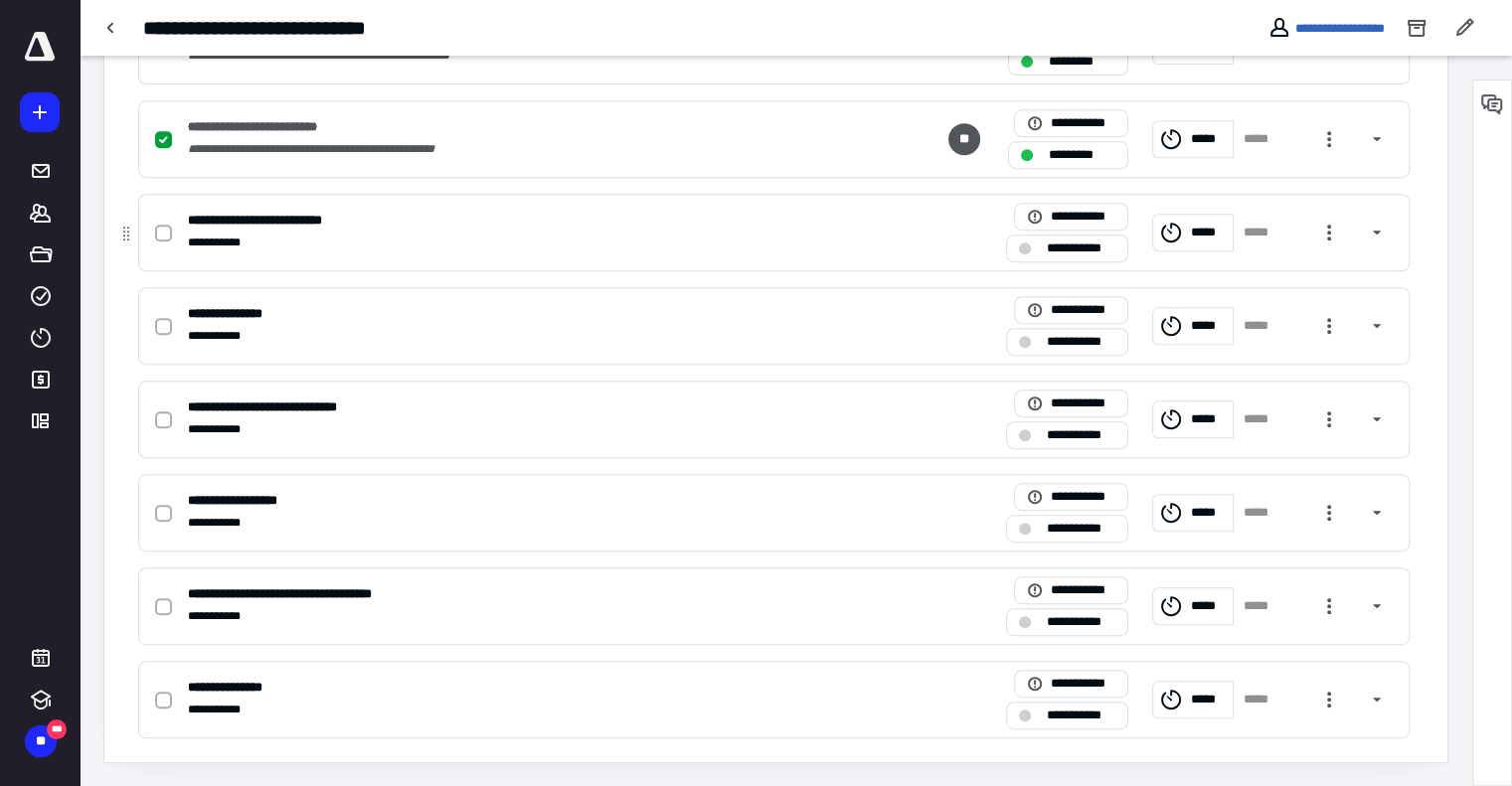 click on "**********" at bounding box center [513, 242] 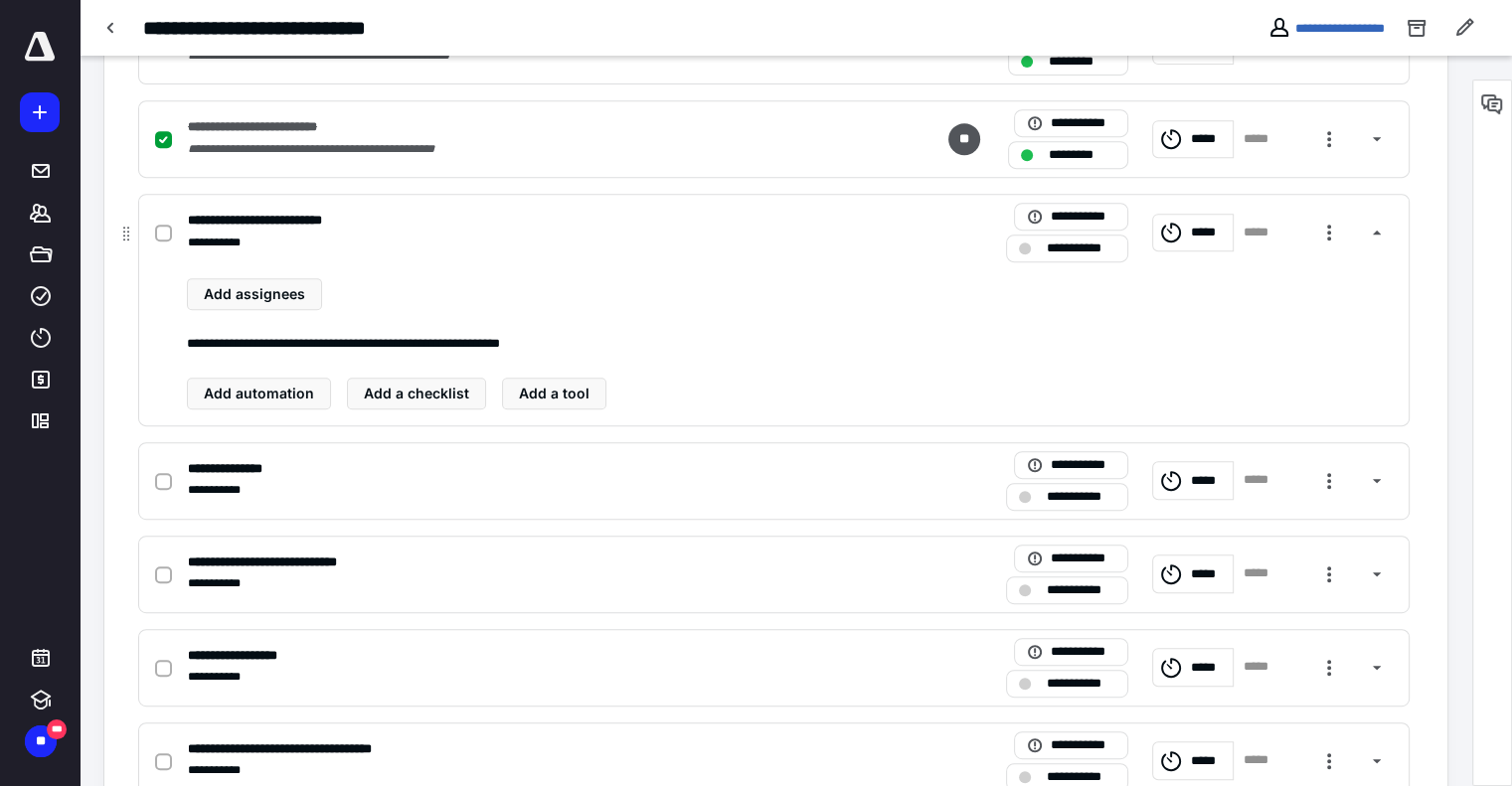 click at bounding box center [167, 233] 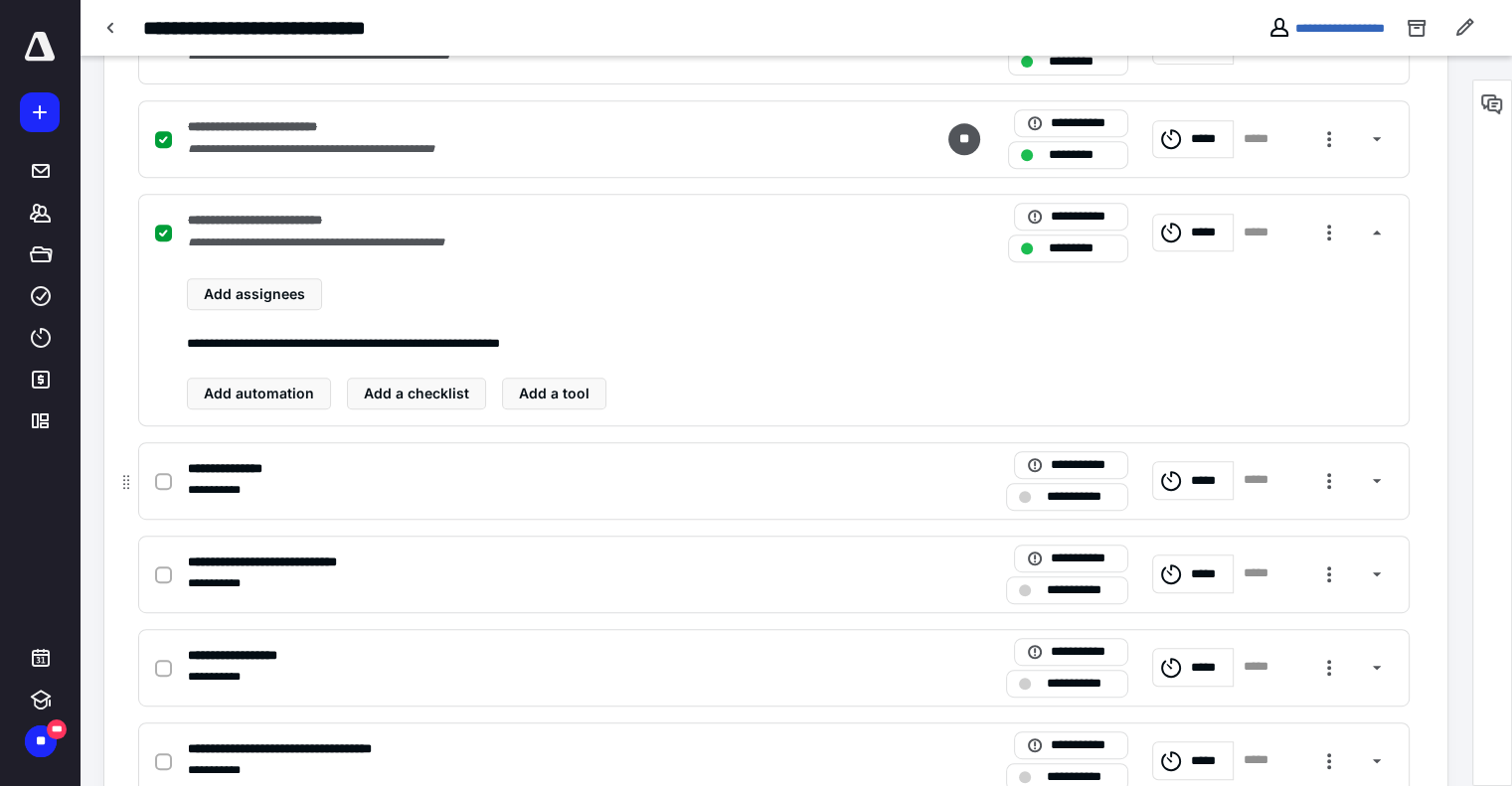 click on "**********" at bounding box center [513, 469] 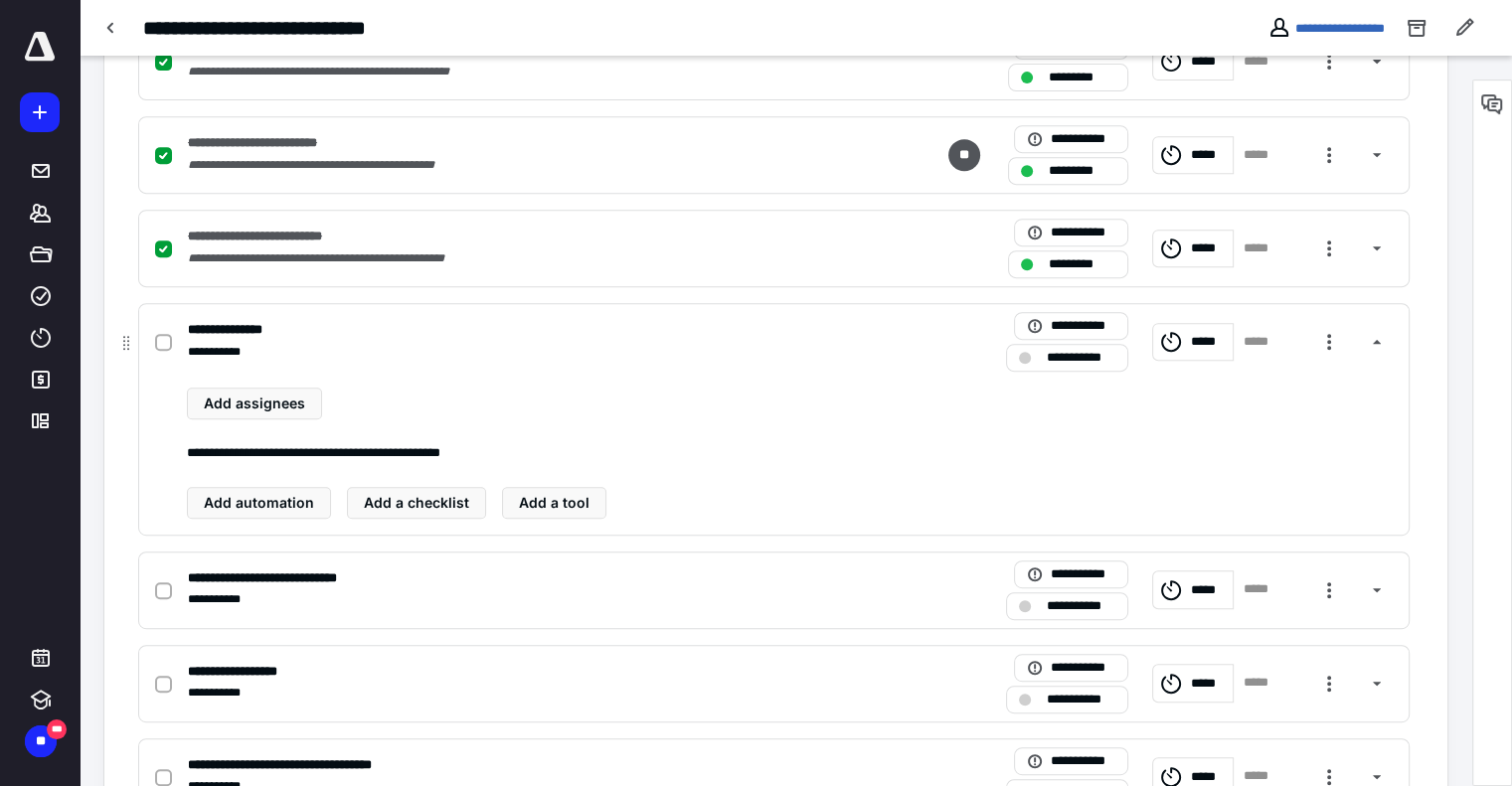 scroll, scrollTop: 848, scrollLeft: 0, axis: vertical 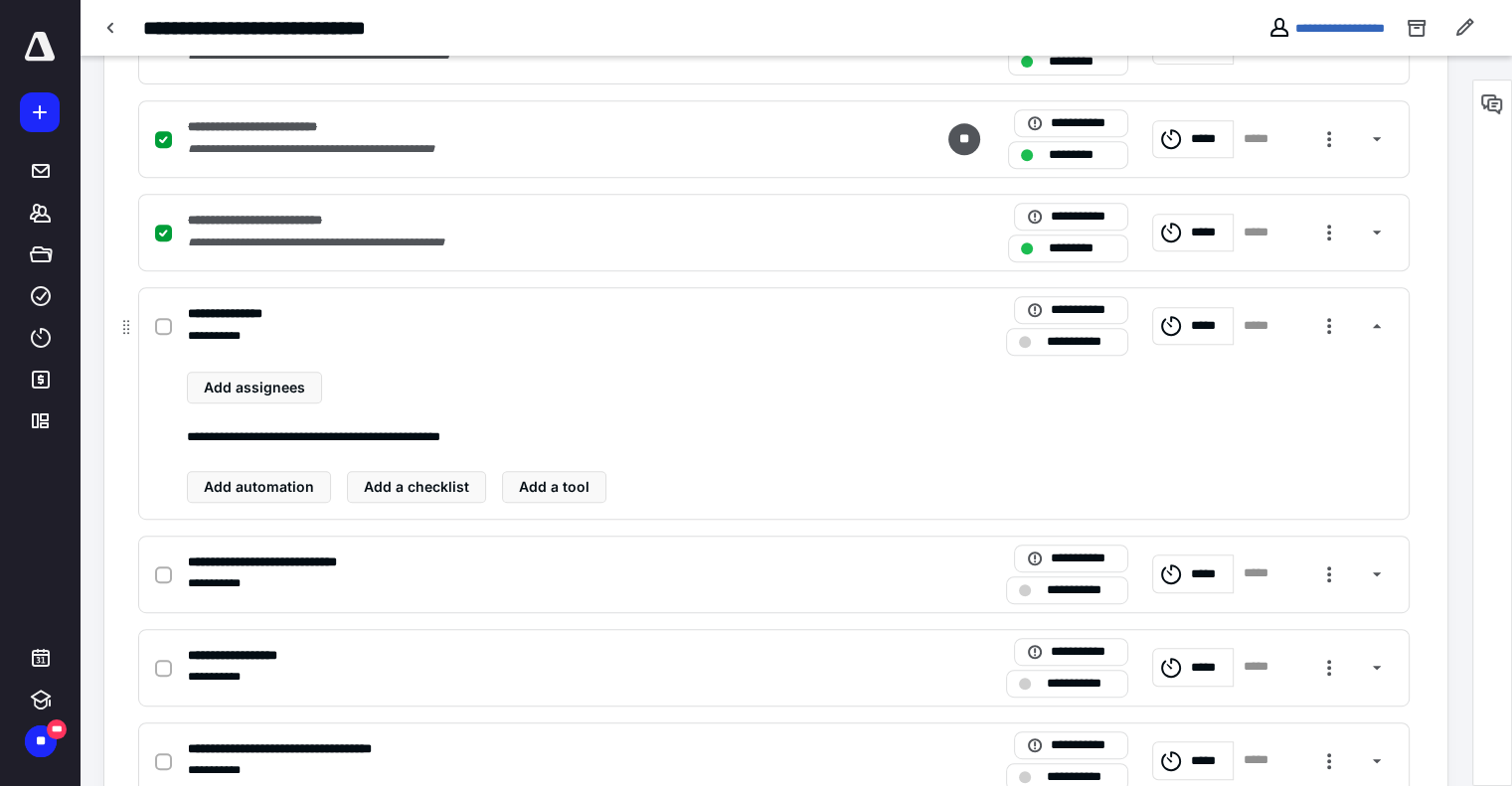 click at bounding box center (163, 327) 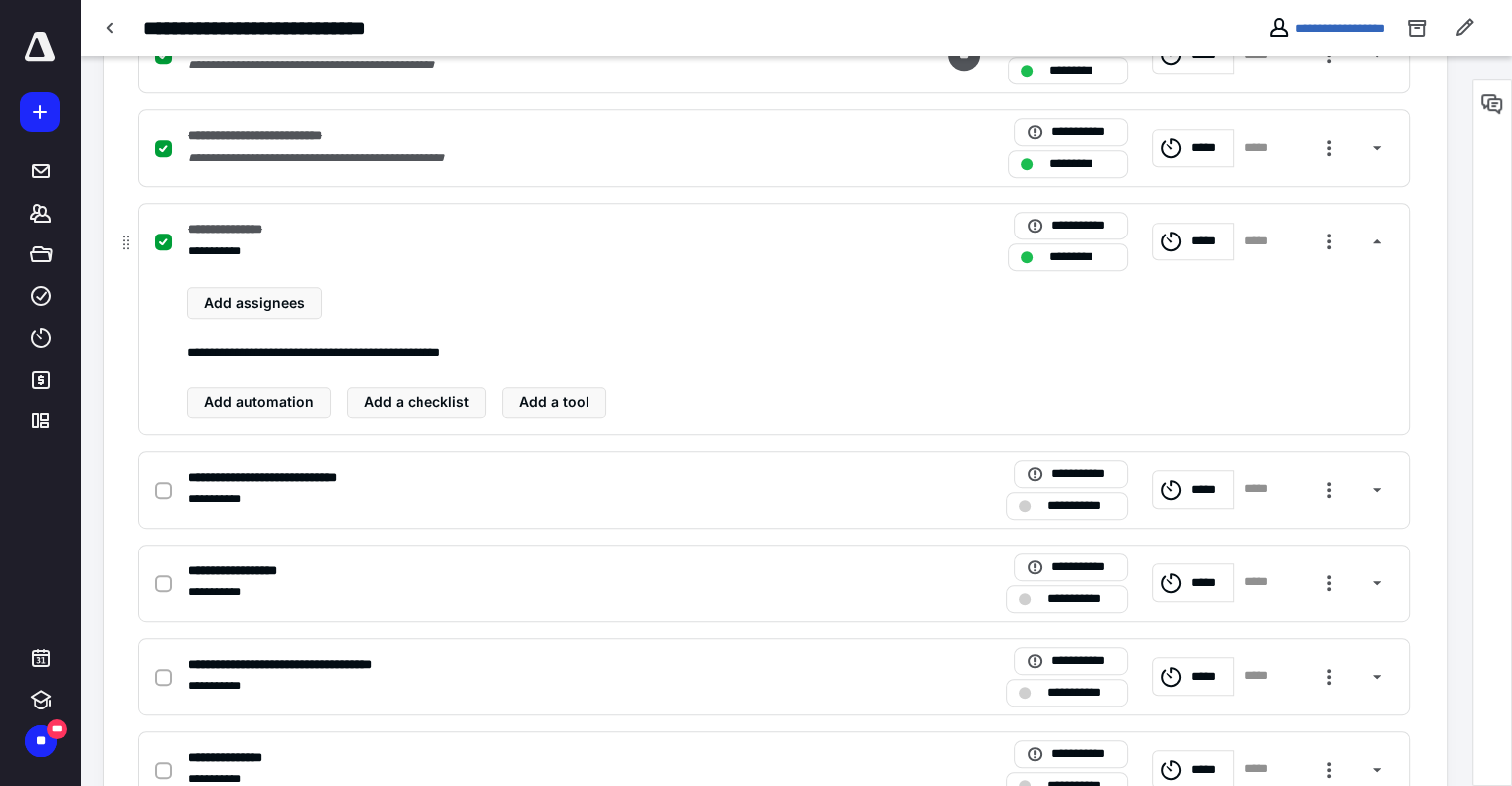 scroll, scrollTop: 1002, scrollLeft: 0, axis: vertical 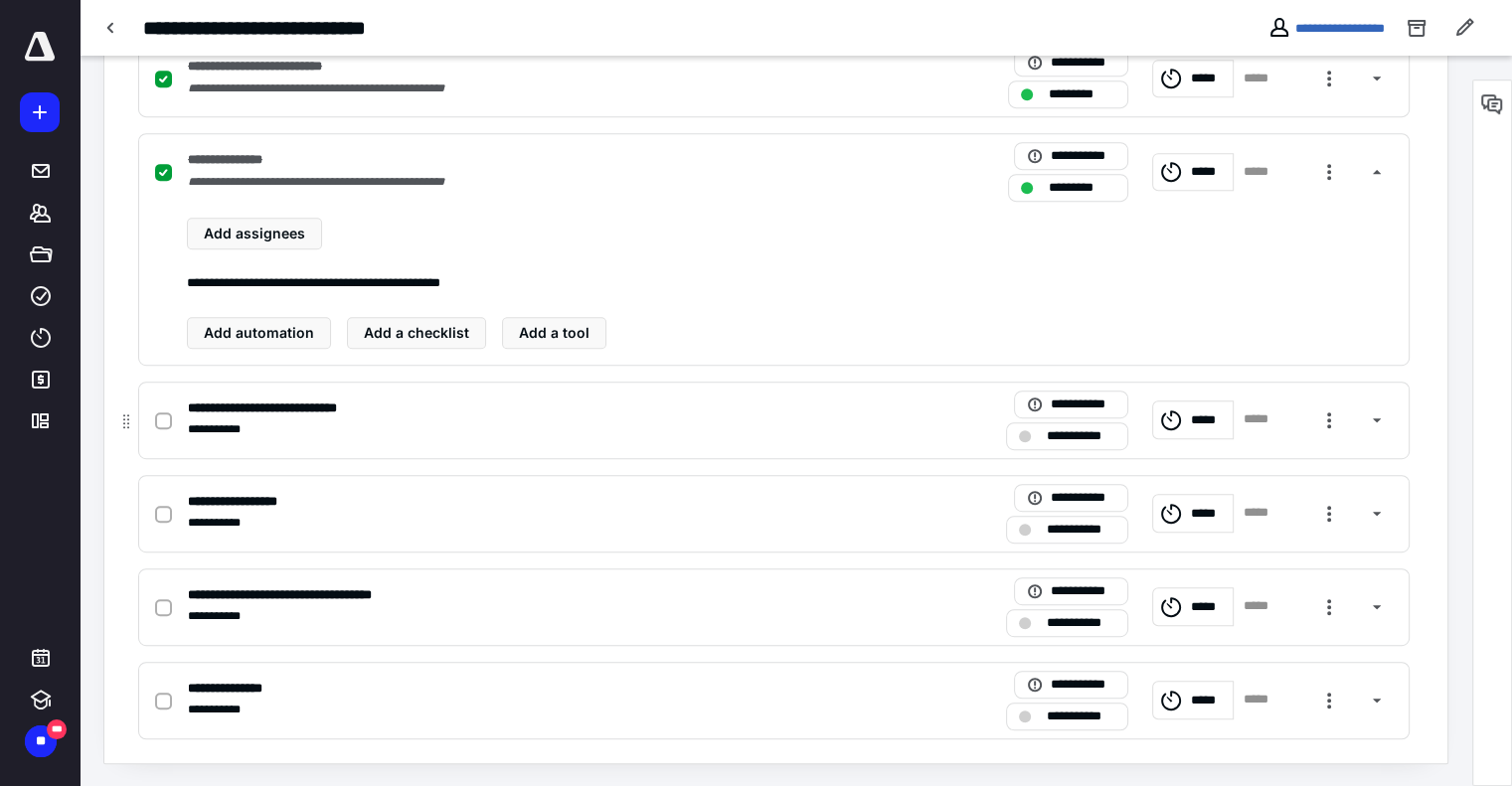 drag, startPoint x: 163, startPoint y: 410, endPoint x: 163, endPoint y: 424, distance: 14 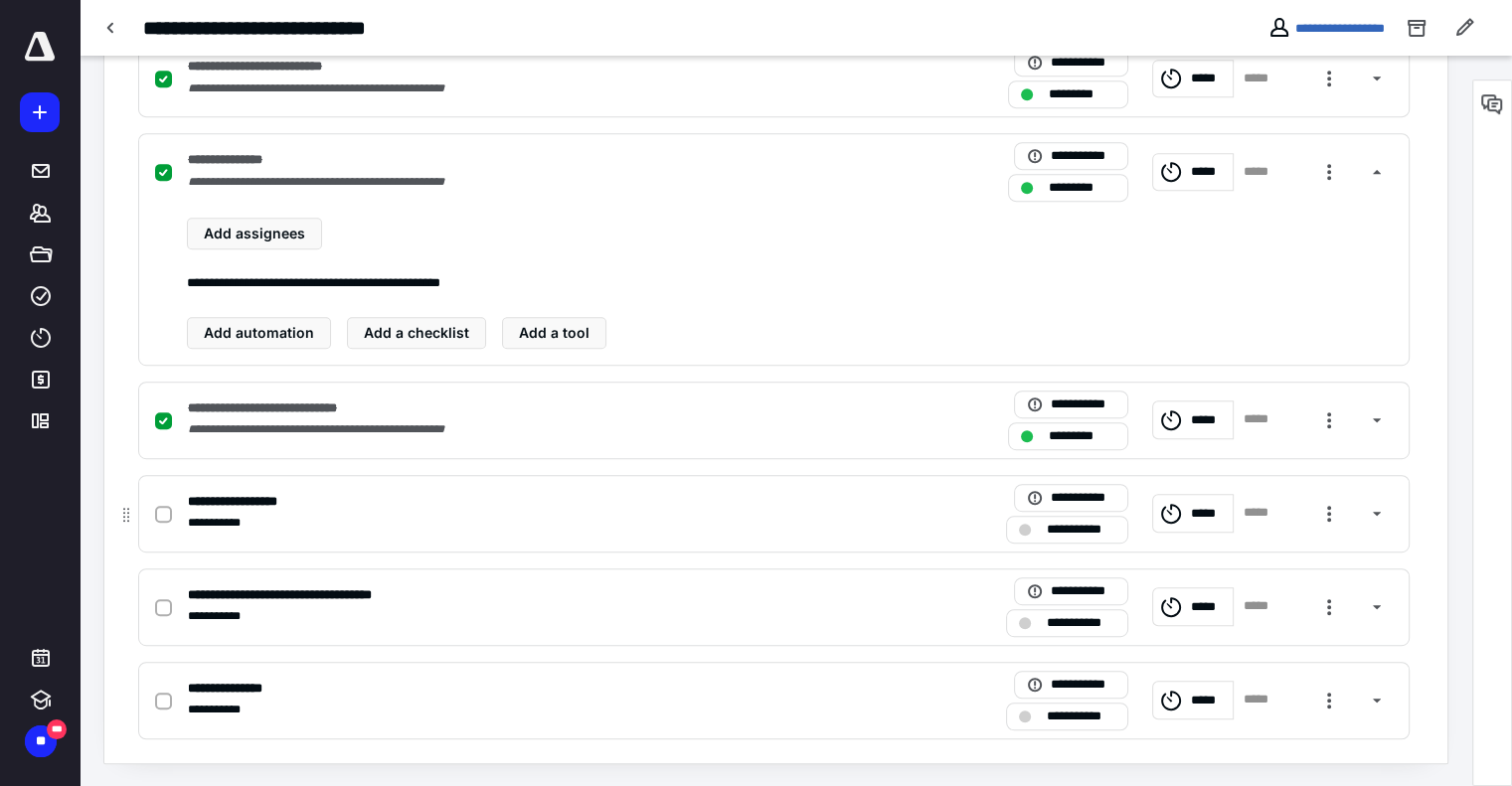 click 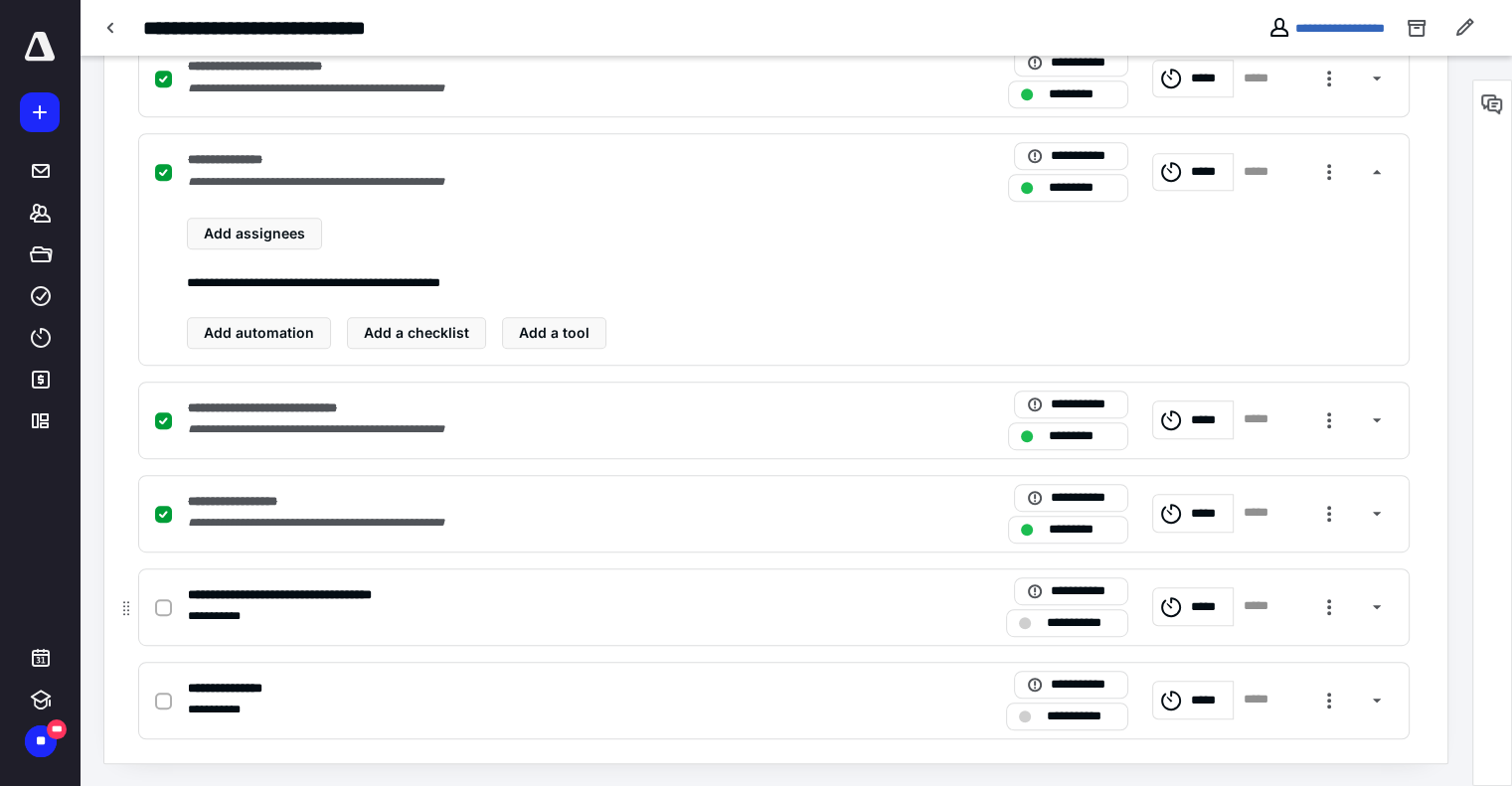 click 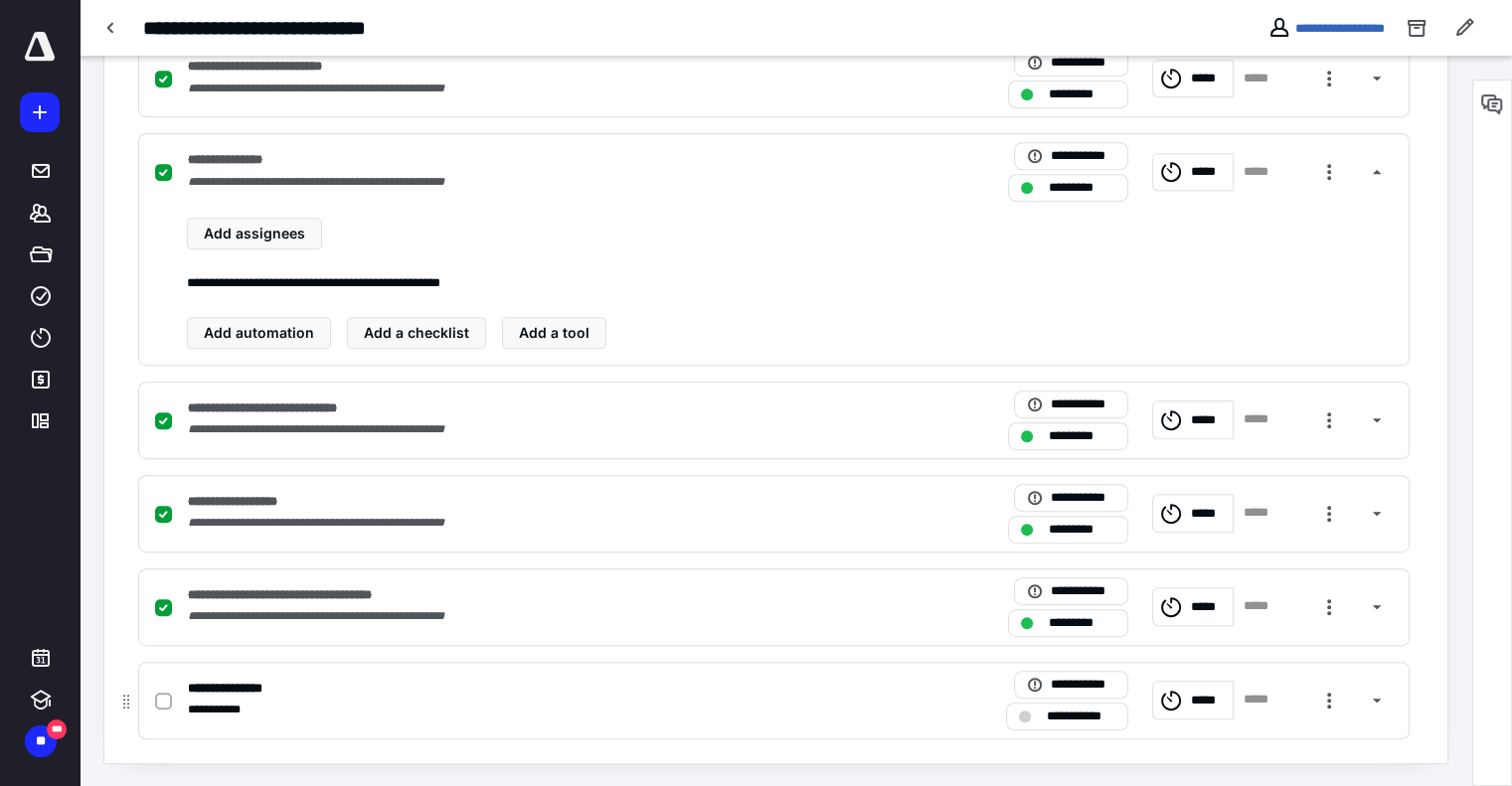 click 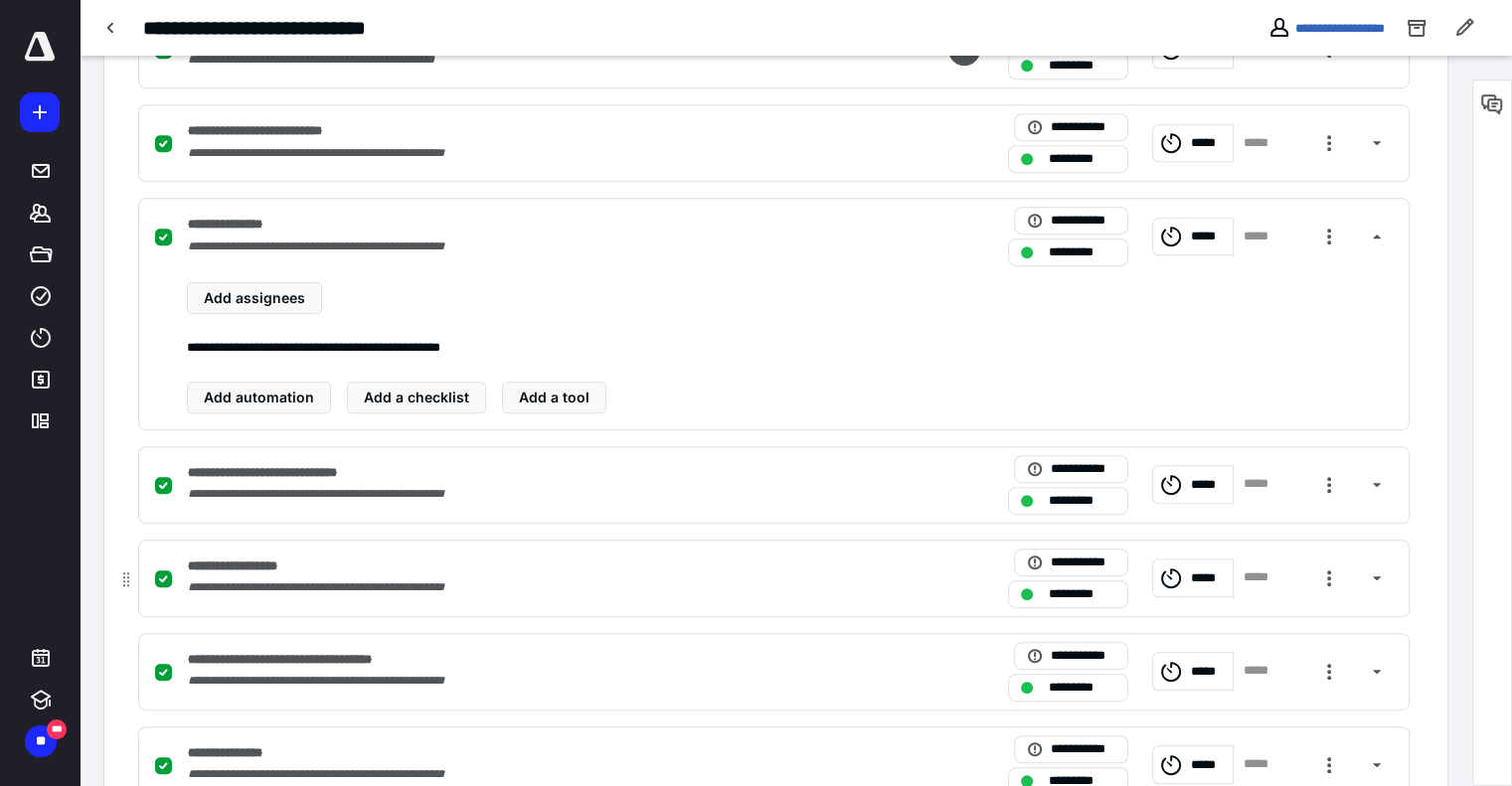 scroll, scrollTop: 902, scrollLeft: 0, axis: vertical 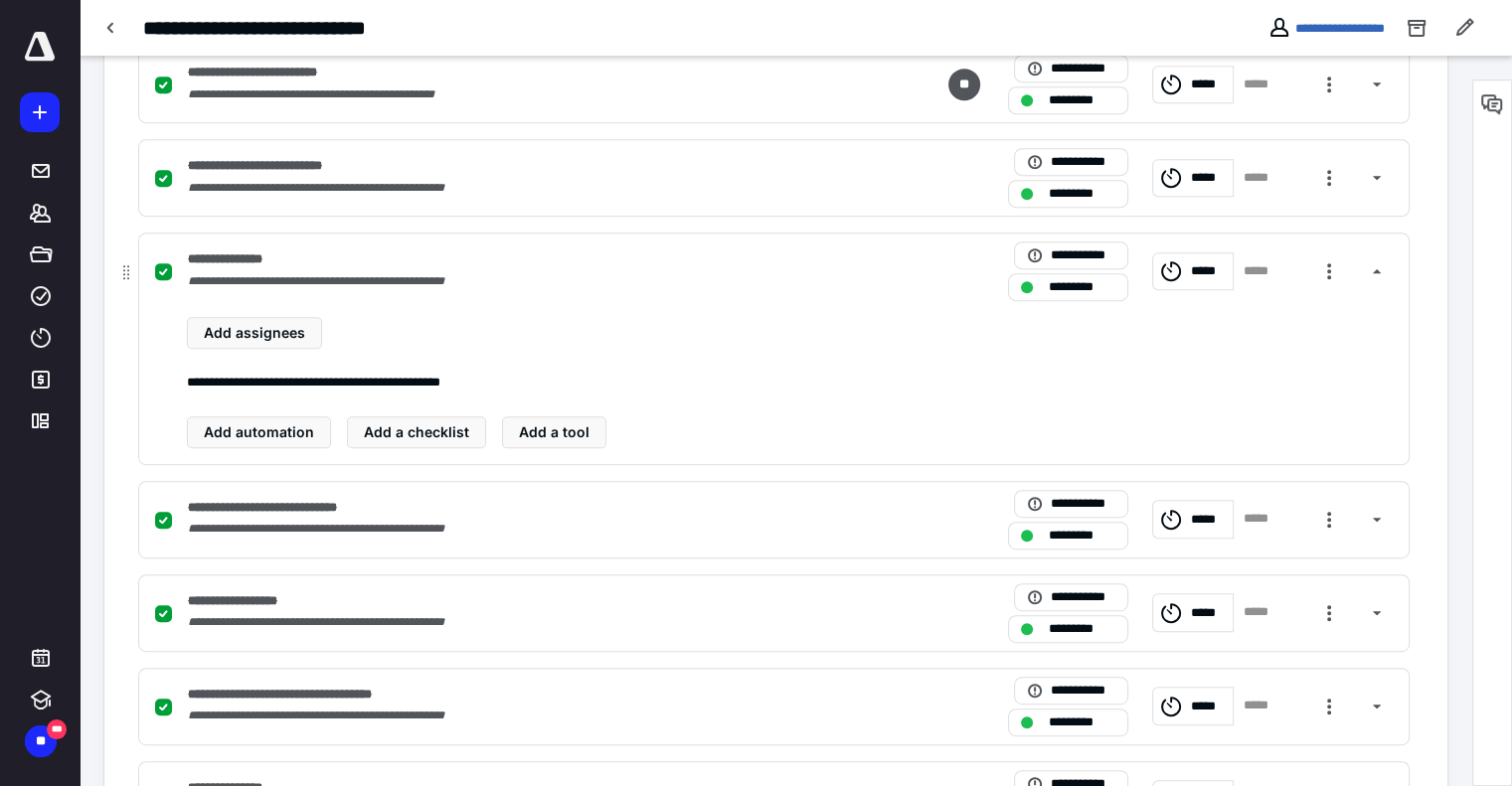 click on "**********" at bounding box center [513, 281] 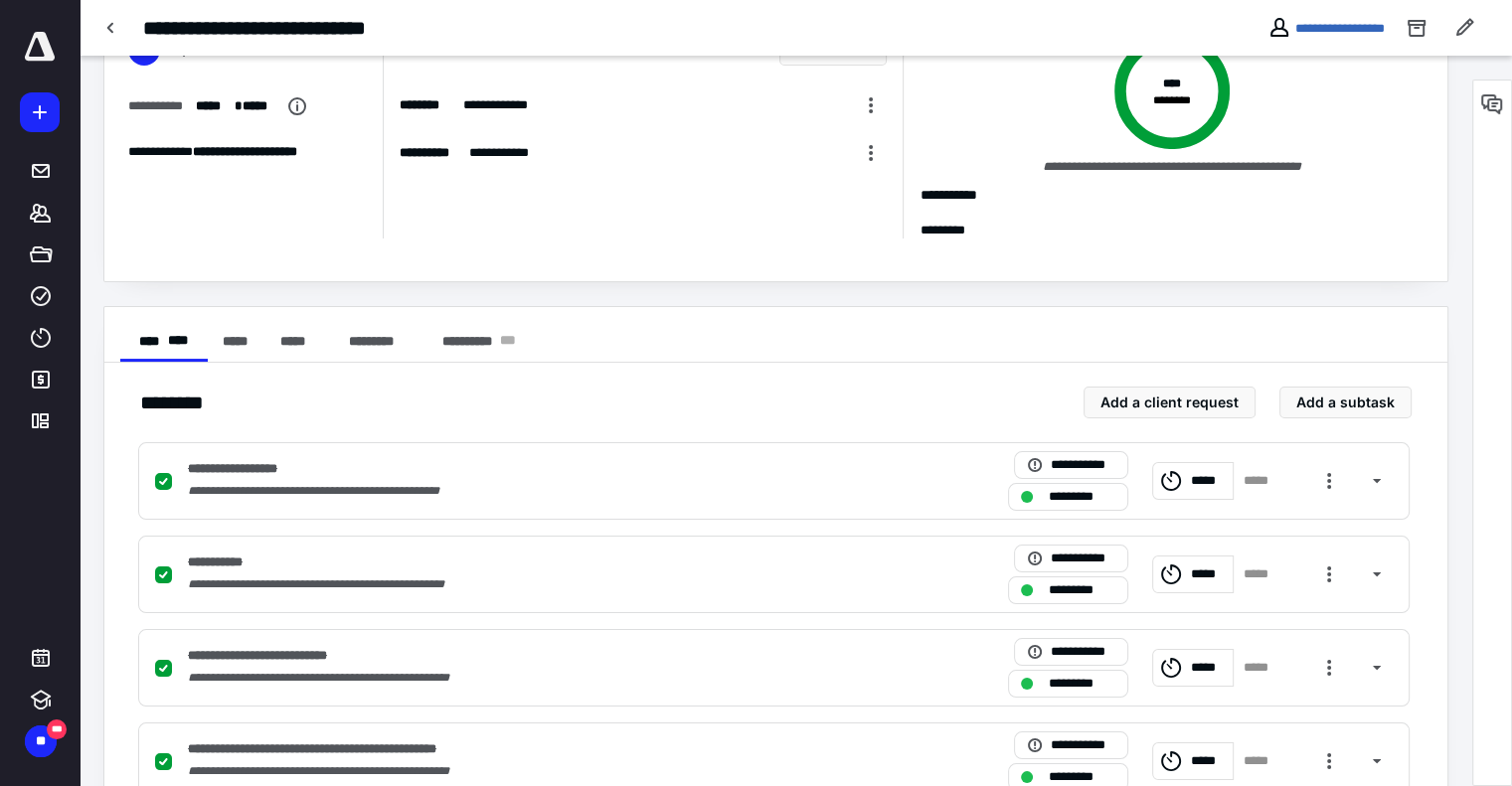 scroll, scrollTop: 0, scrollLeft: 0, axis: both 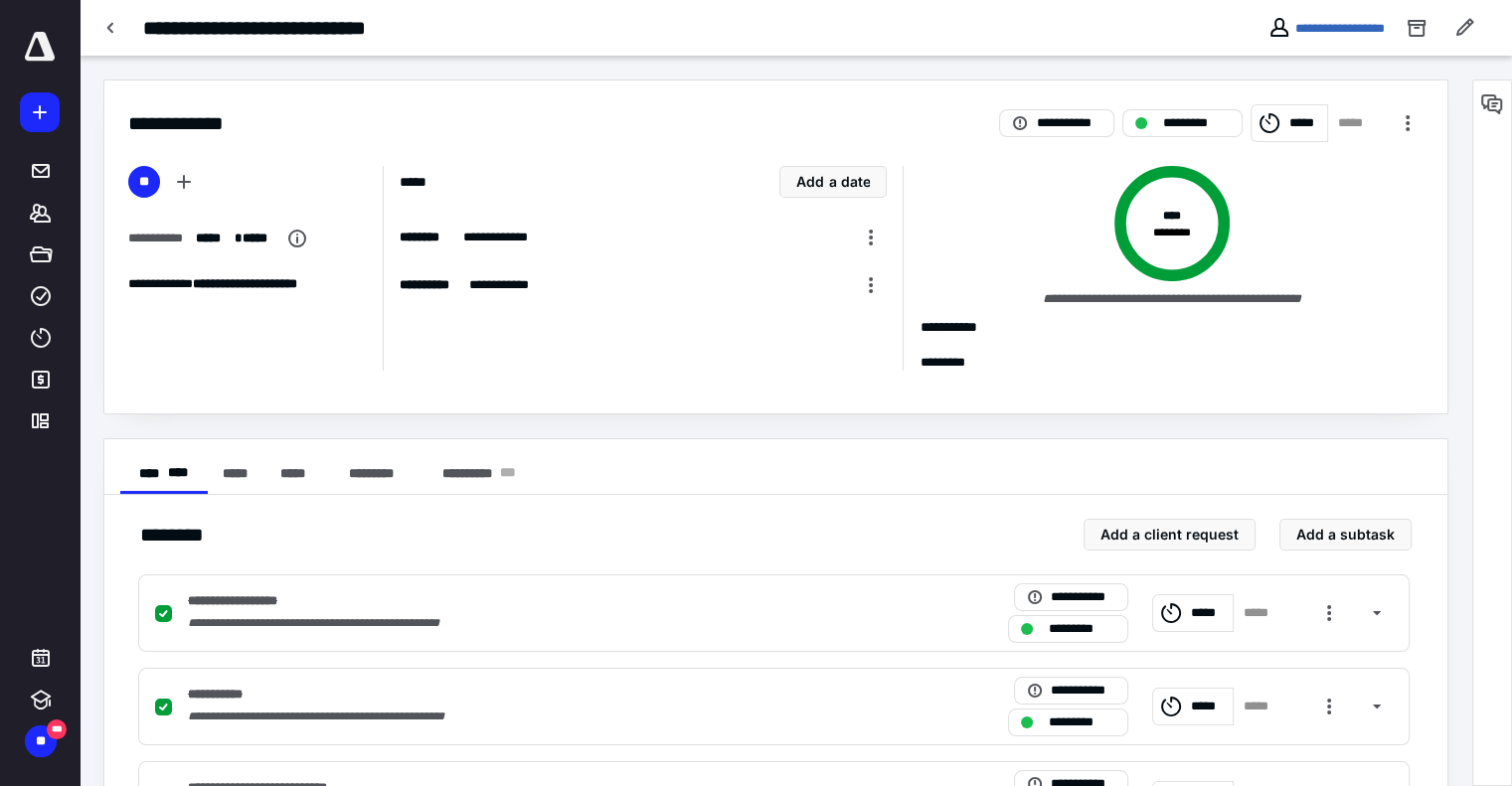 click on "*****" at bounding box center [1305, 123] 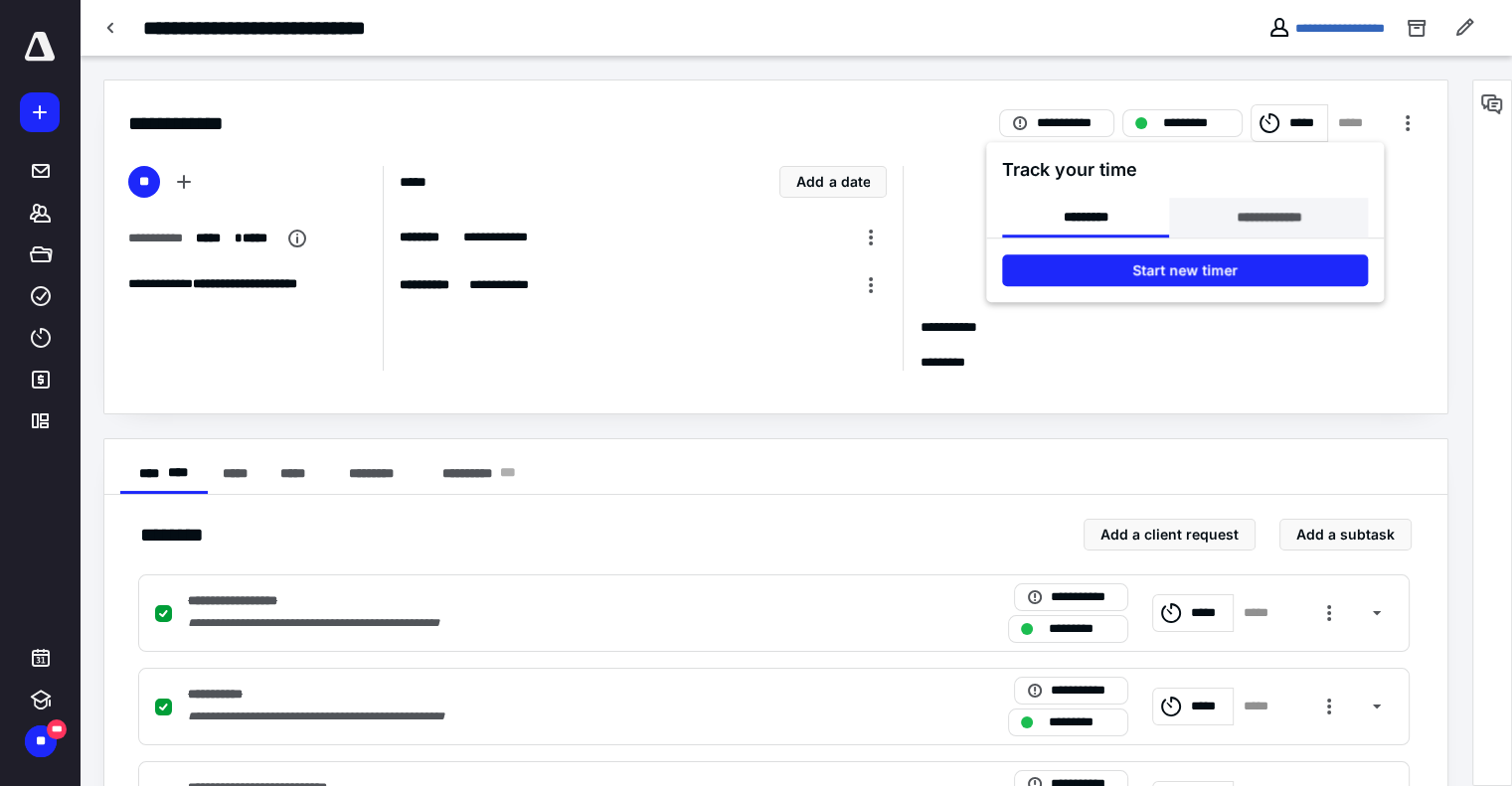 click on "**********" at bounding box center [1268, 218] 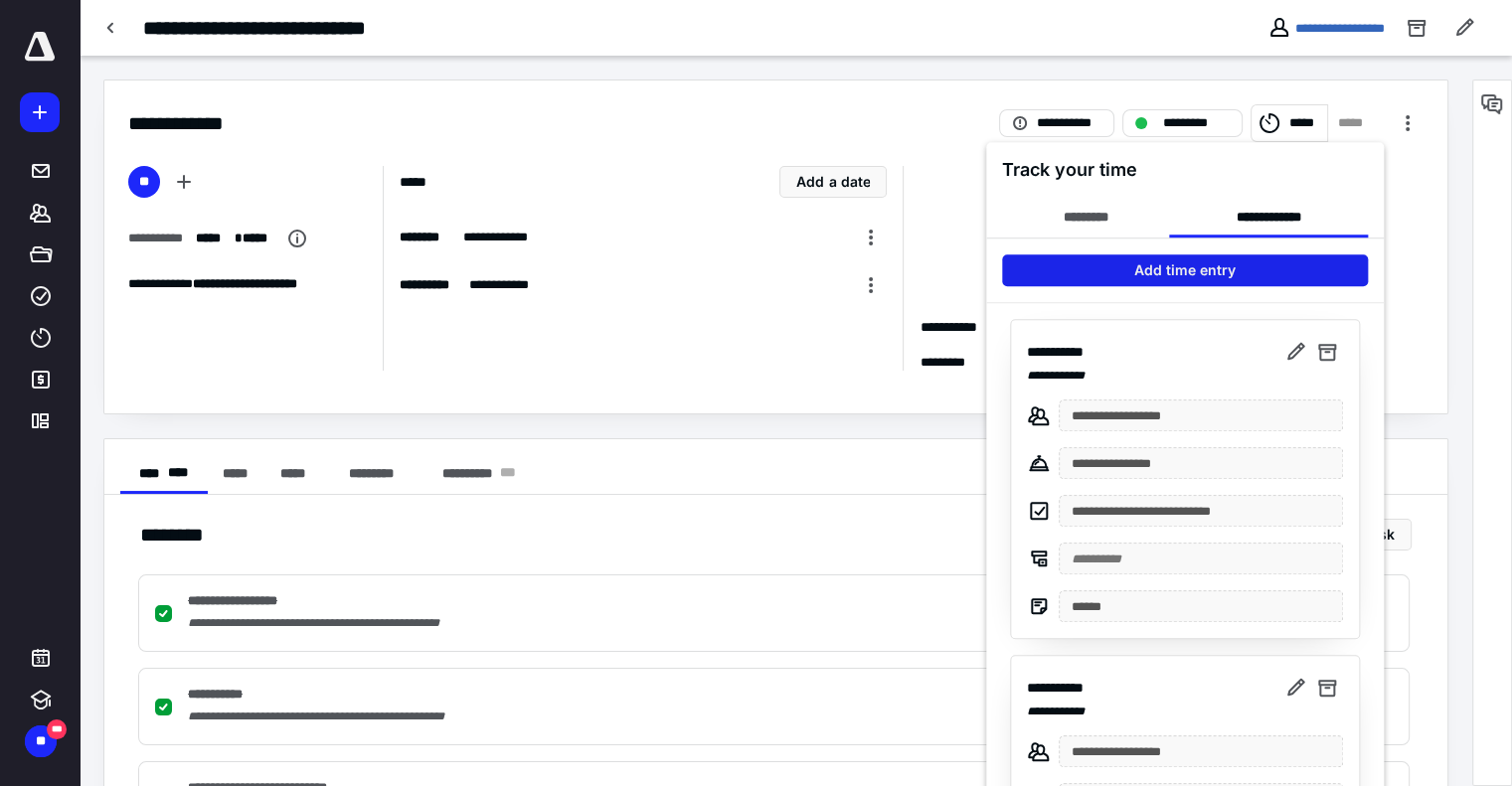 click on "Add time entry" at bounding box center [1185, 270] 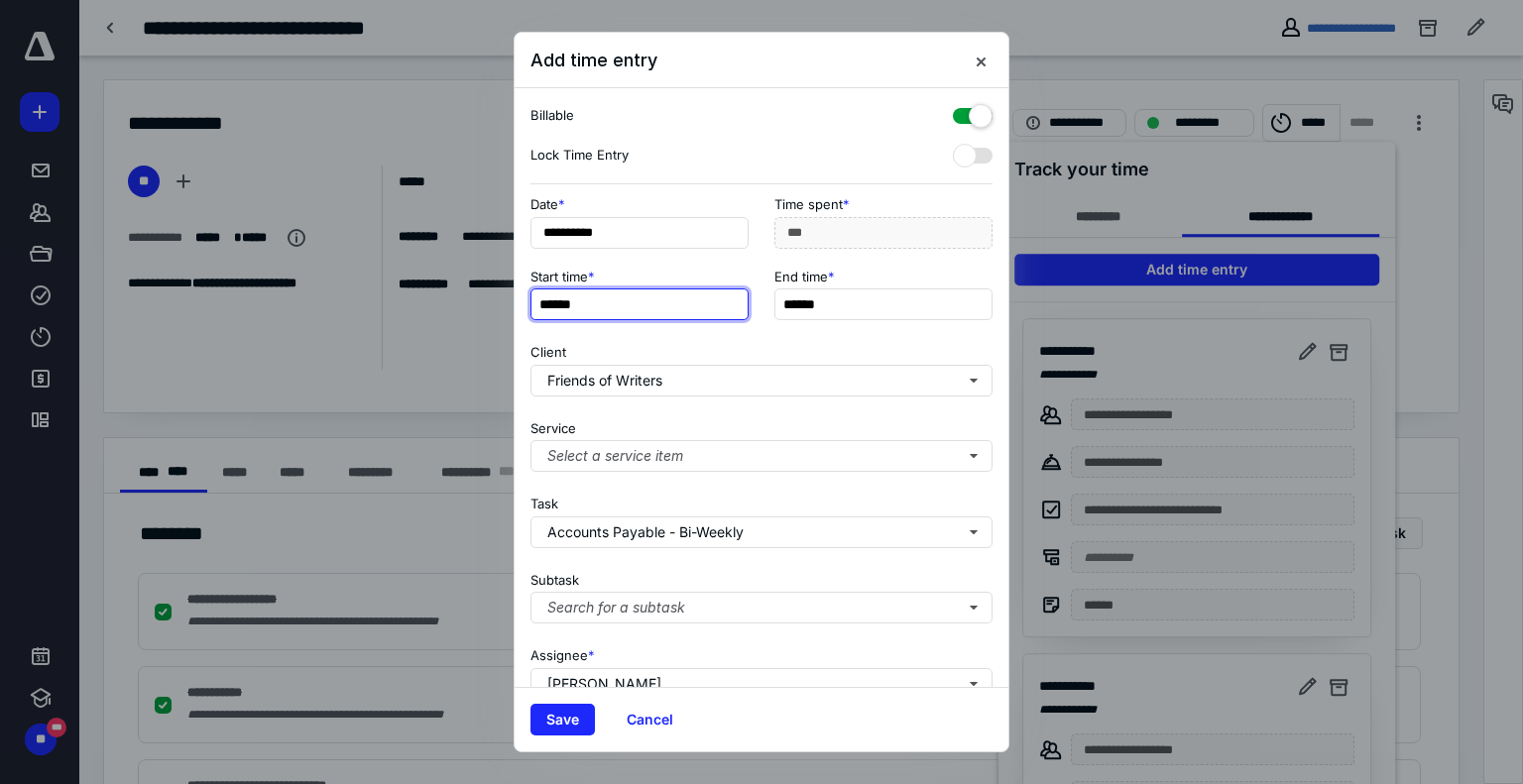 click on "******" at bounding box center [640, 304] 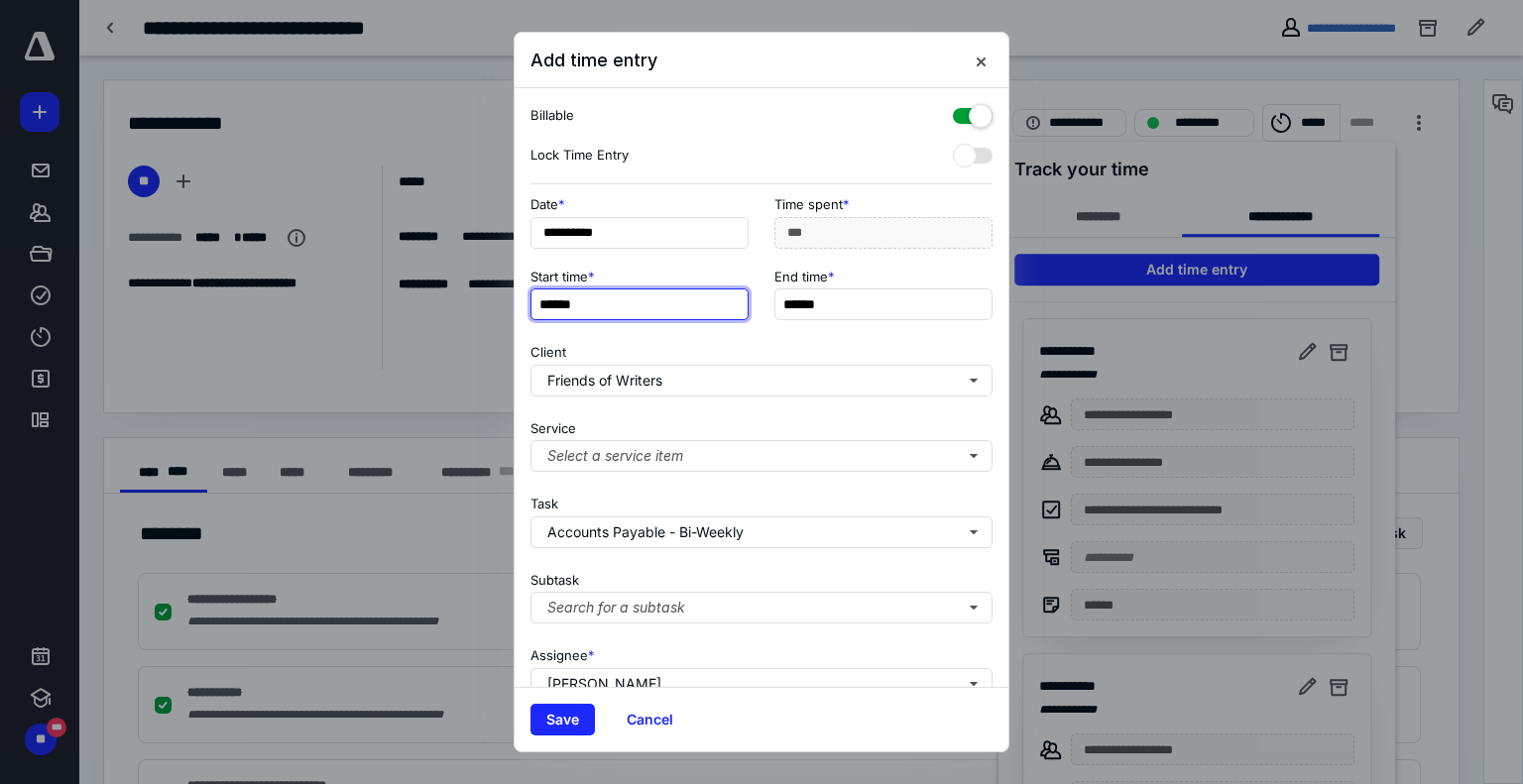 type on "******" 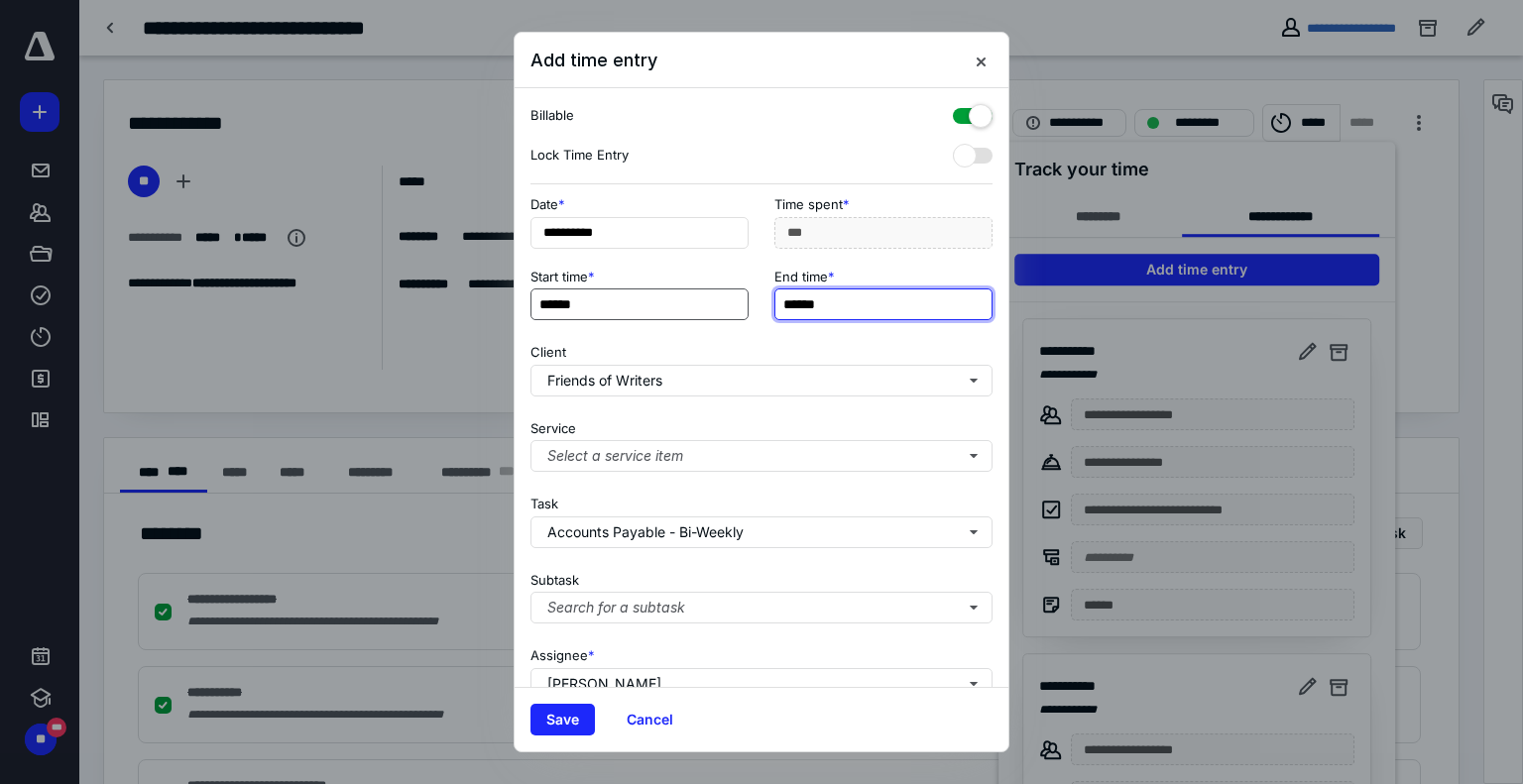 type on "**" 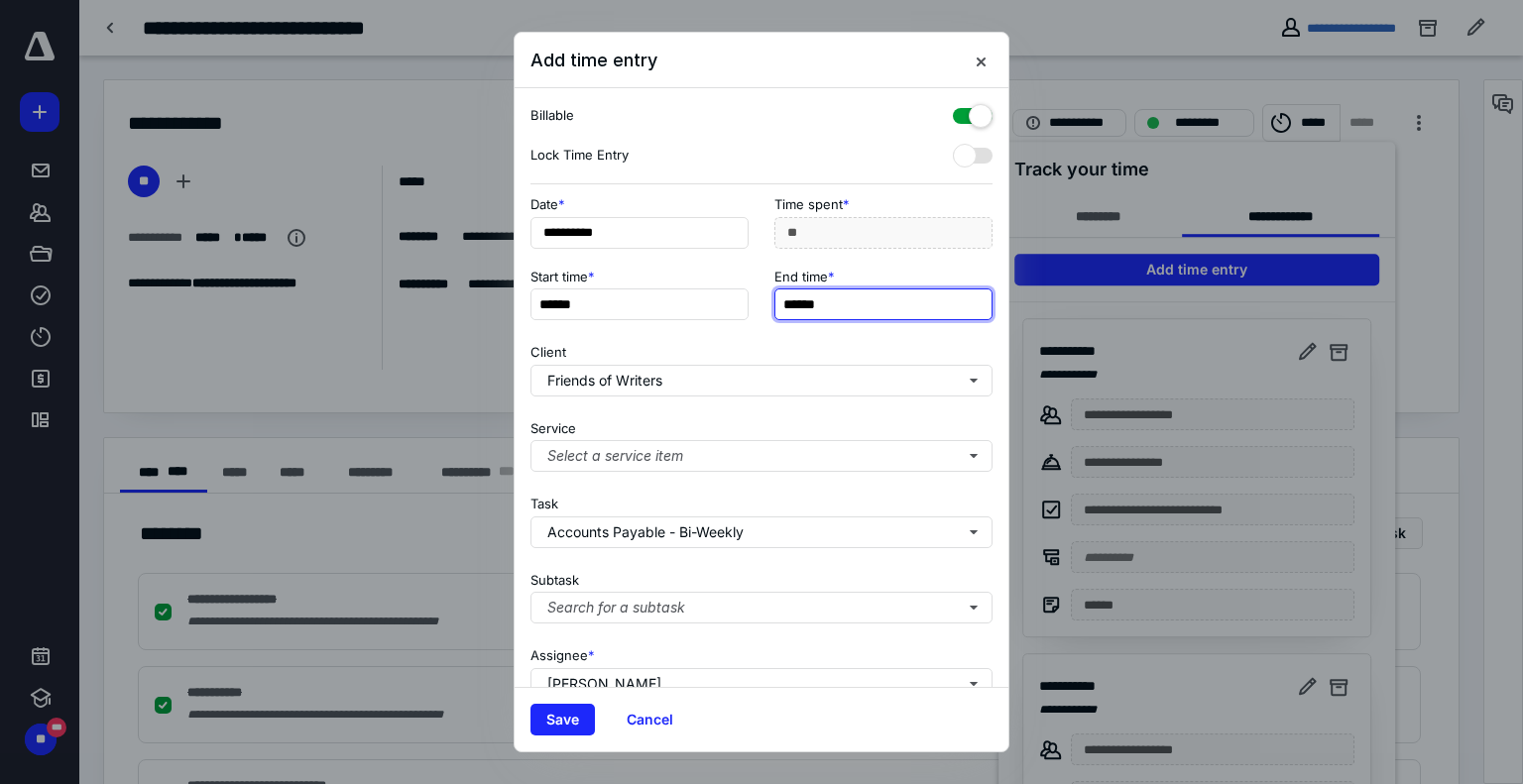 click on "******" at bounding box center (883, 304) 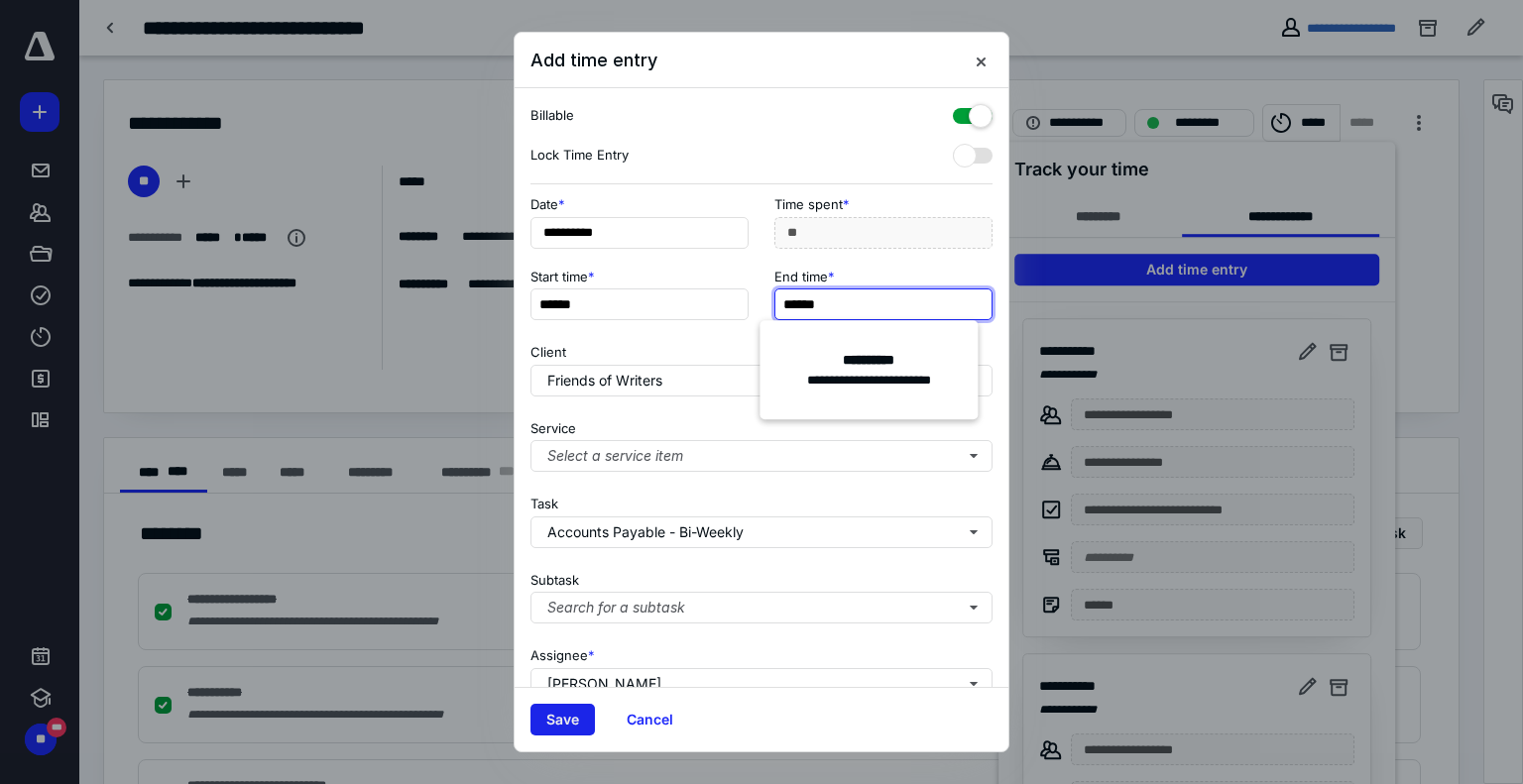 type on "******" 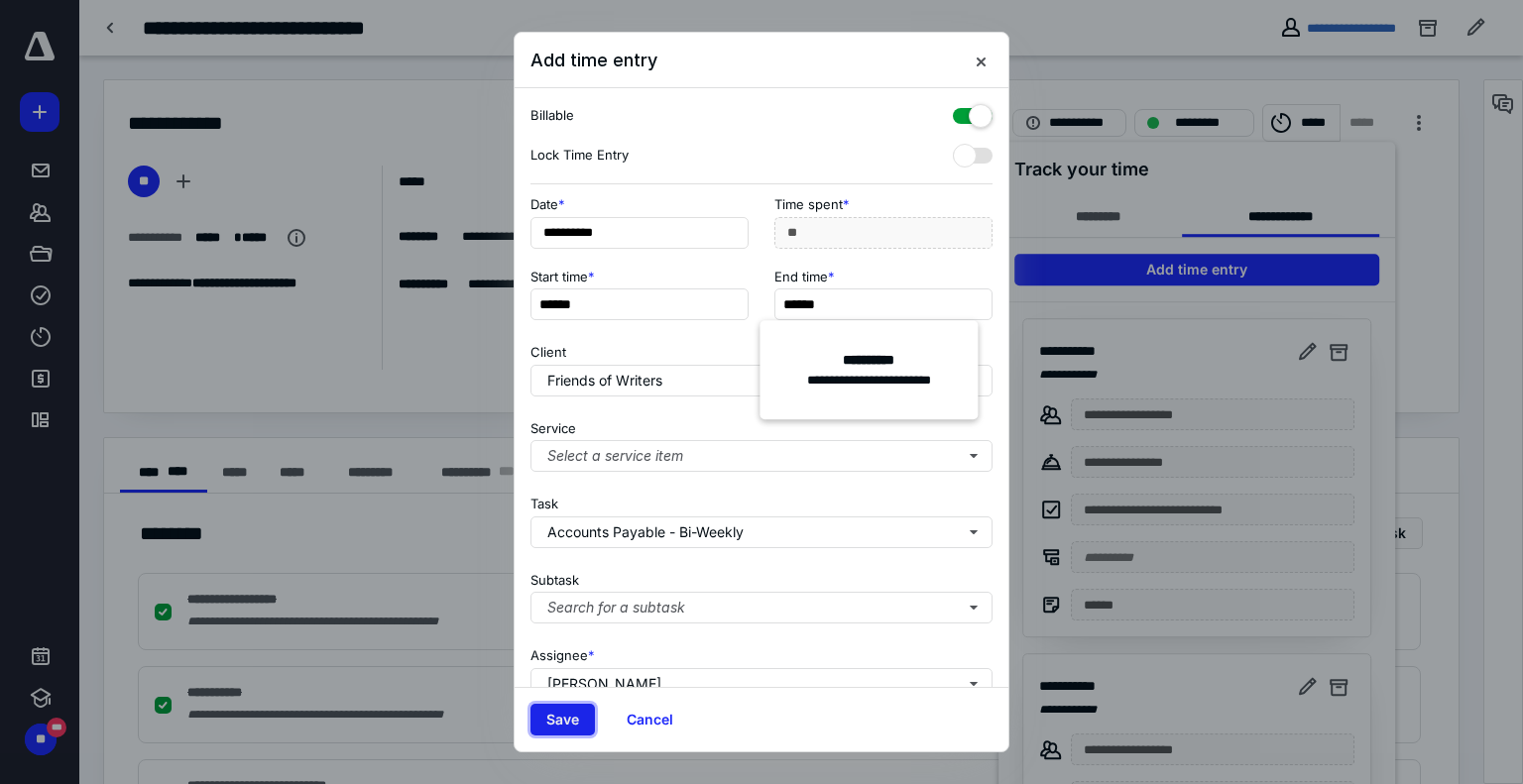type on "**" 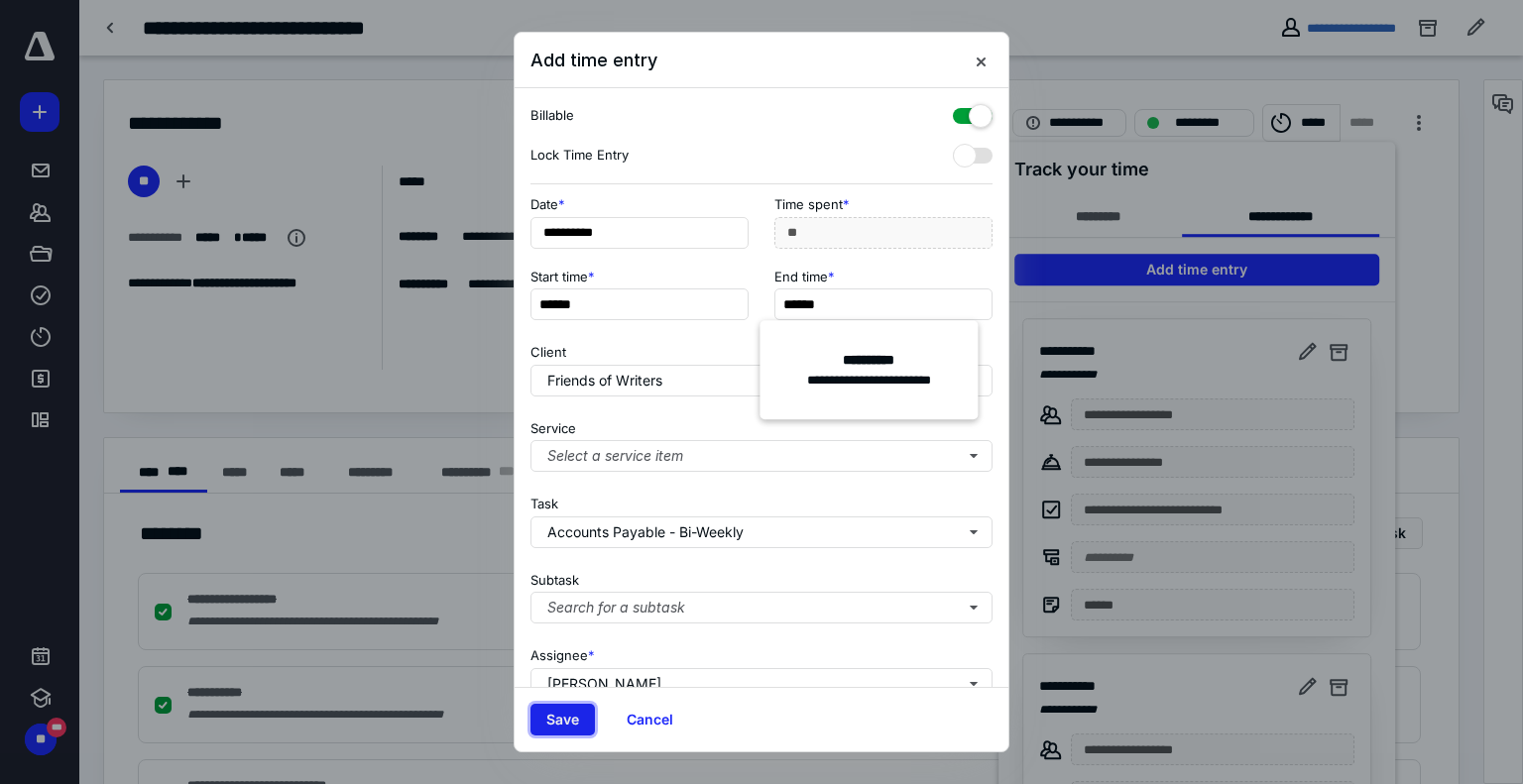 click on "Save" at bounding box center [562, 720] 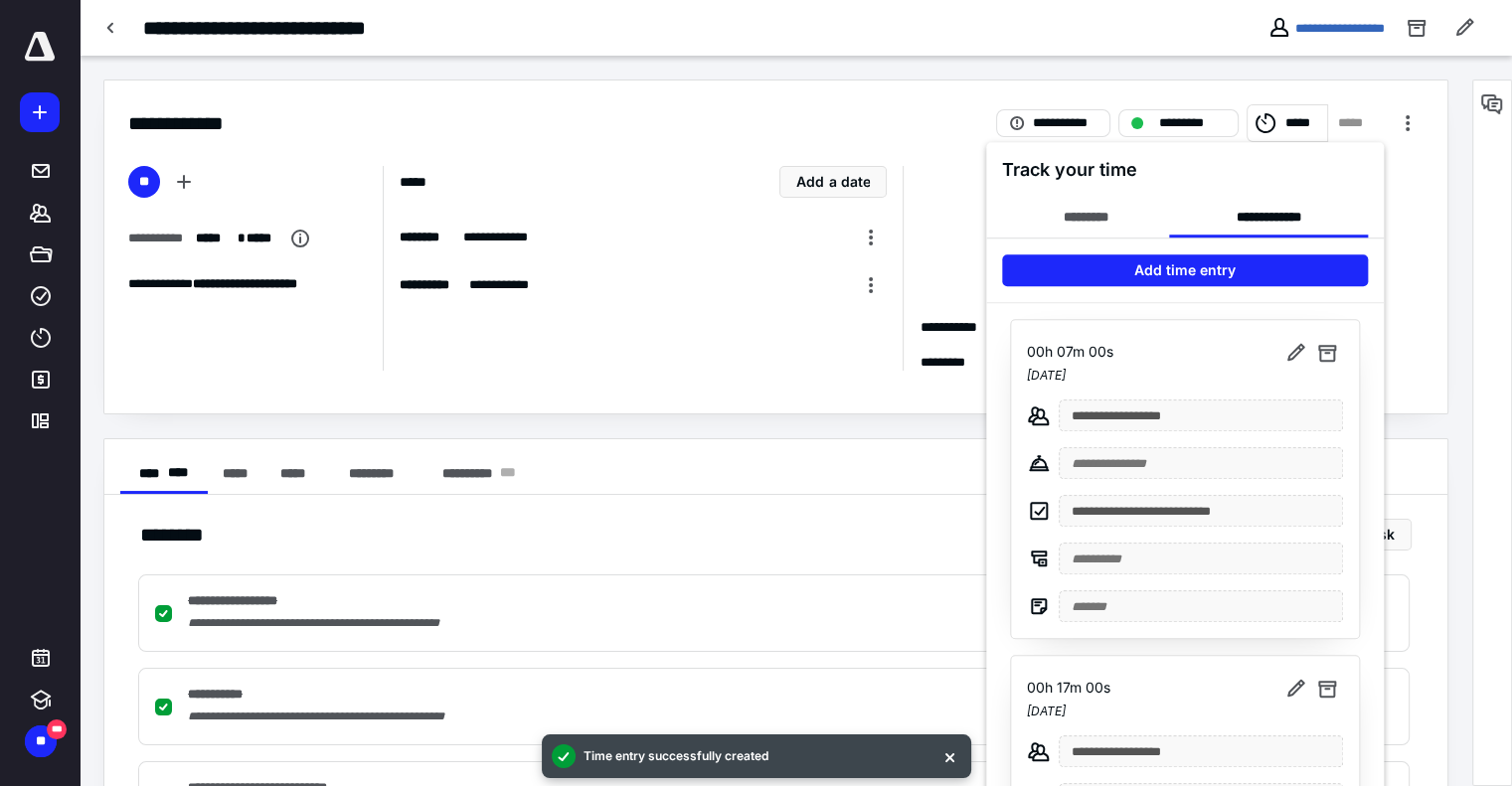 click at bounding box center (756, 393) 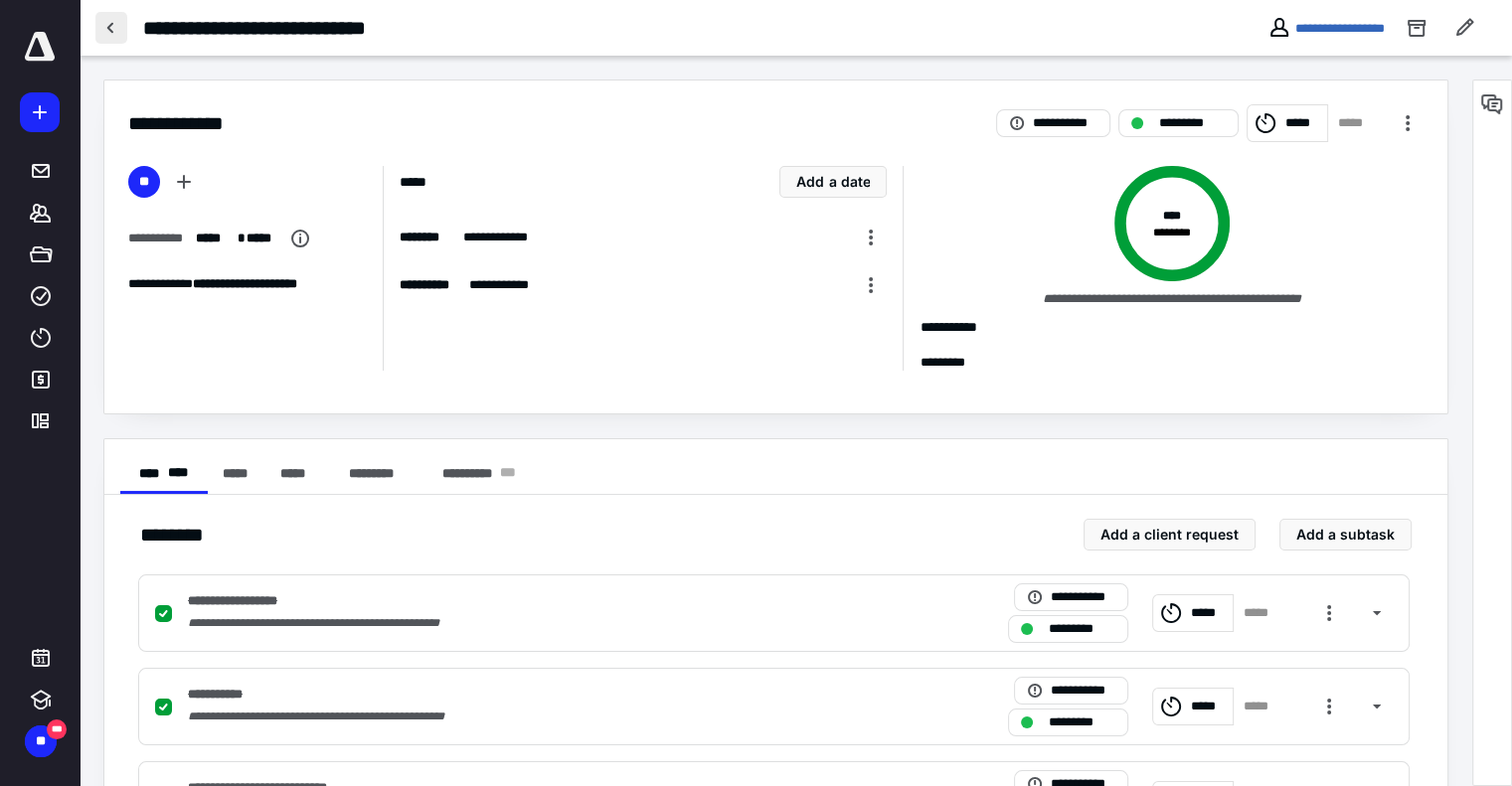 click at bounding box center (111, 28) 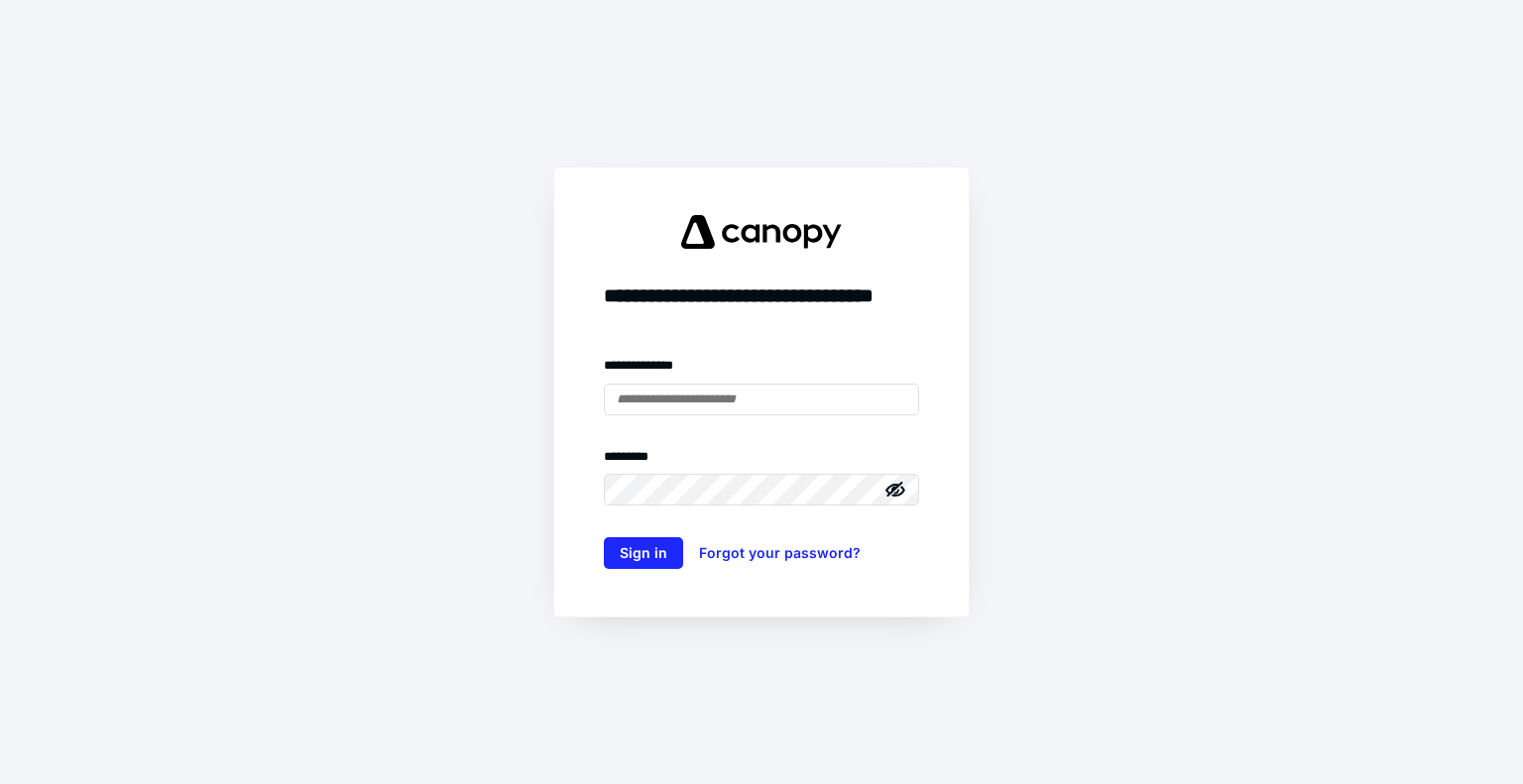 type on "**********" 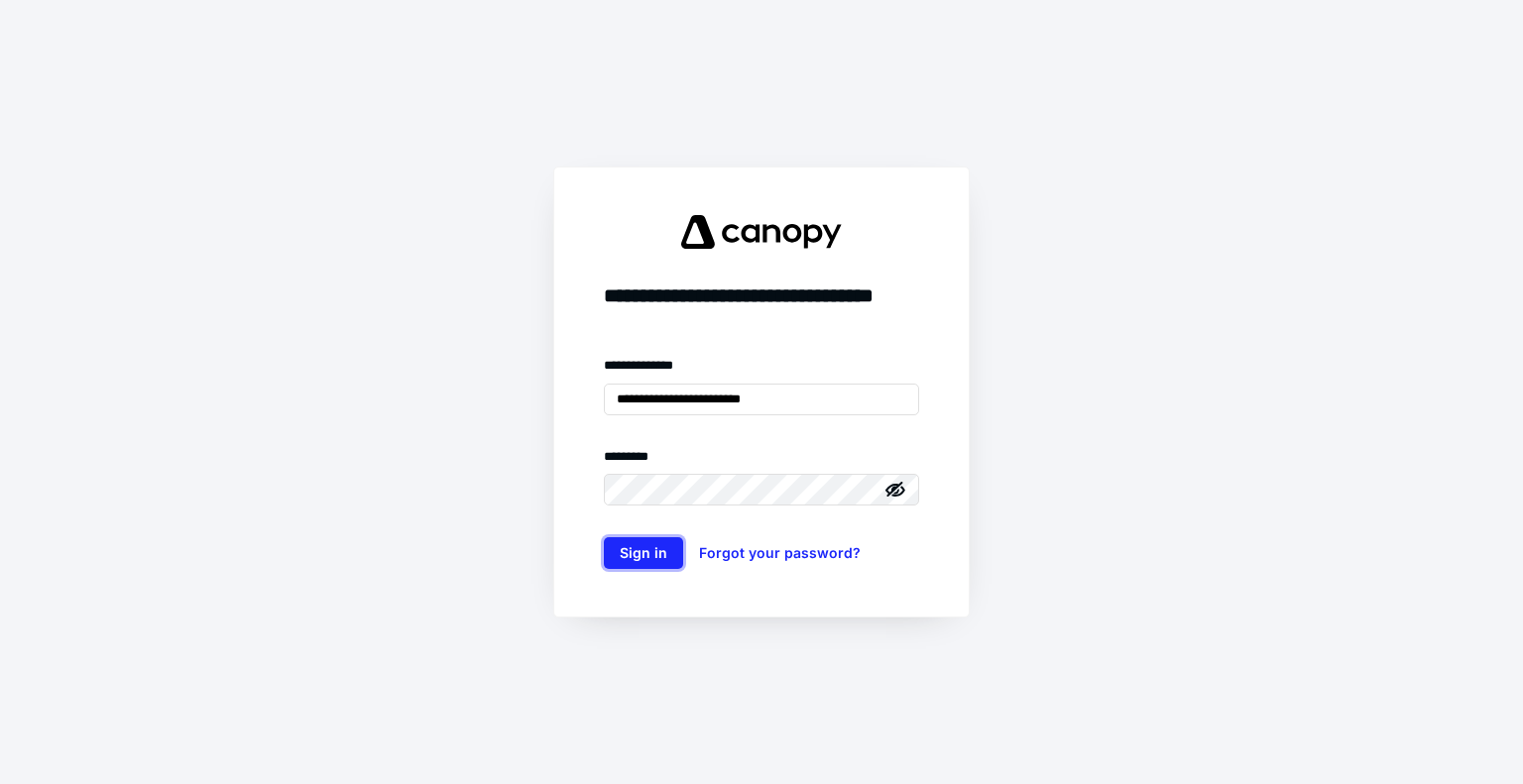 drag, startPoint x: 624, startPoint y: 562, endPoint x: 337, endPoint y: 90, distance: 552.4066 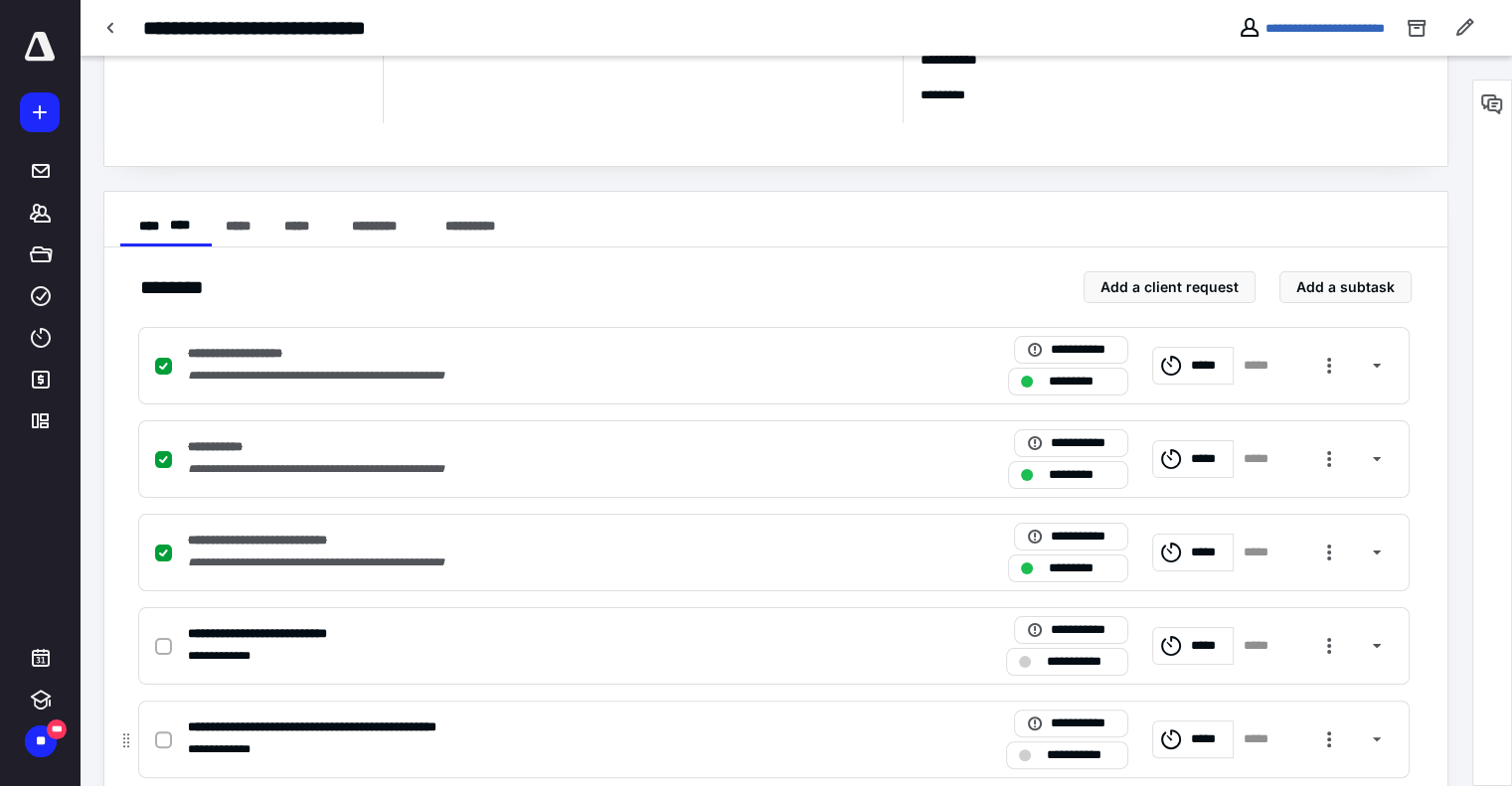 scroll, scrollTop: 397, scrollLeft: 0, axis: vertical 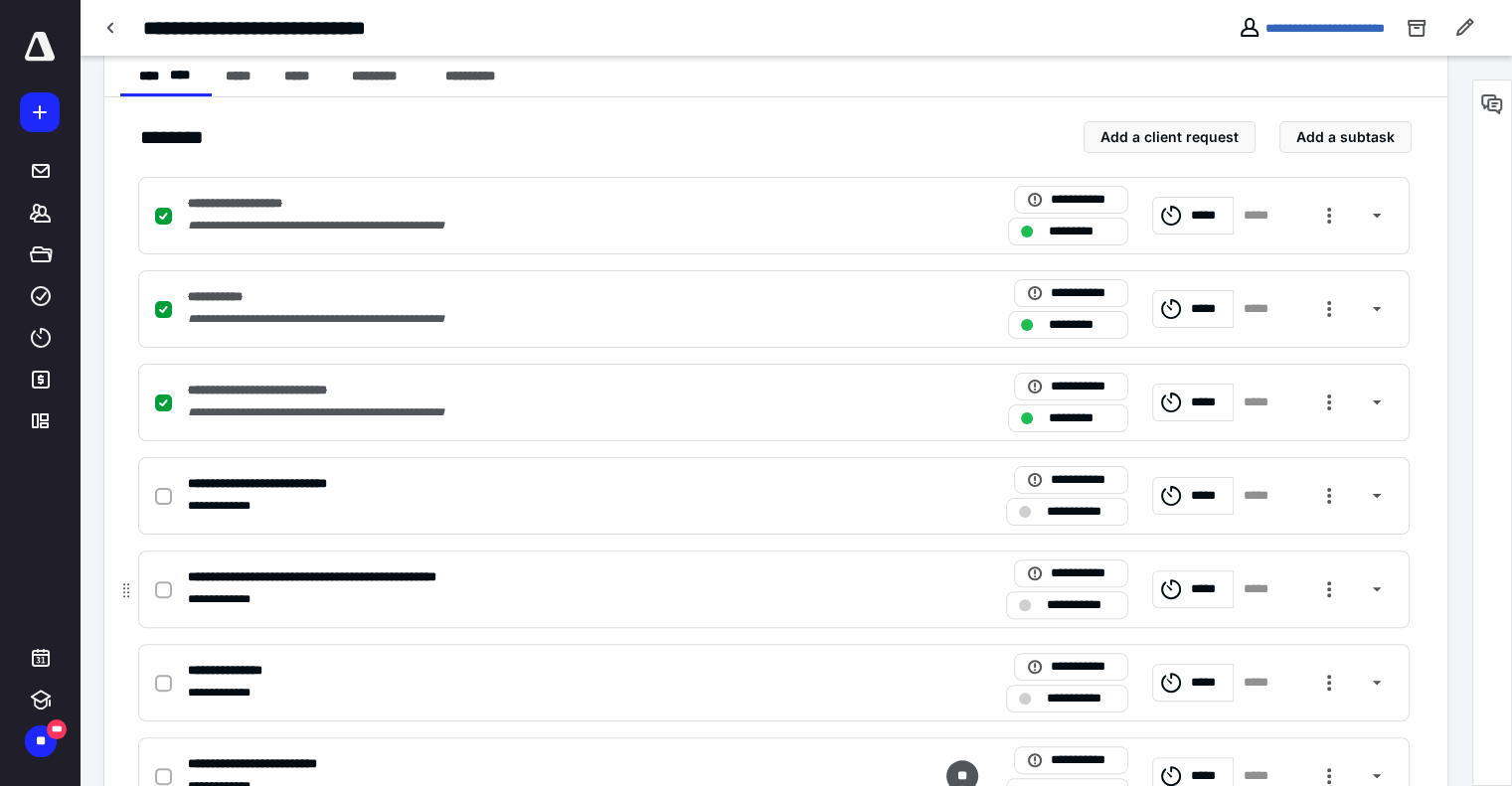 click at bounding box center [163, 590] 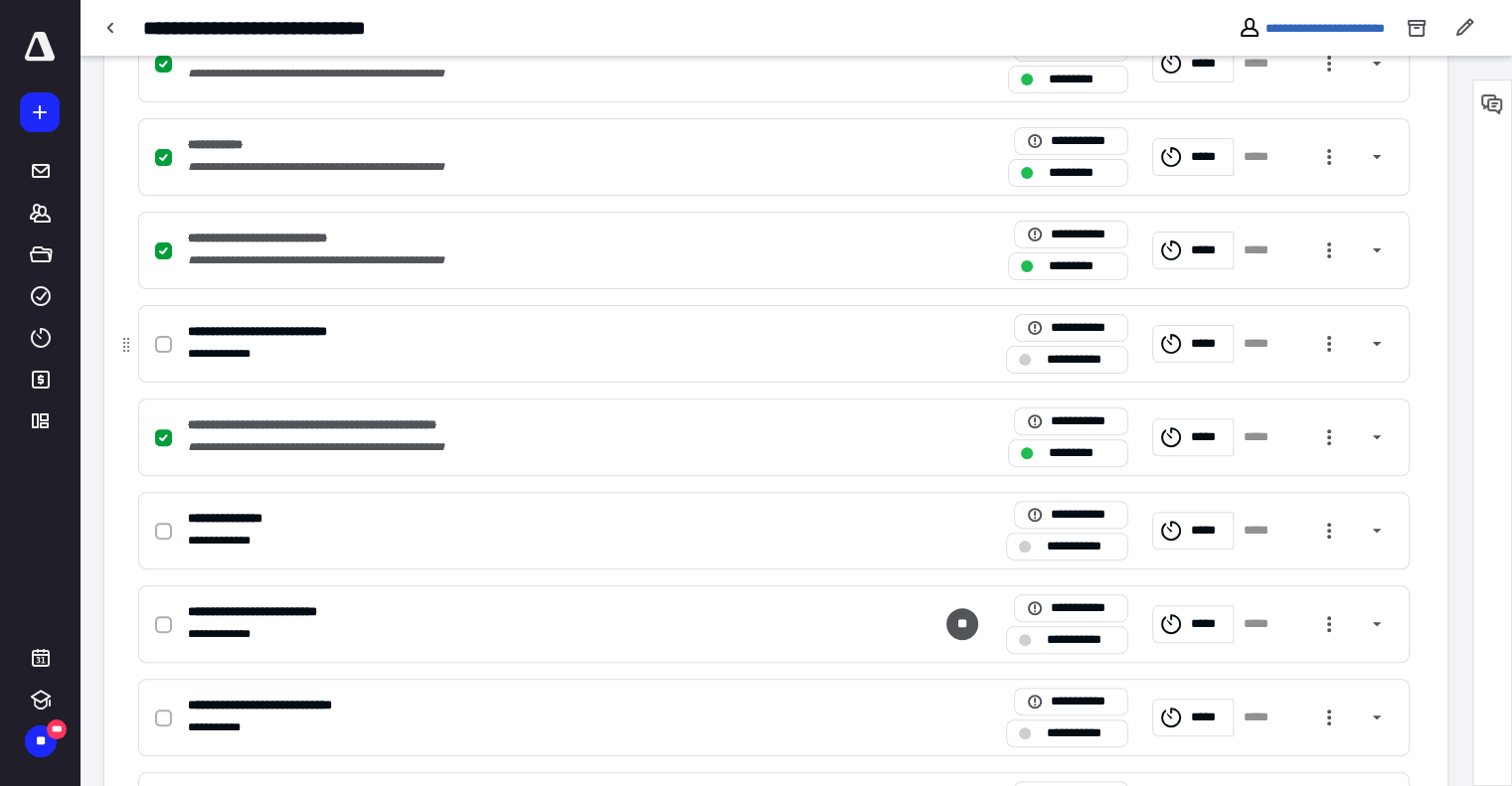 scroll, scrollTop: 596, scrollLeft: 0, axis: vertical 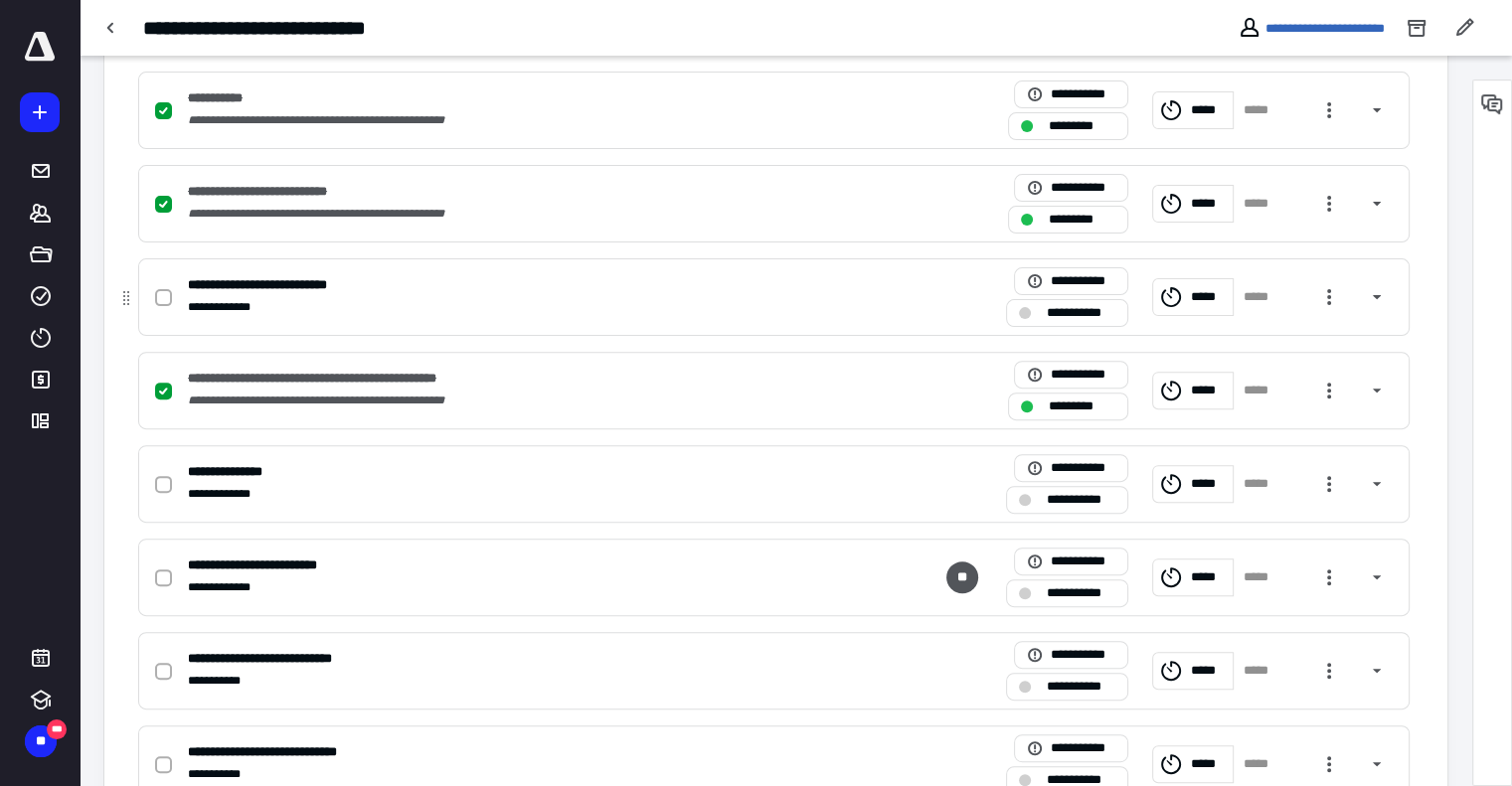 click at bounding box center (163, 298) 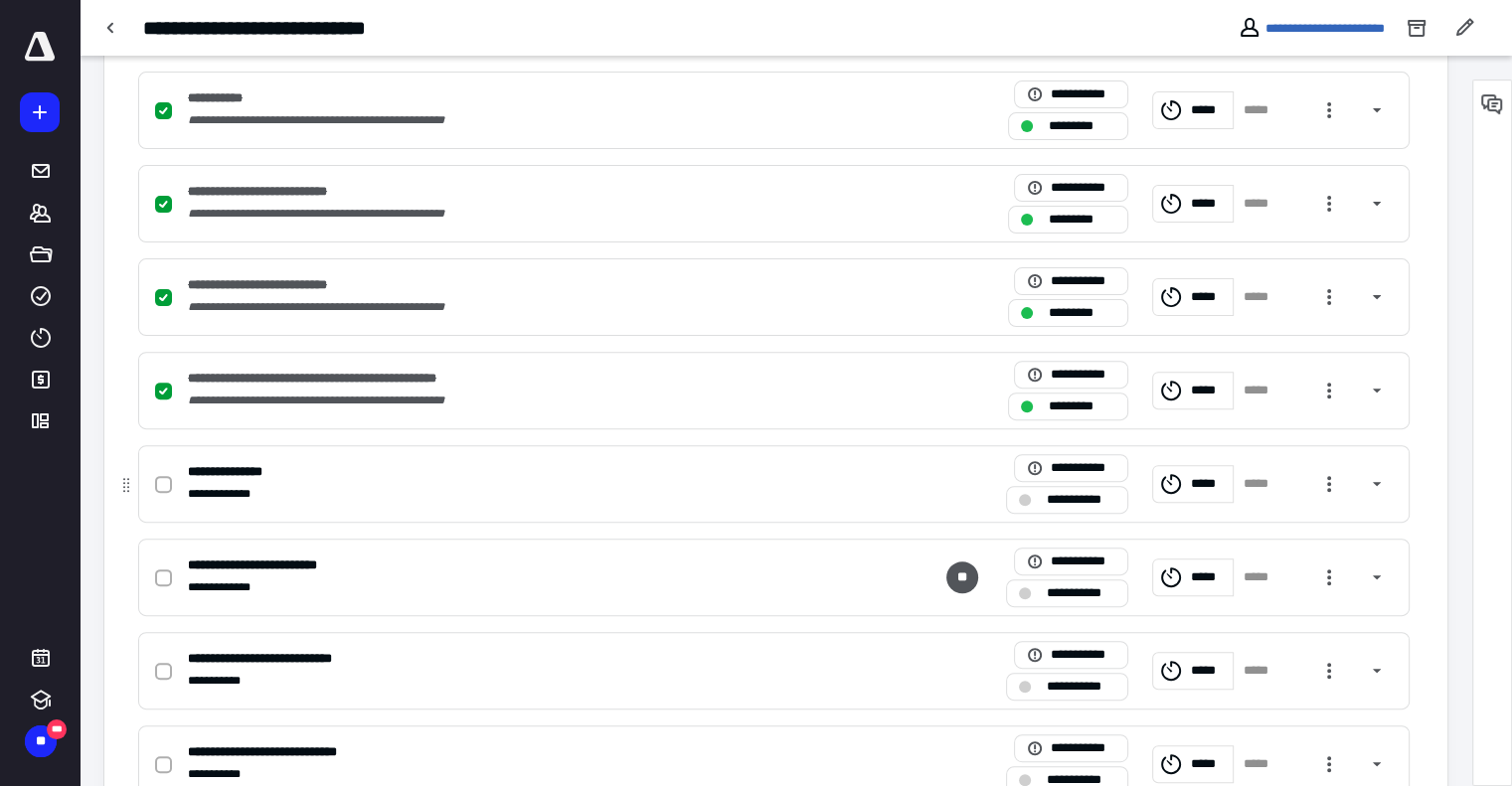 click on "**********" at bounding box center [513, 494] 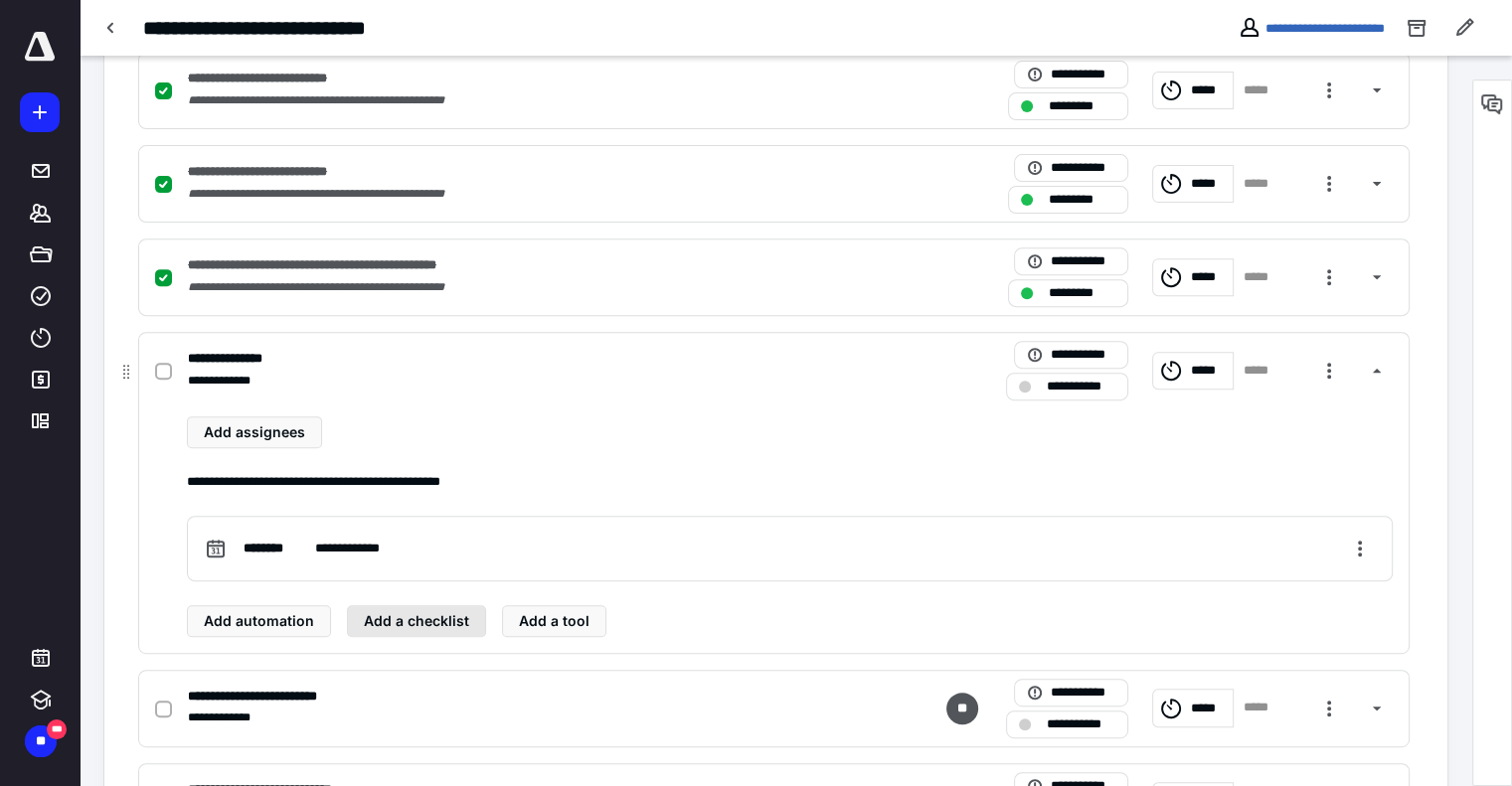 scroll, scrollTop: 795, scrollLeft: 0, axis: vertical 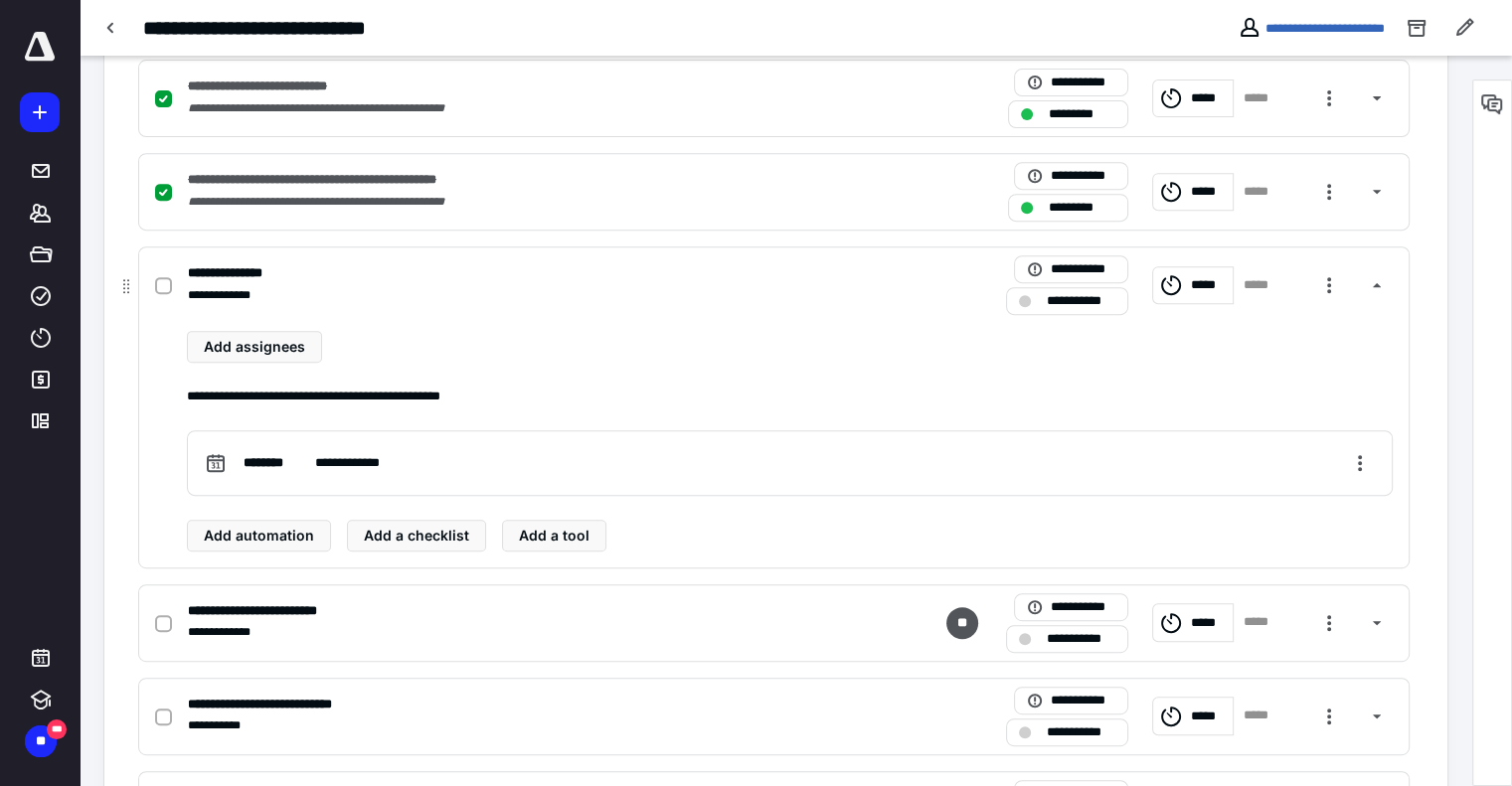 click on "**********" at bounding box center (242, 273) 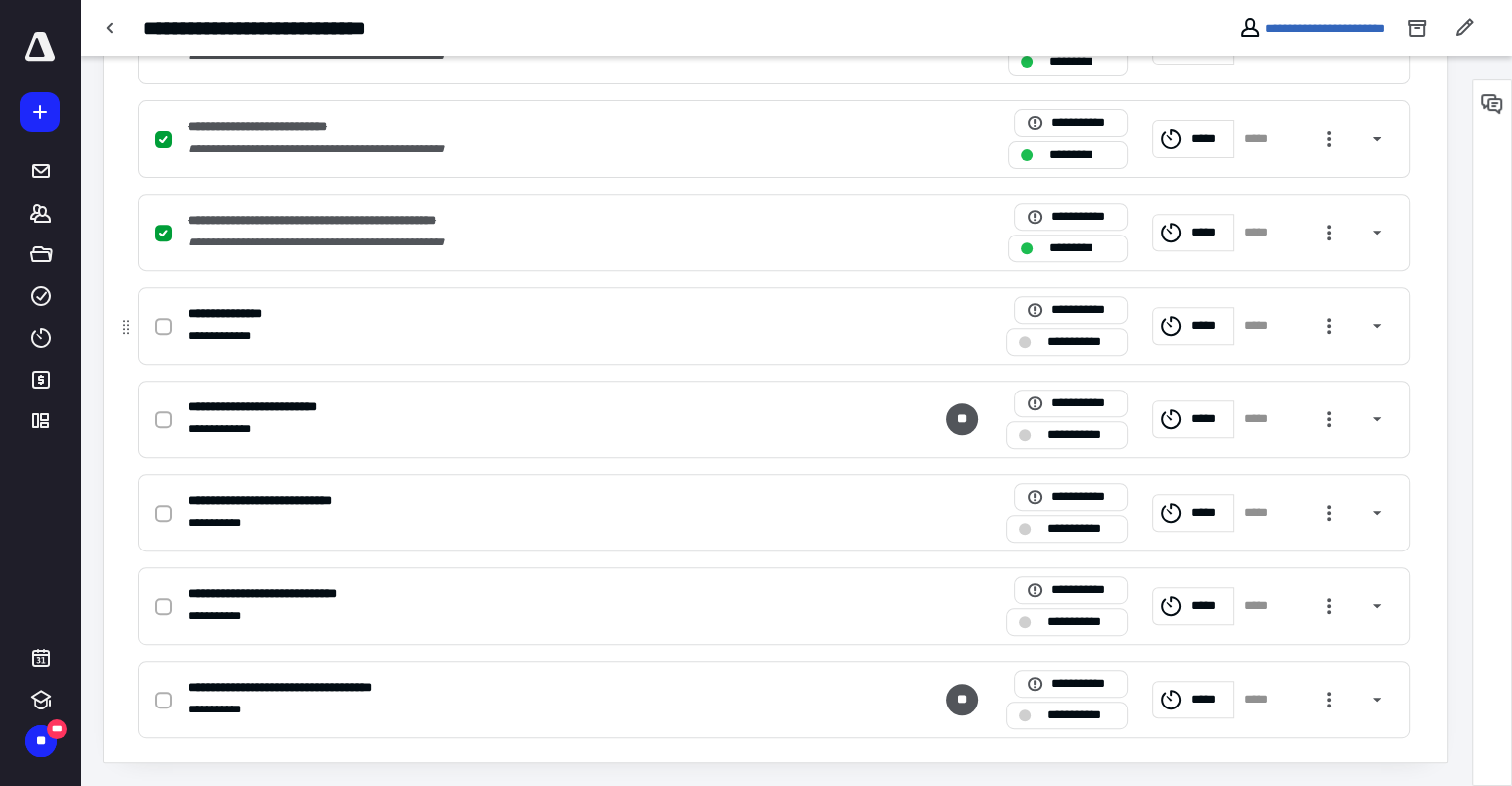 click 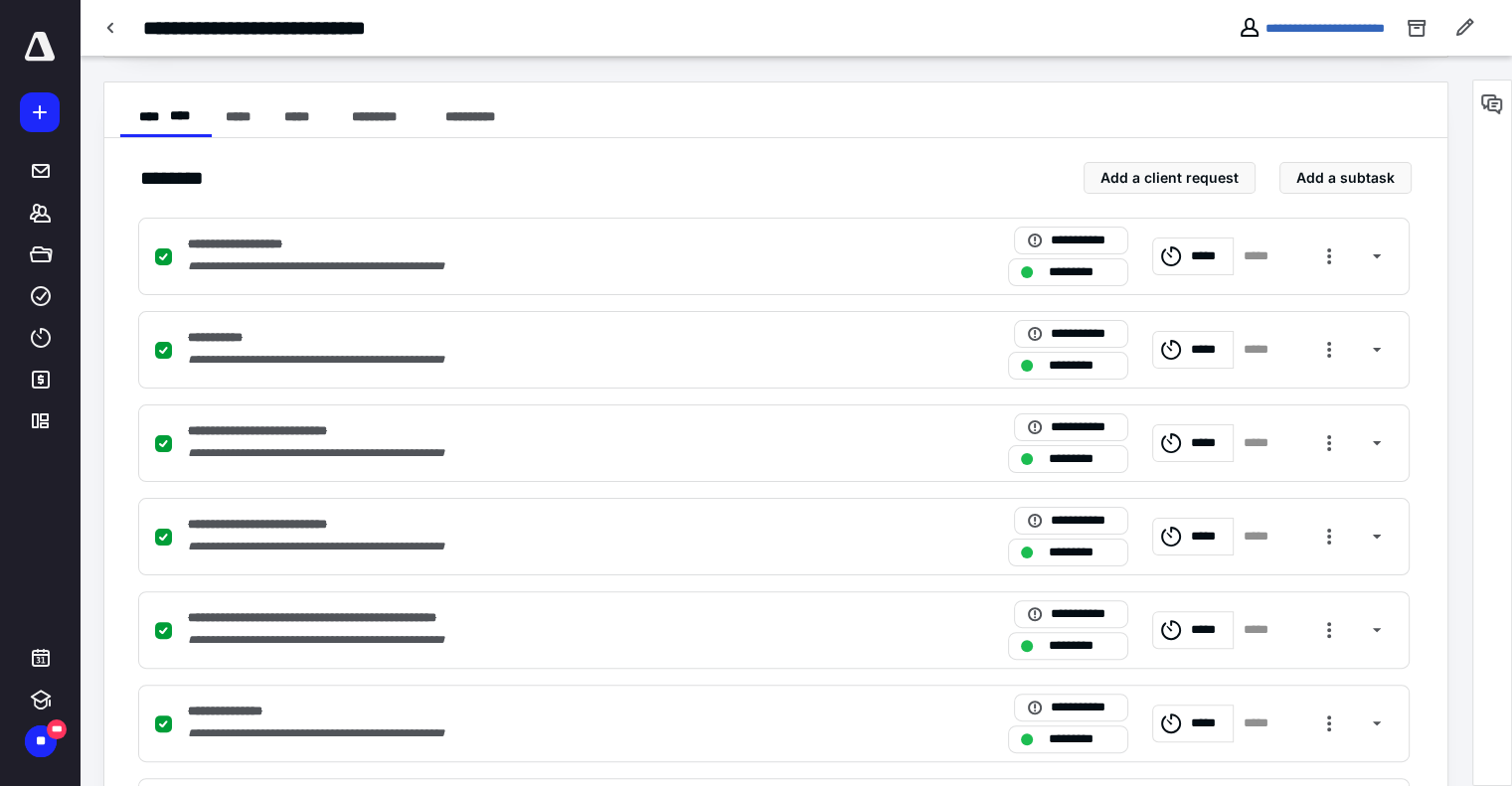 scroll, scrollTop: 0, scrollLeft: 0, axis: both 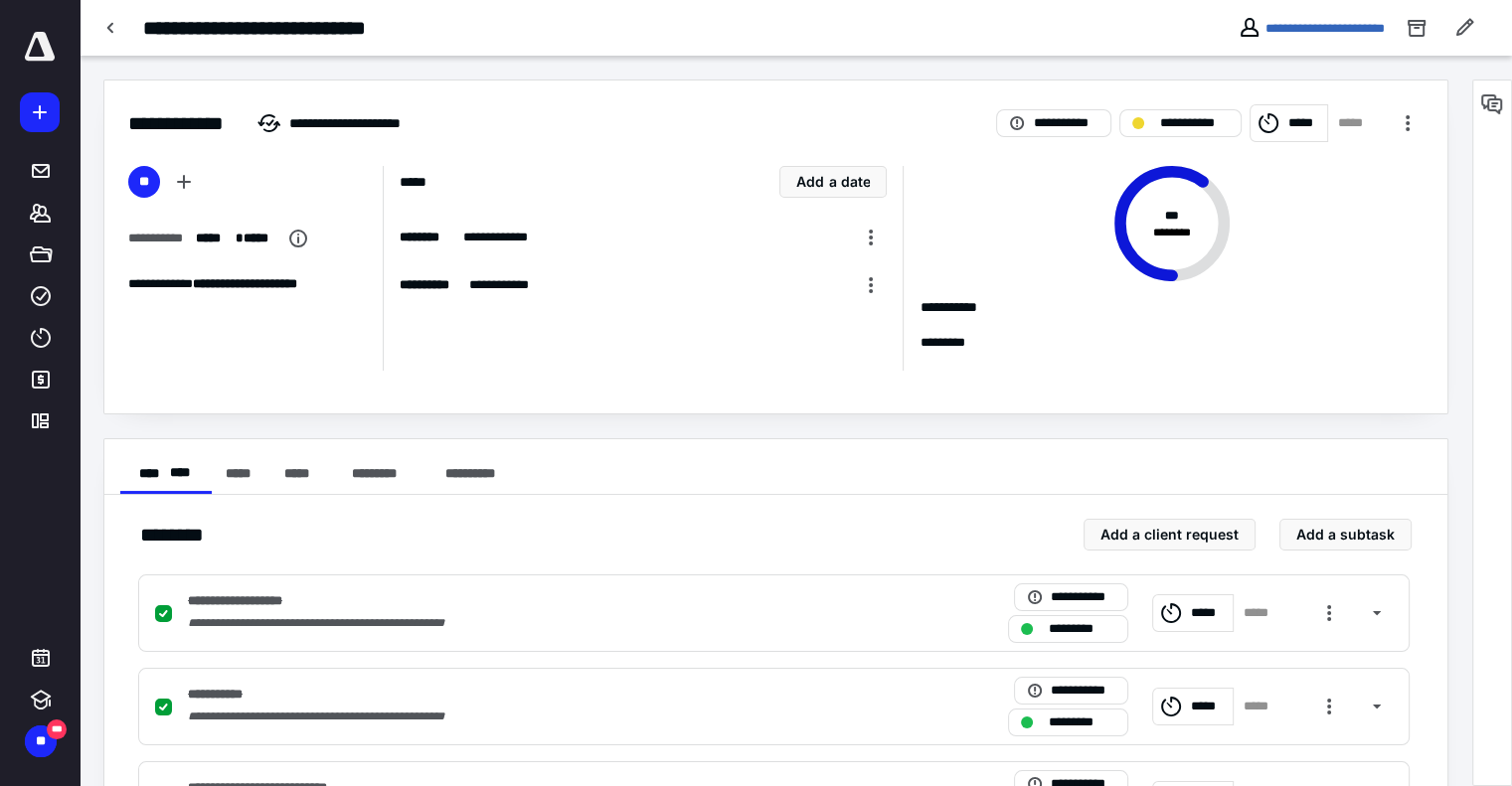 click on "*****" at bounding box center (1289, 123) 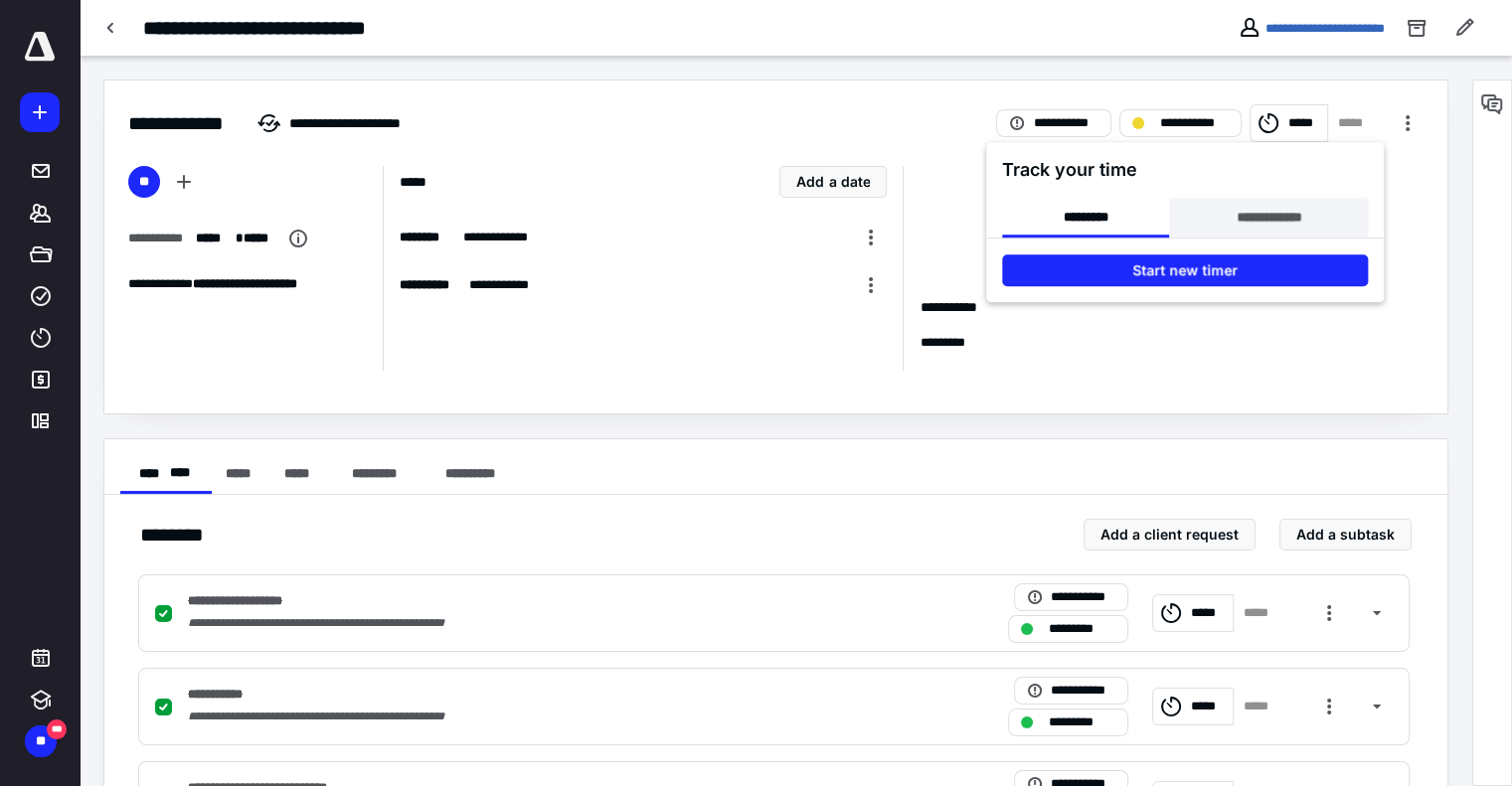 click on "**********" at bounding box center (1268, 218) 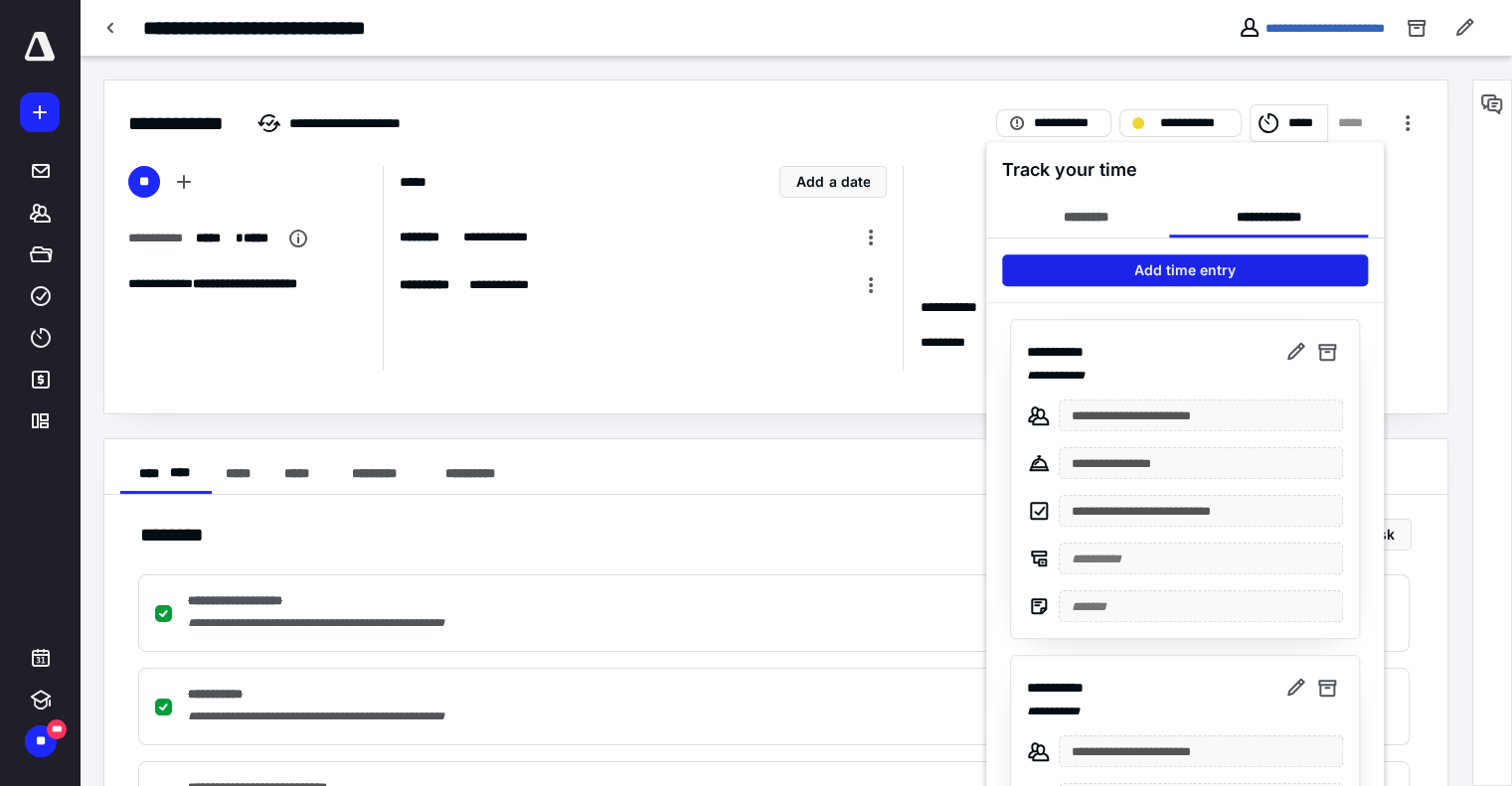 click on "Add time entry" at bounding box center [1185, 270] 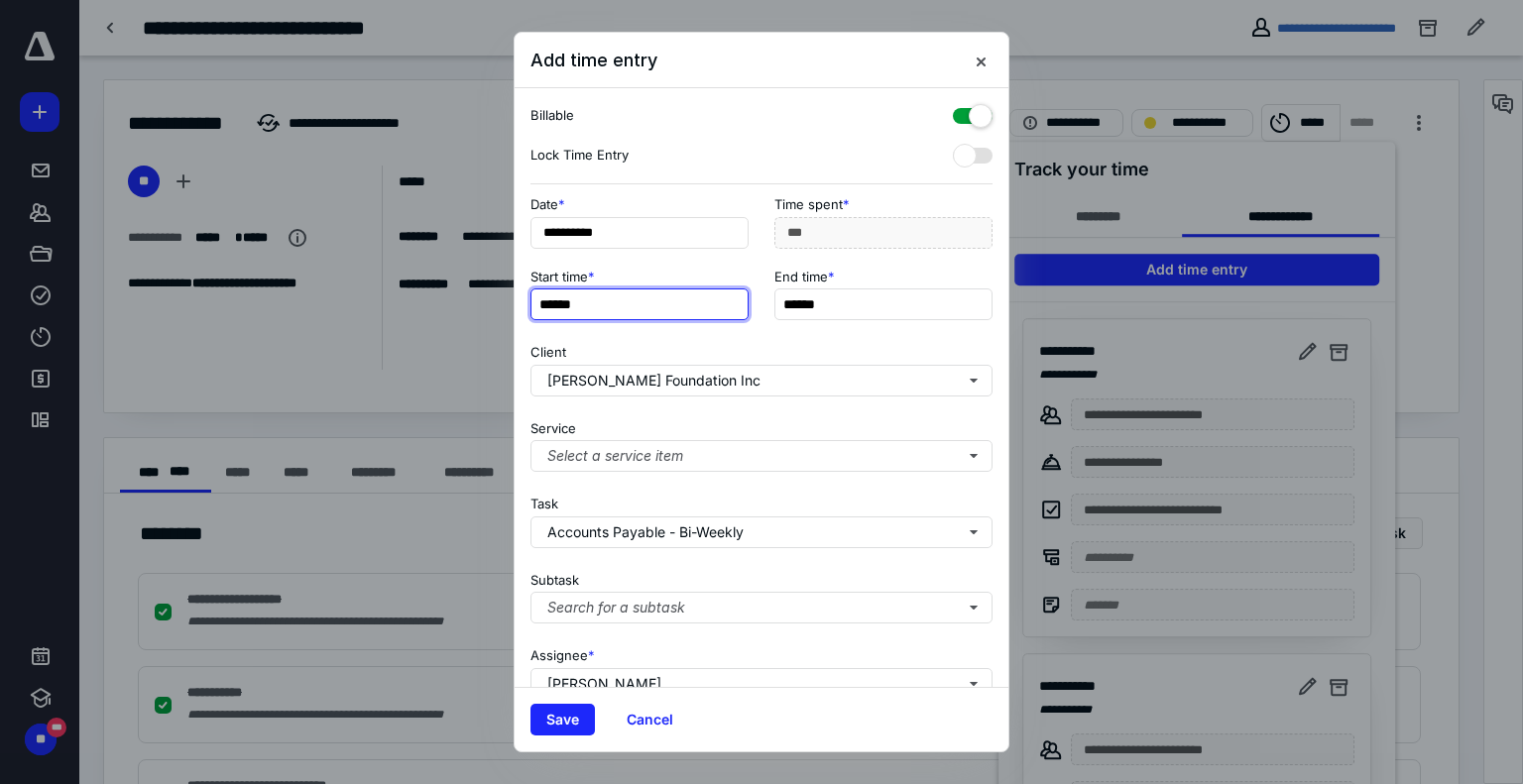 click on "******" at bounding box center [640, 304] 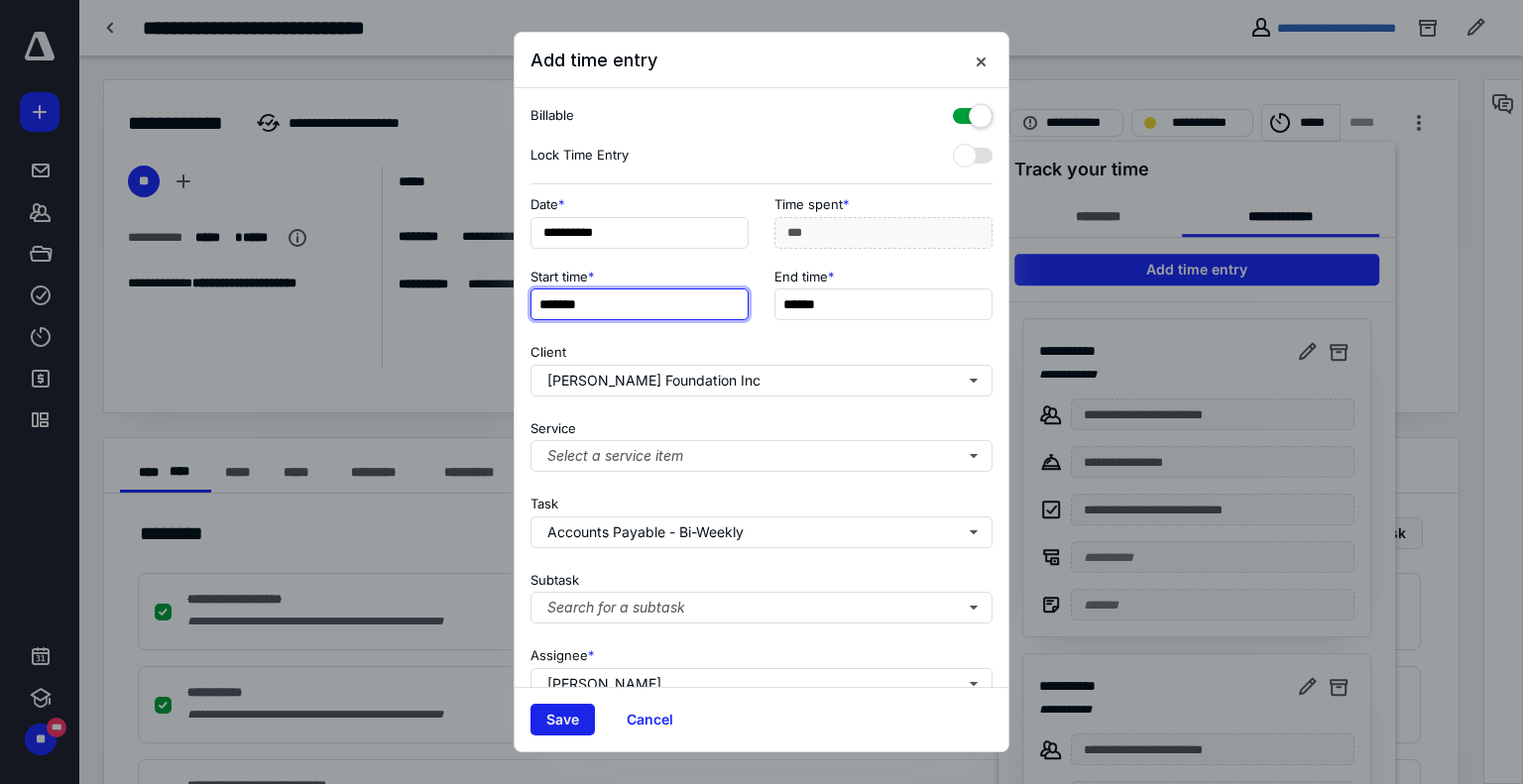 type on "*******" 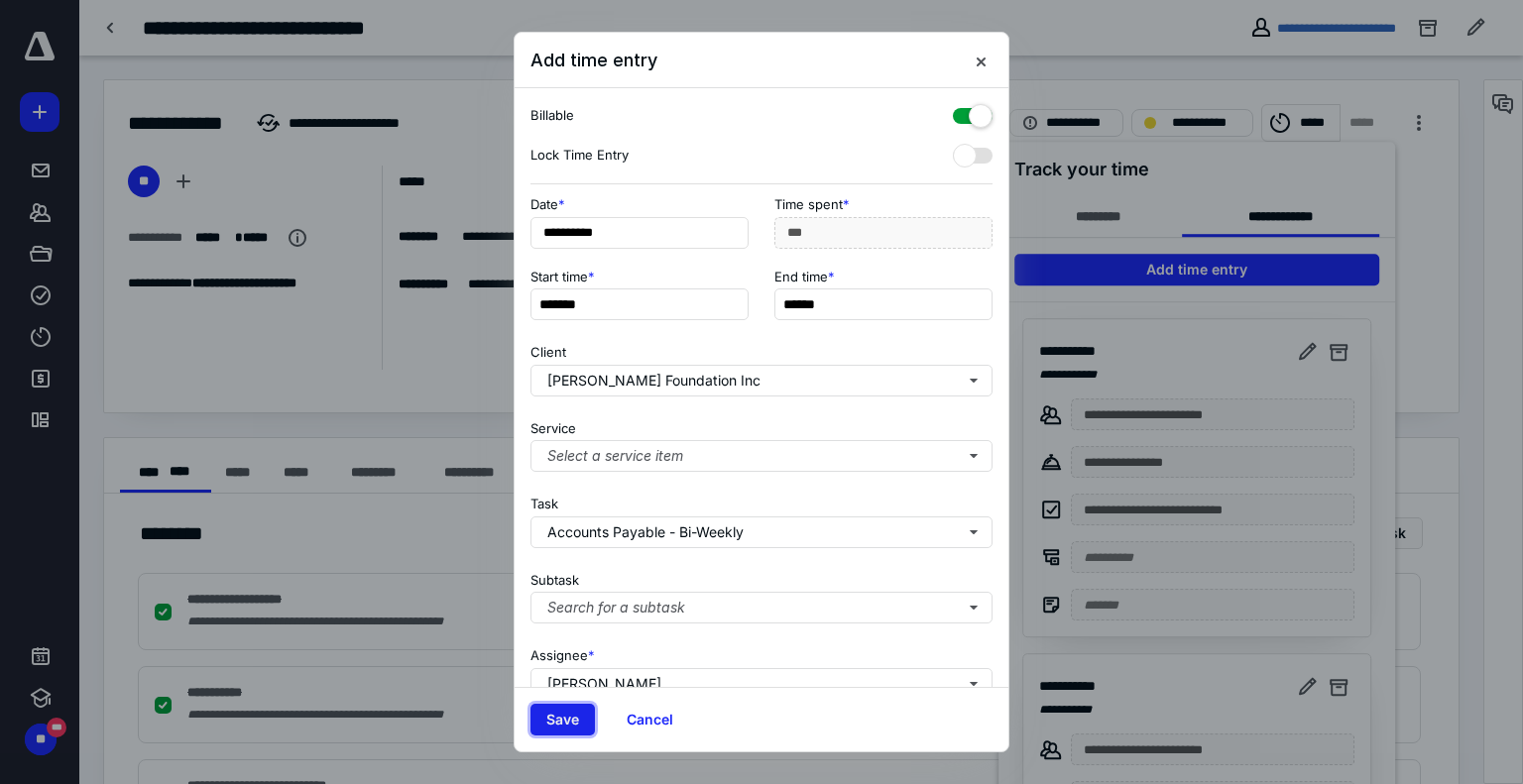 type on "******" 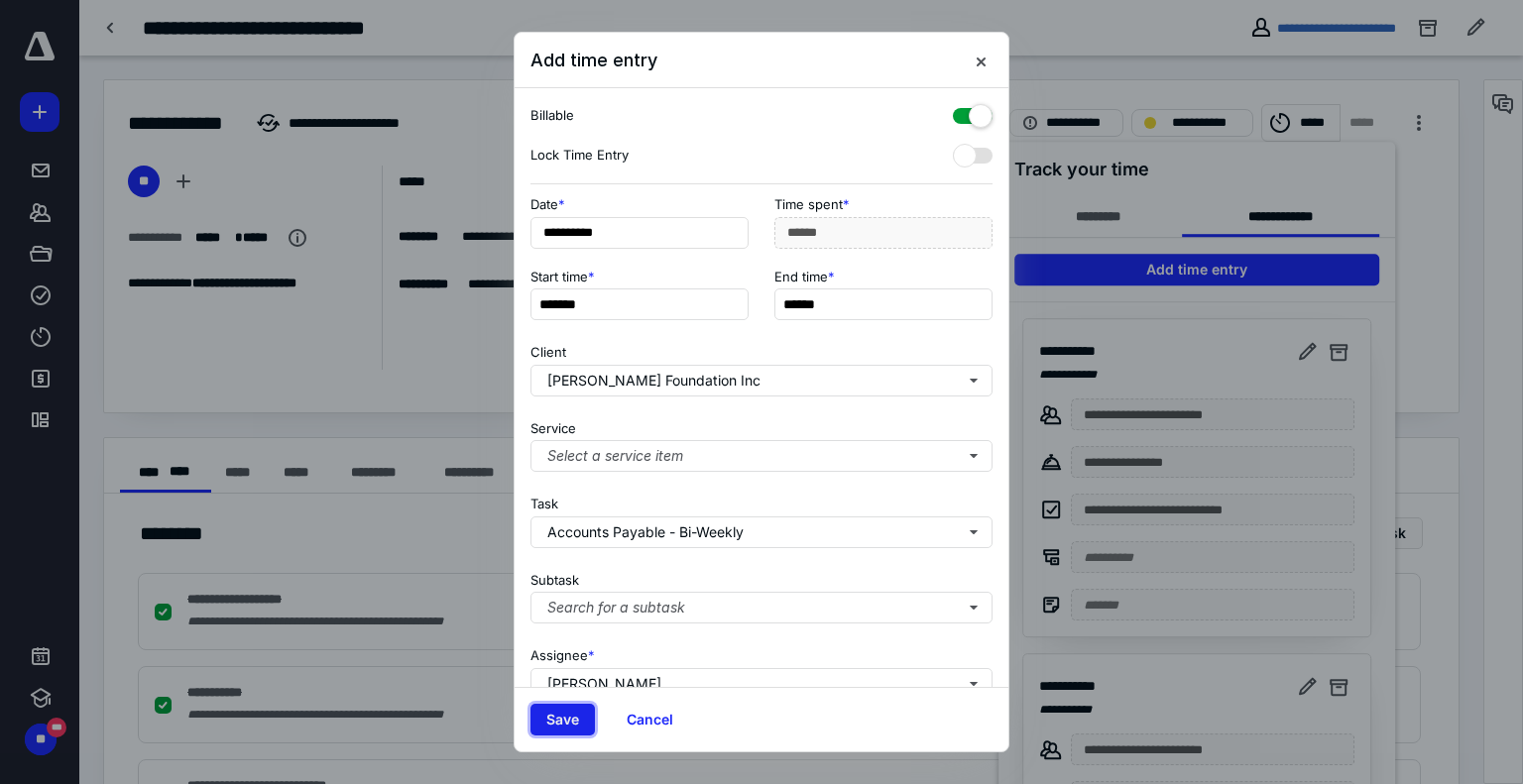 click on "Save" at bounding box center (562, 720) 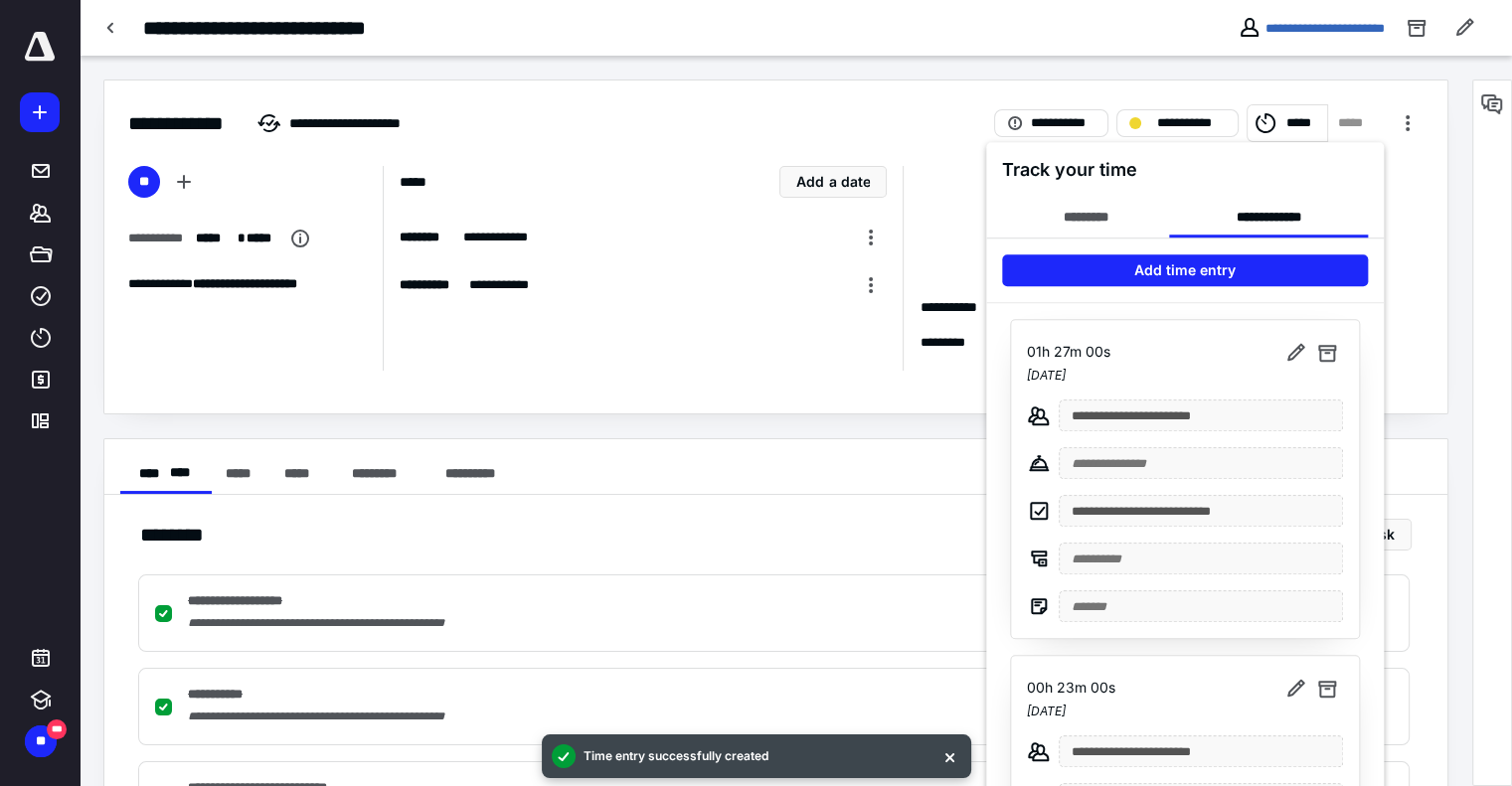 click at bounding box center (756, 393) 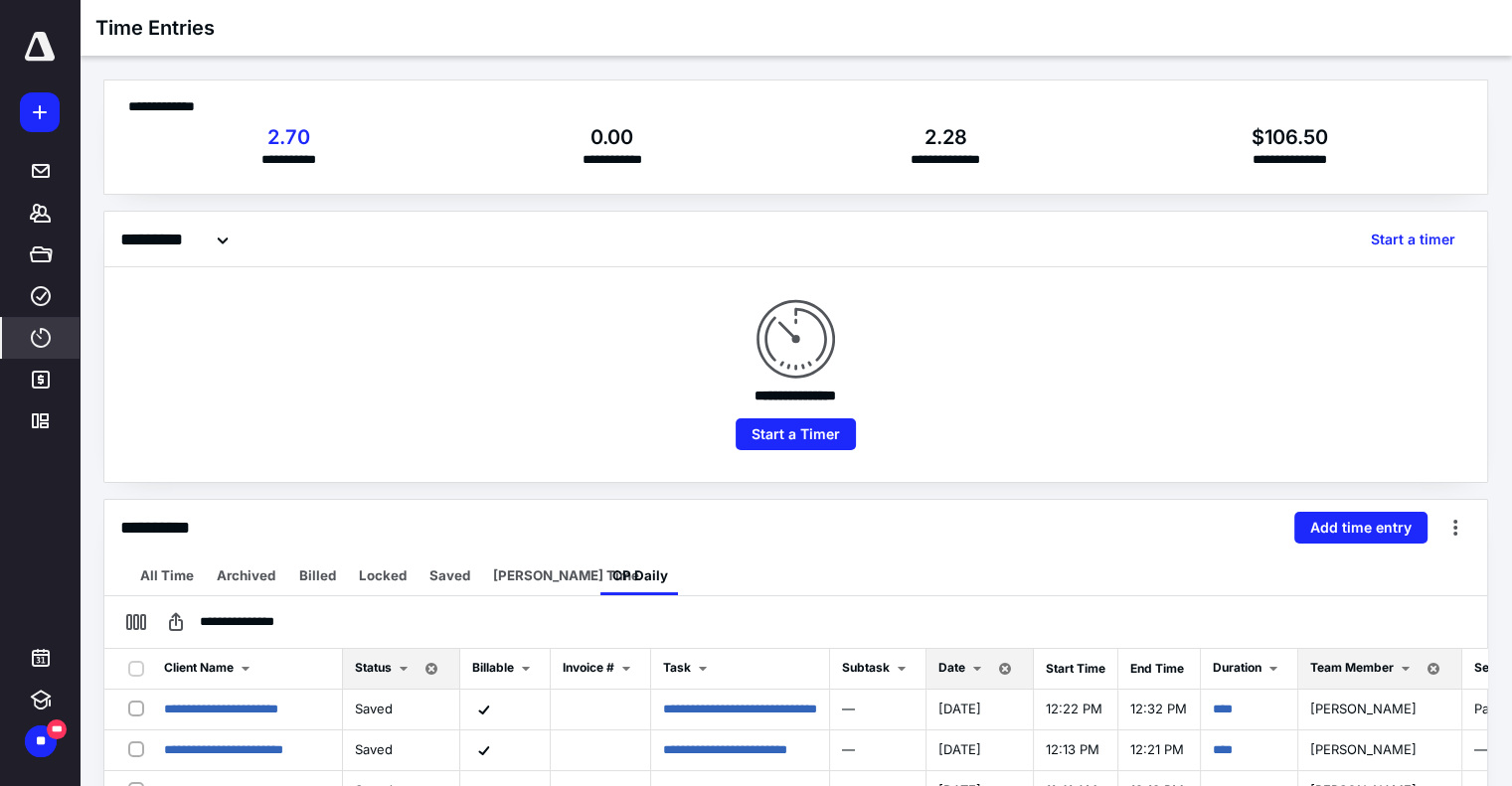 scroll, scrollTop: 0, scrollLeft: 0, axis: both 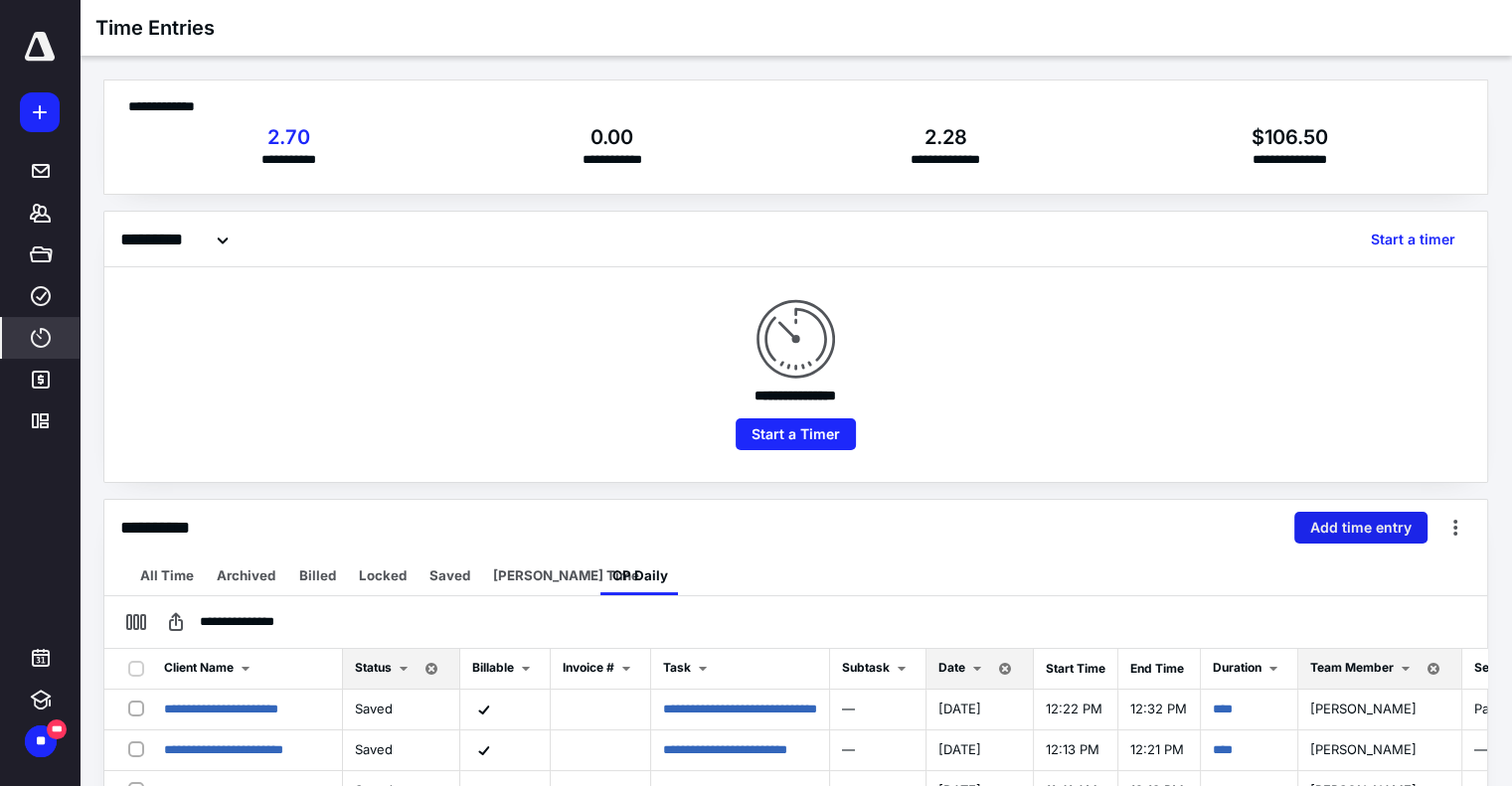 click on "Add time entry" at bounding box center (1361, 528) 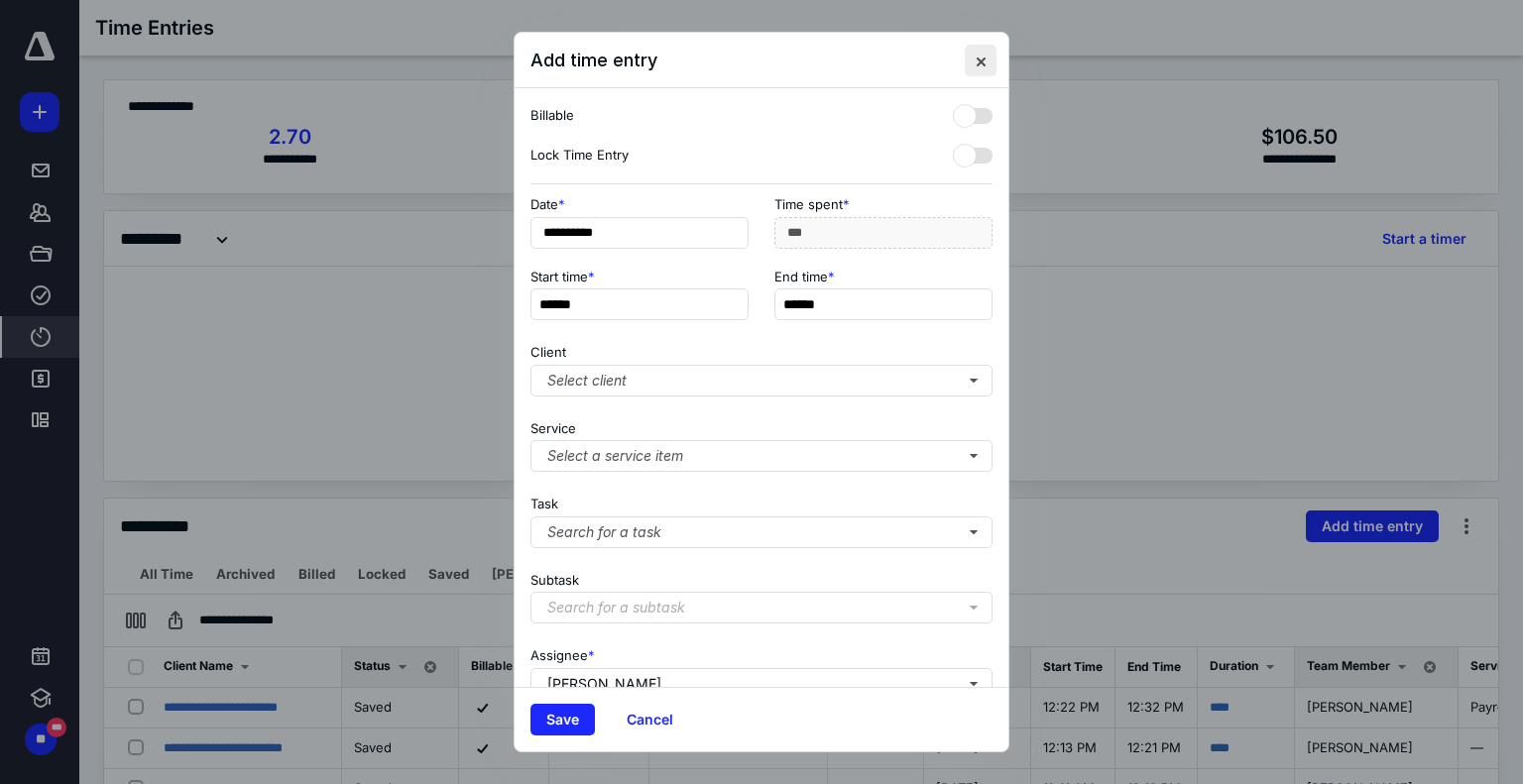 click at bounding box center (981, 60) 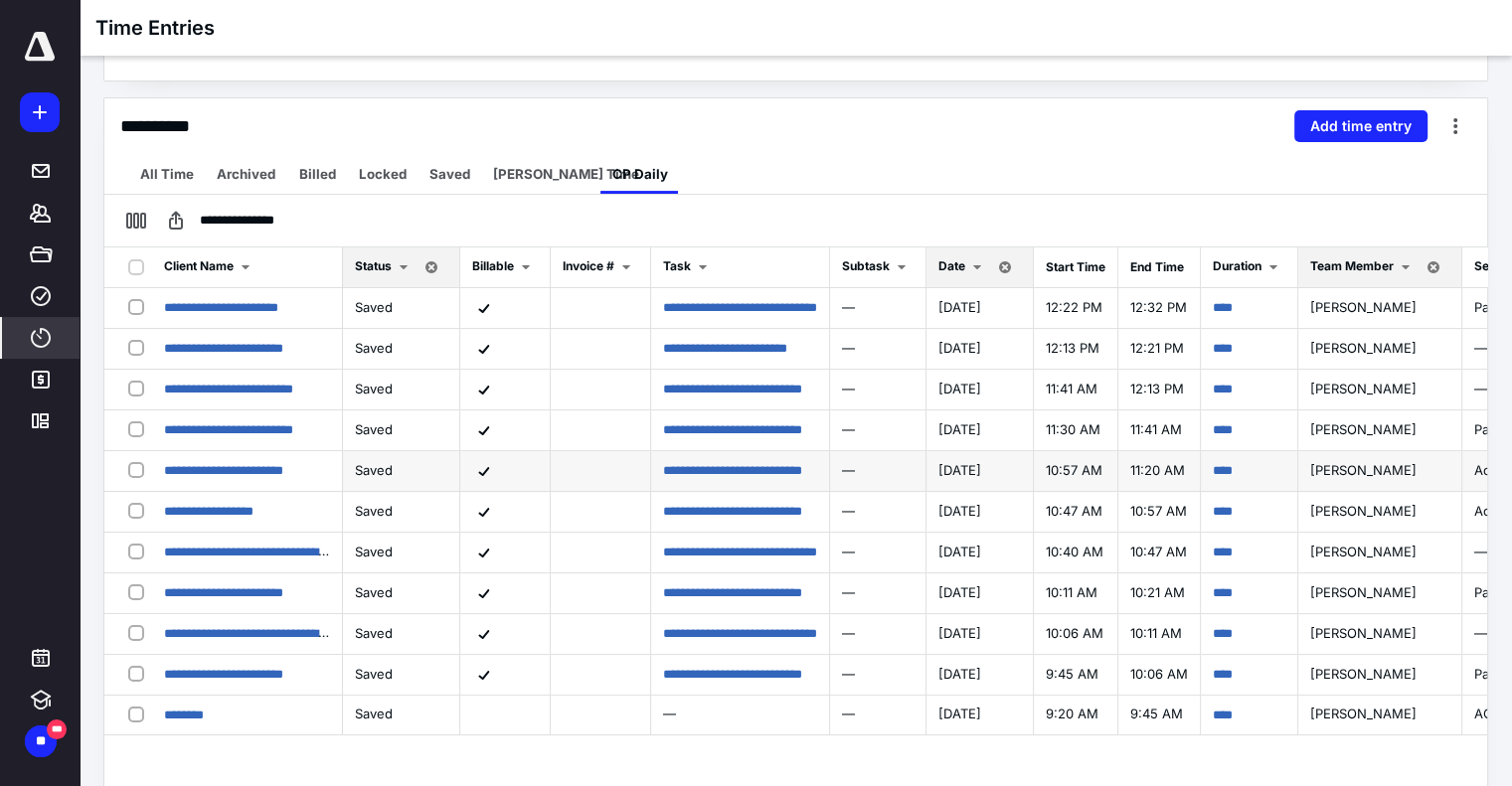 scroll, scrollTop: 439, scrollLeft: 0, axis: vertical 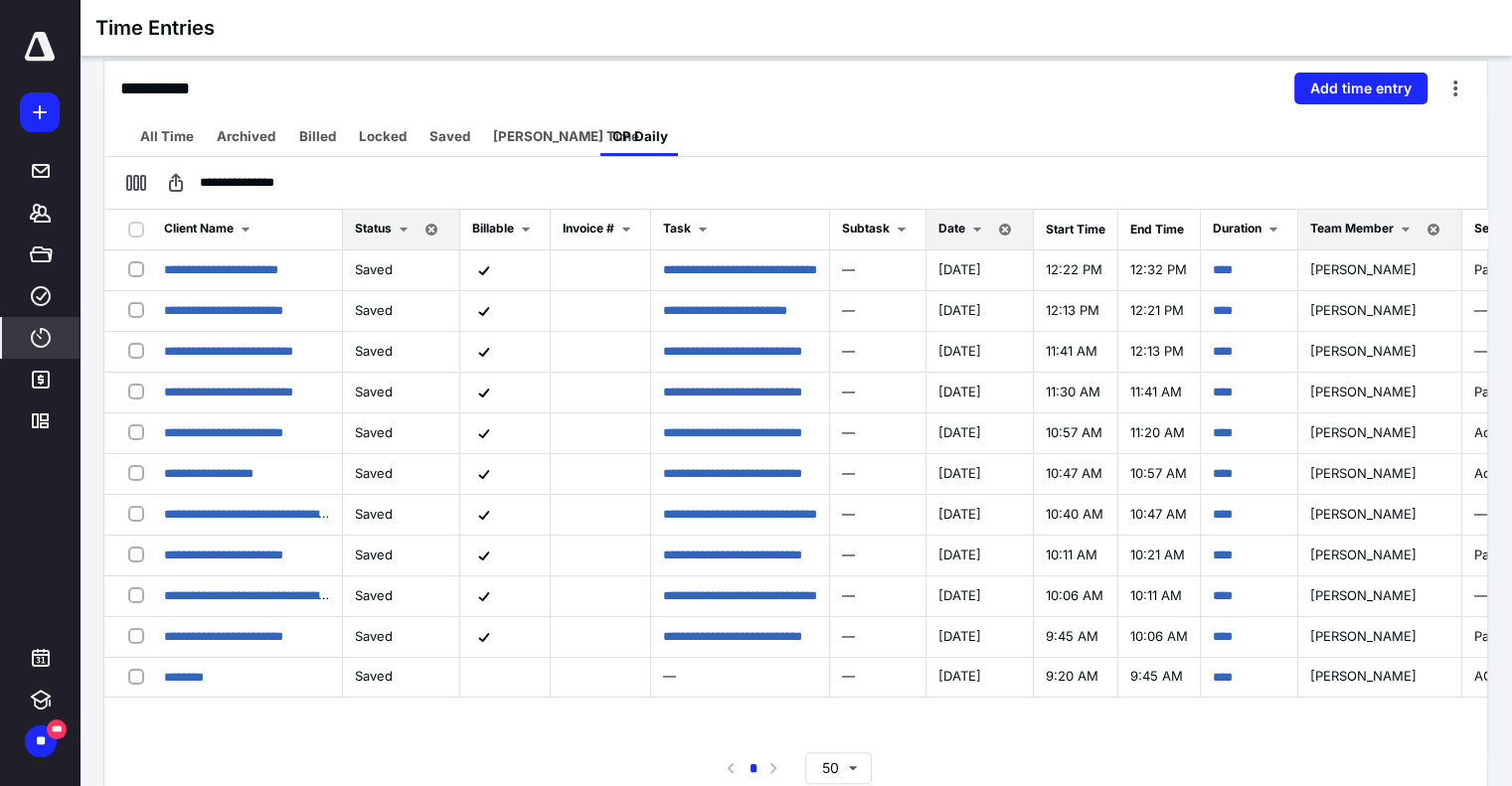 click on "**********" at bounding box center (795, 88) 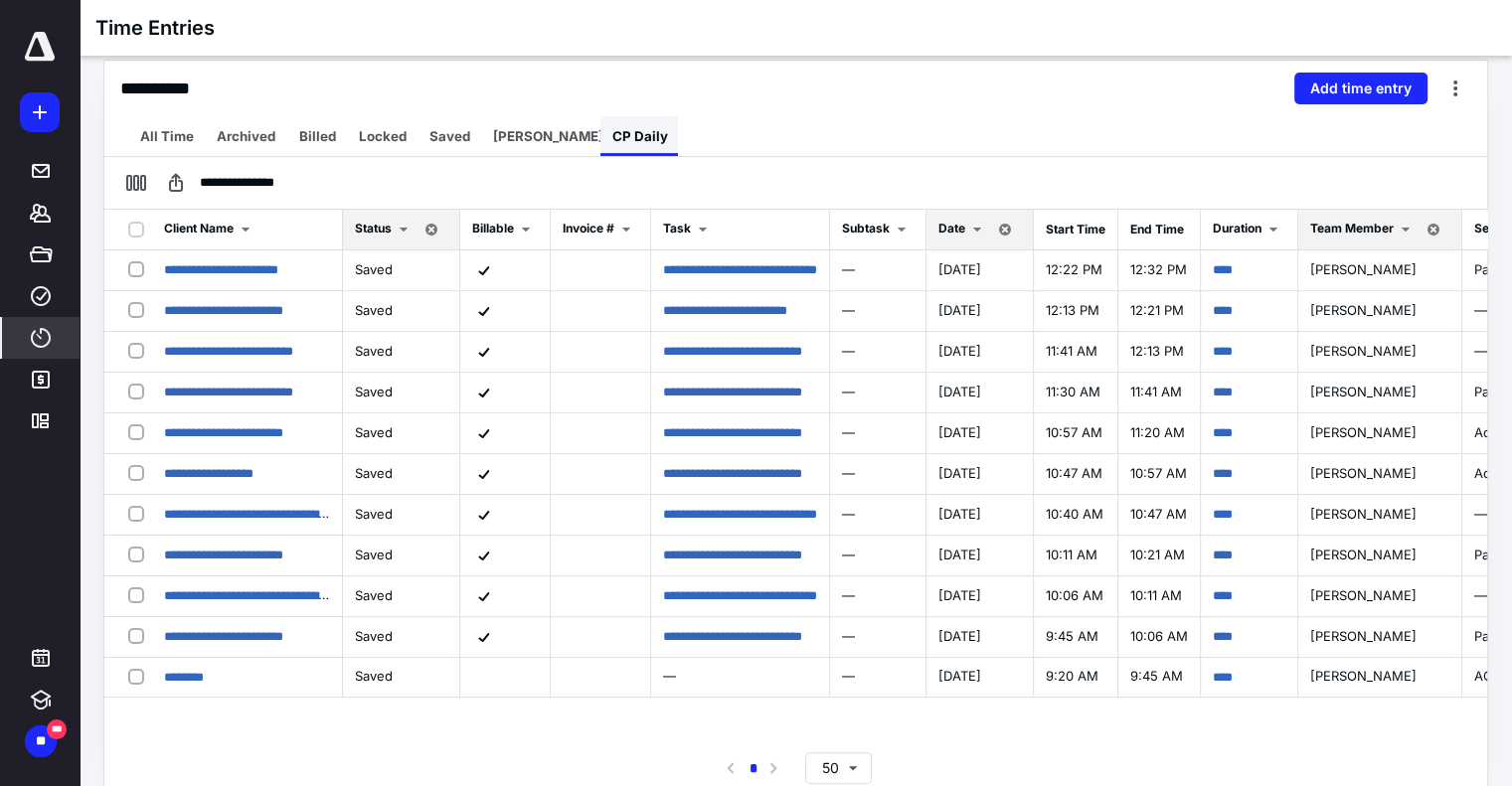 scroll, scrollTop: 0, scrollLeft: 0, axis: both 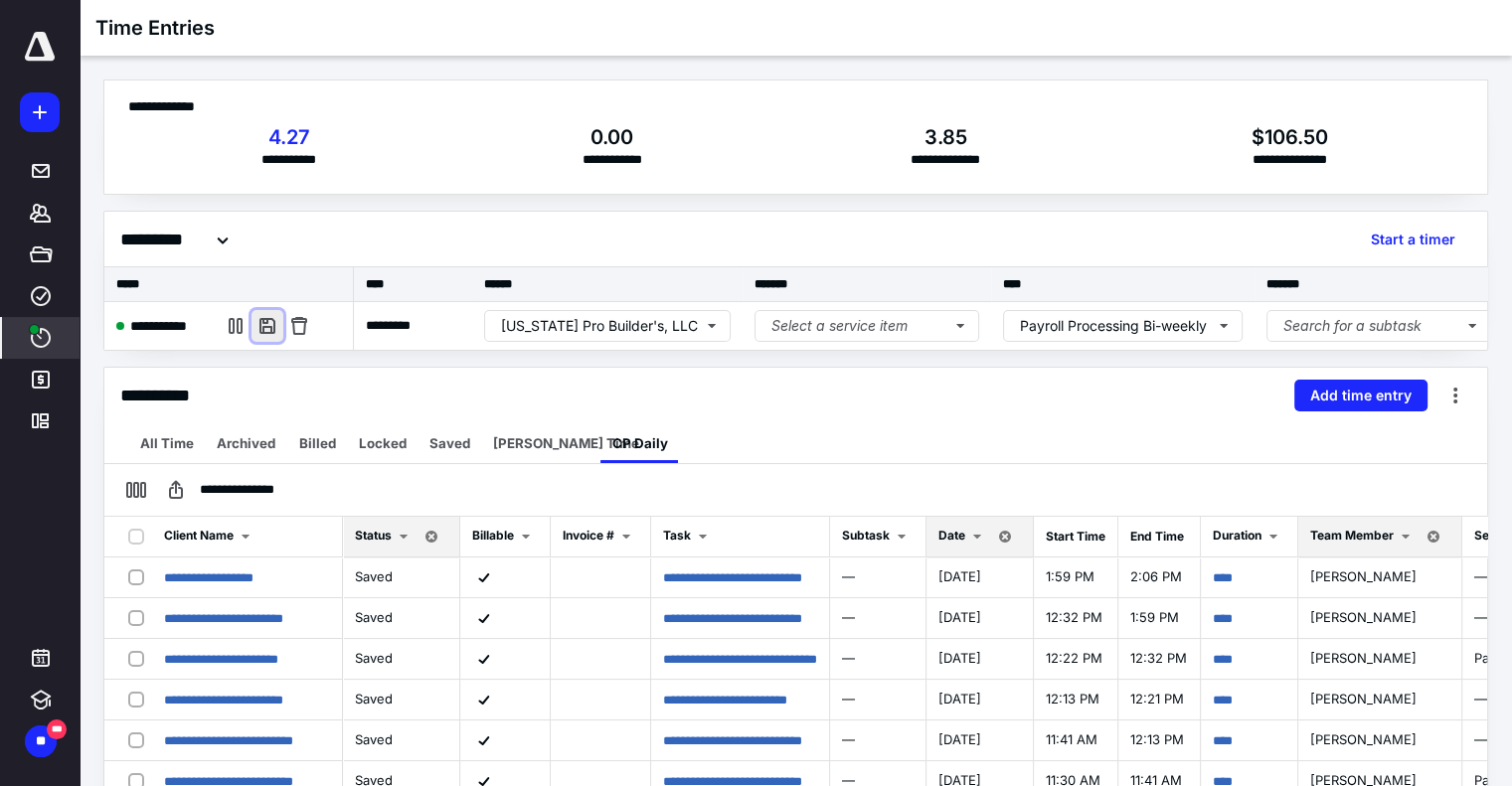 click at bounding box center (267, 326) 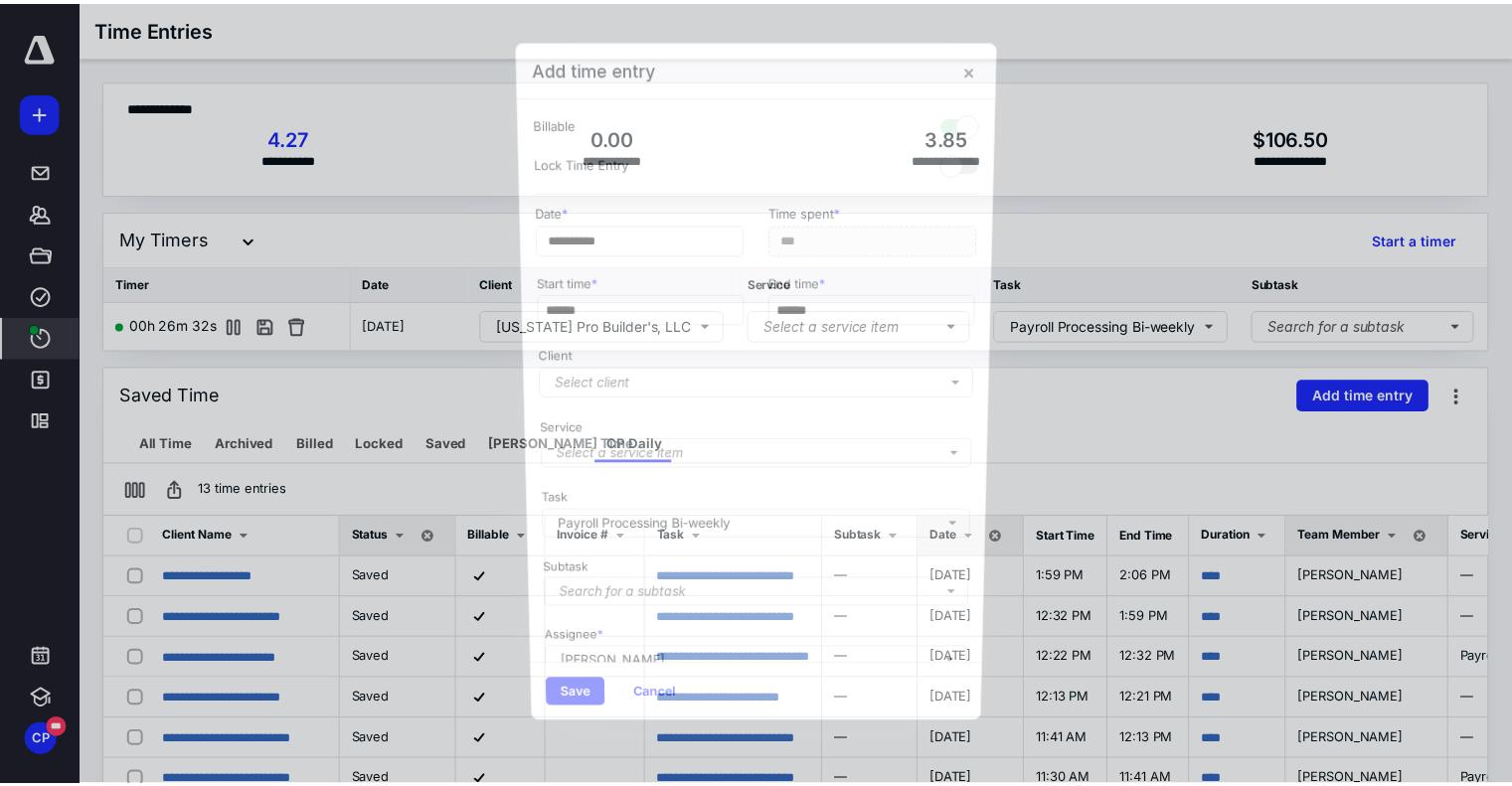 scroll, scrollTop: 0, scrollLeft: 0, axis: both 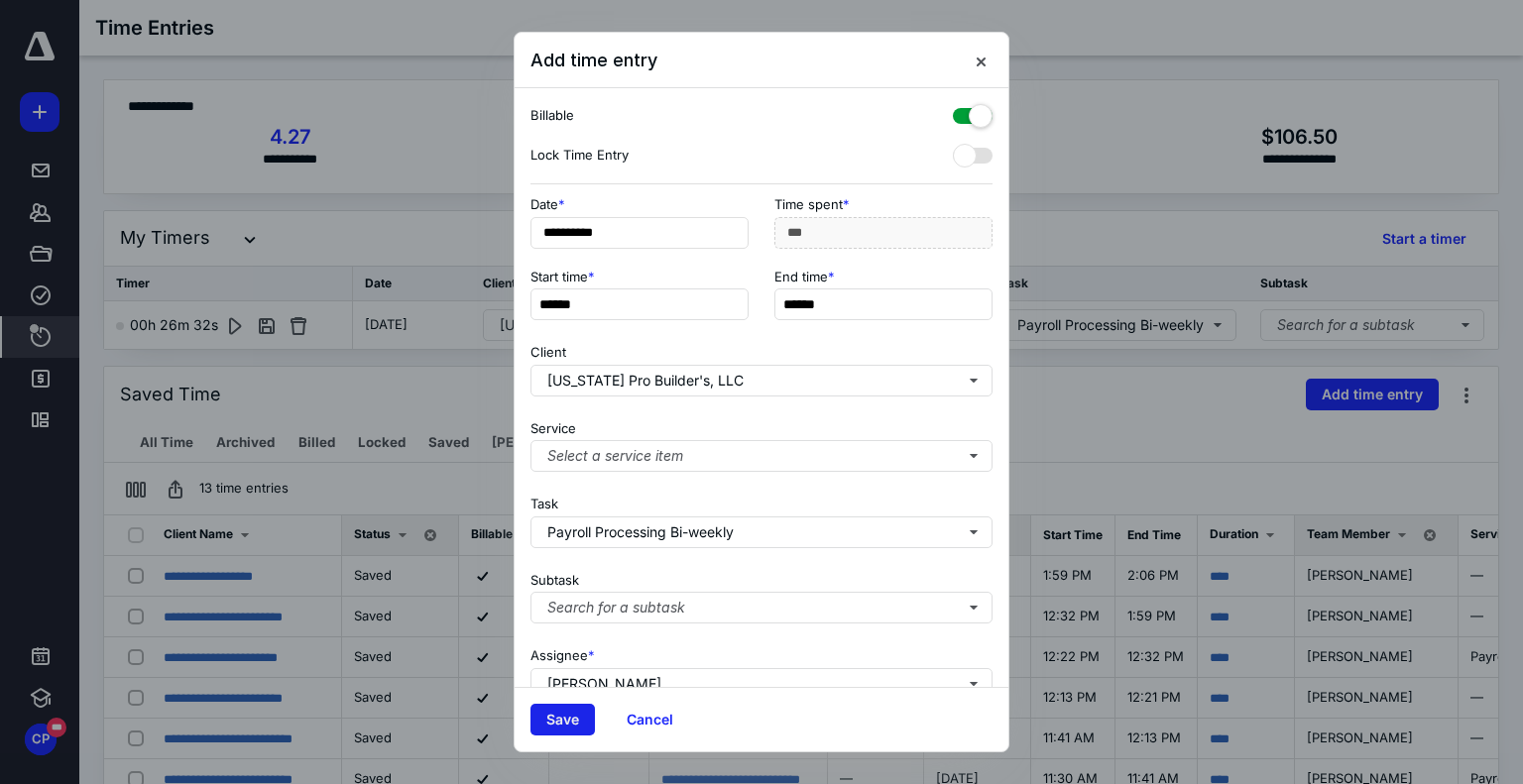 click on "Save" at bounding box center [562, 720] 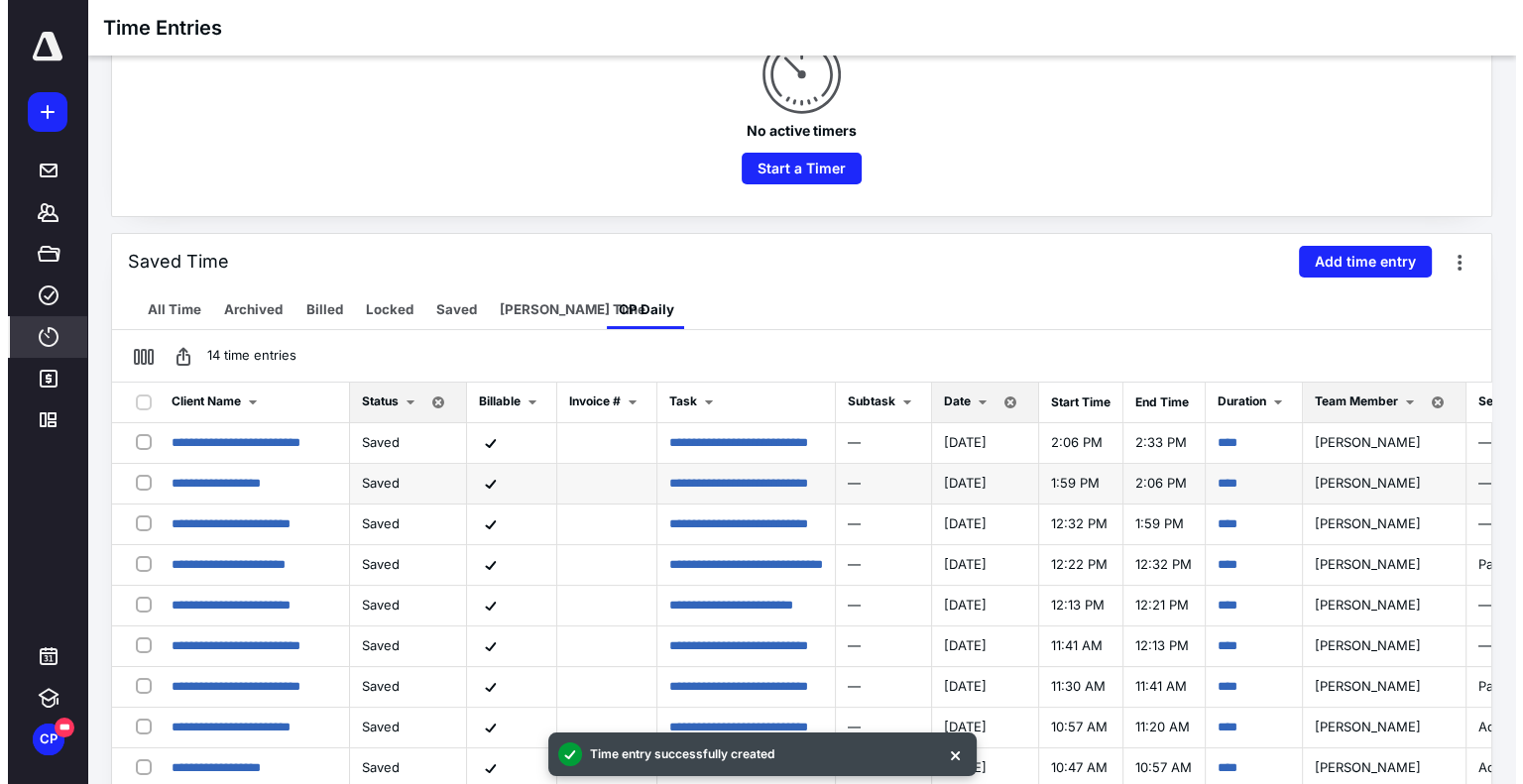 scroll, scrollTop: 297, scrollLeft: 0, axis: vertical 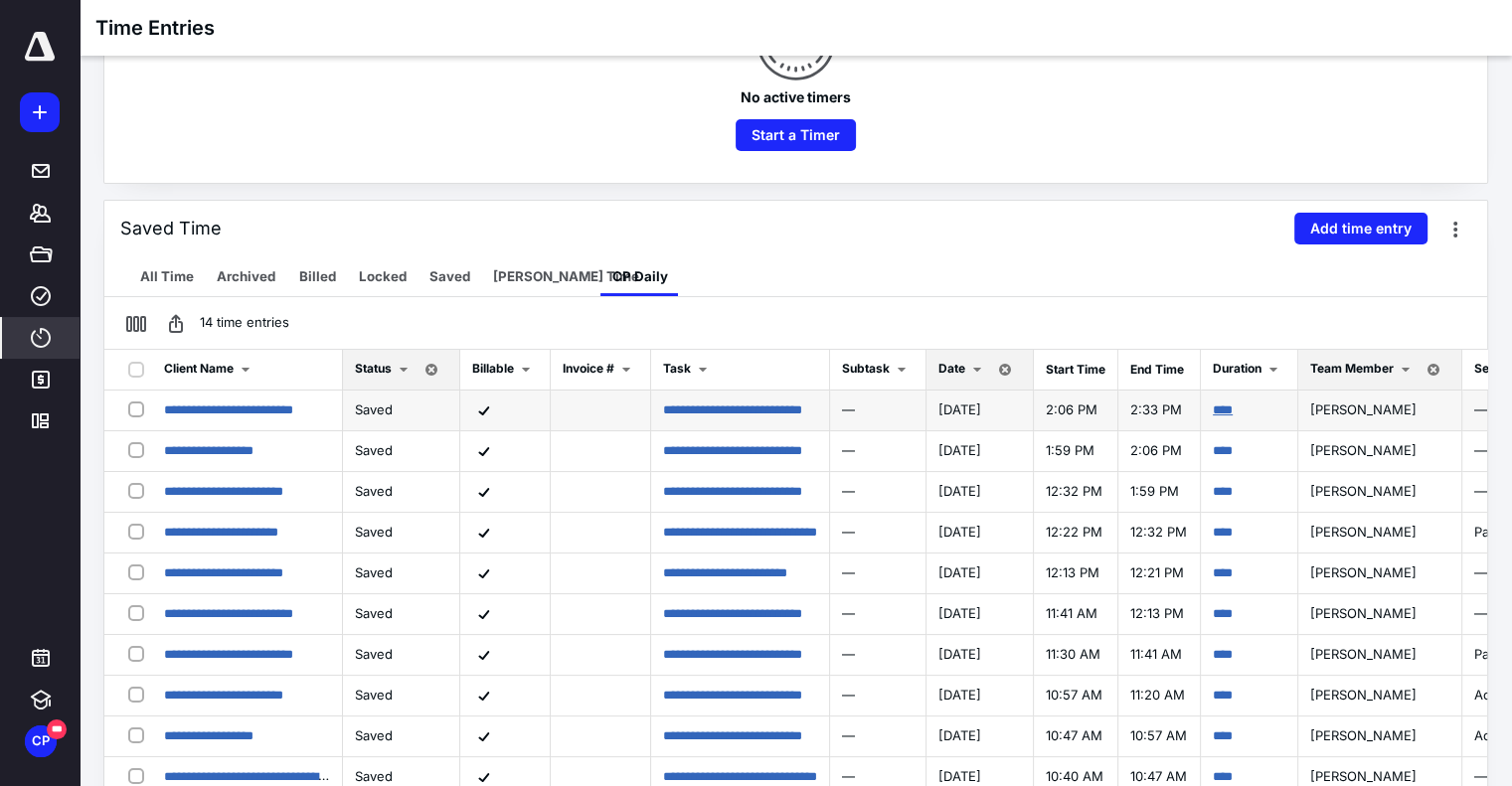 click on "****" at bounding box center [1223, 409] 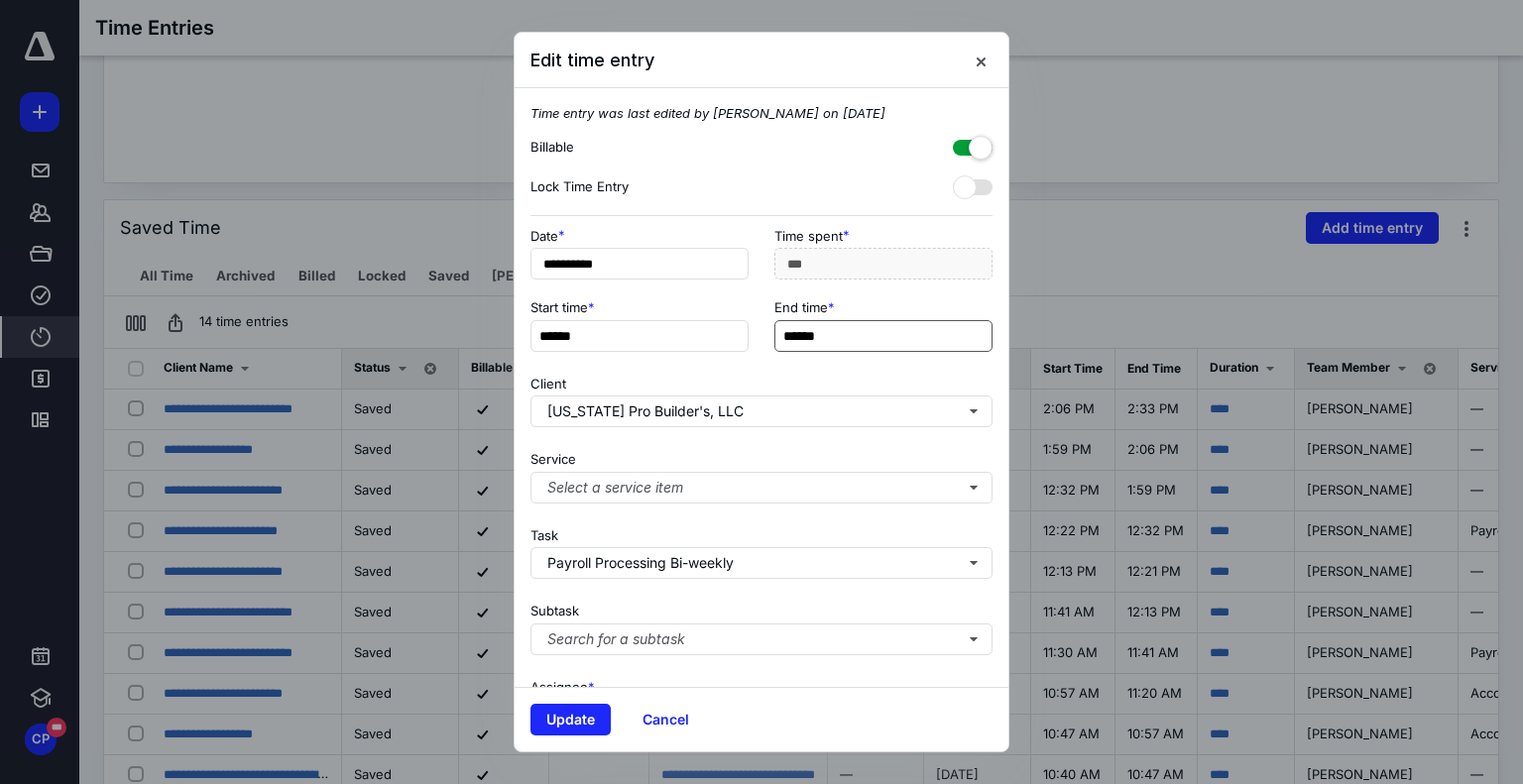 click on "******" at bounding box center (883, 336) 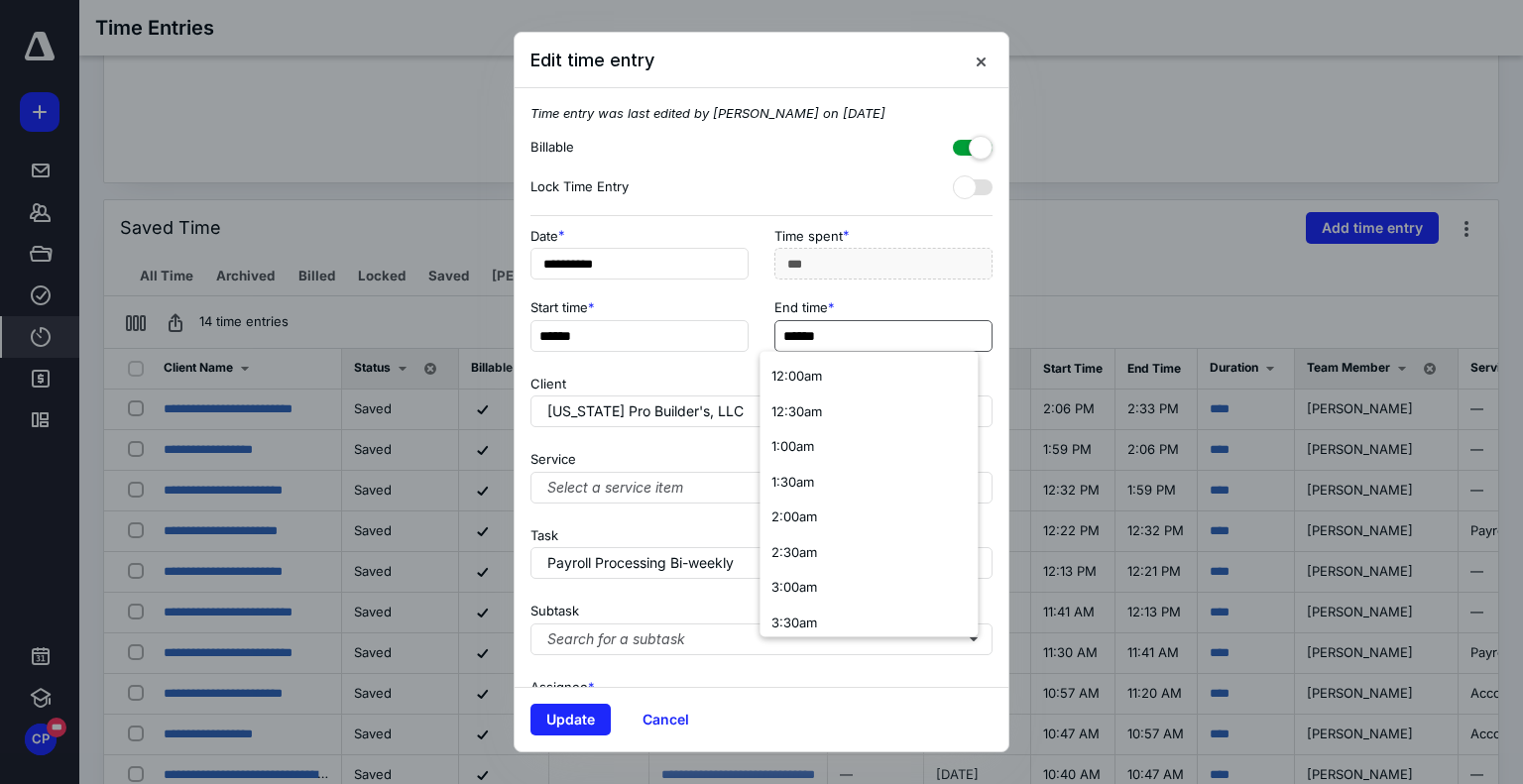 click on "******" at bounding box center (883, 336) 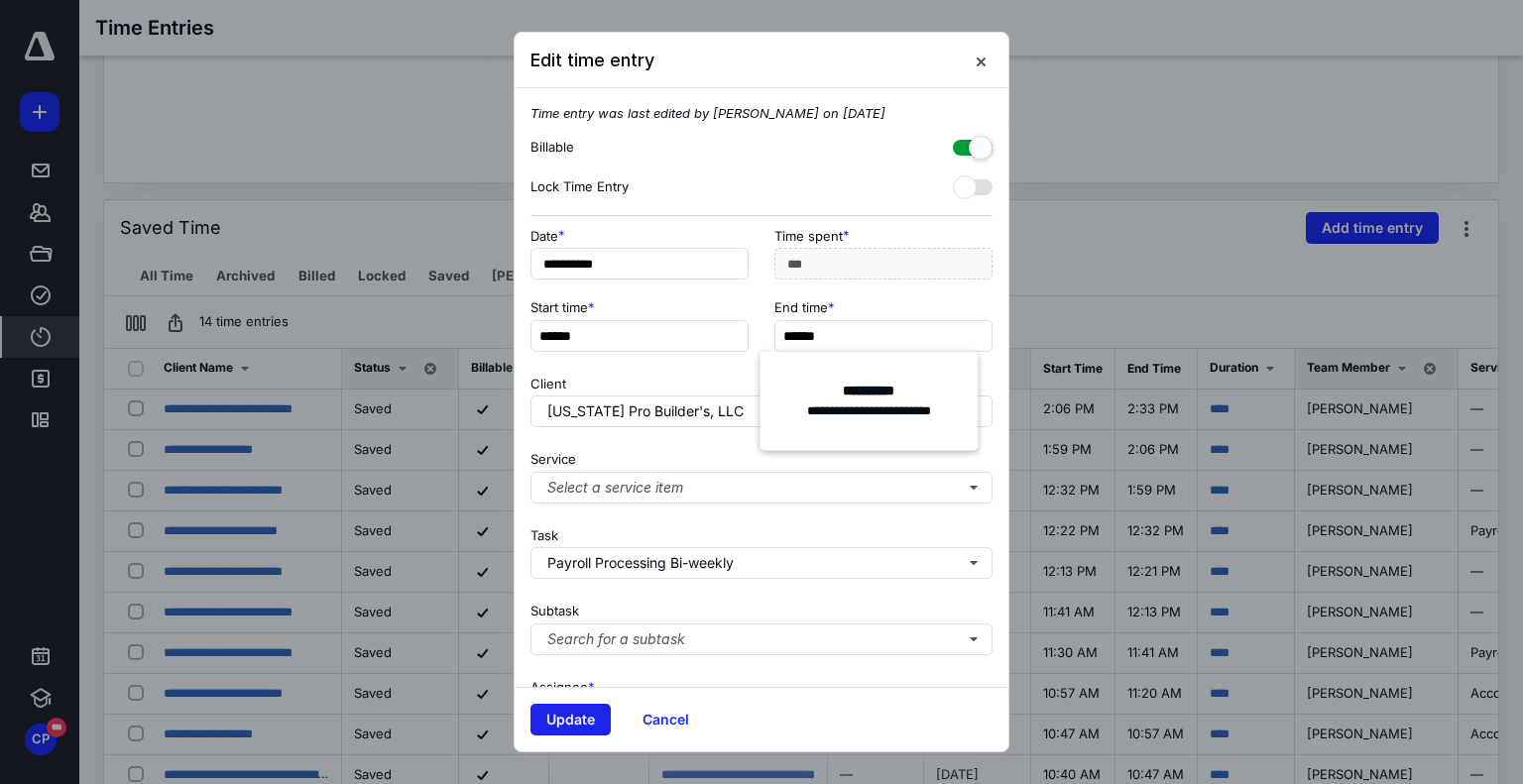 type on "******" 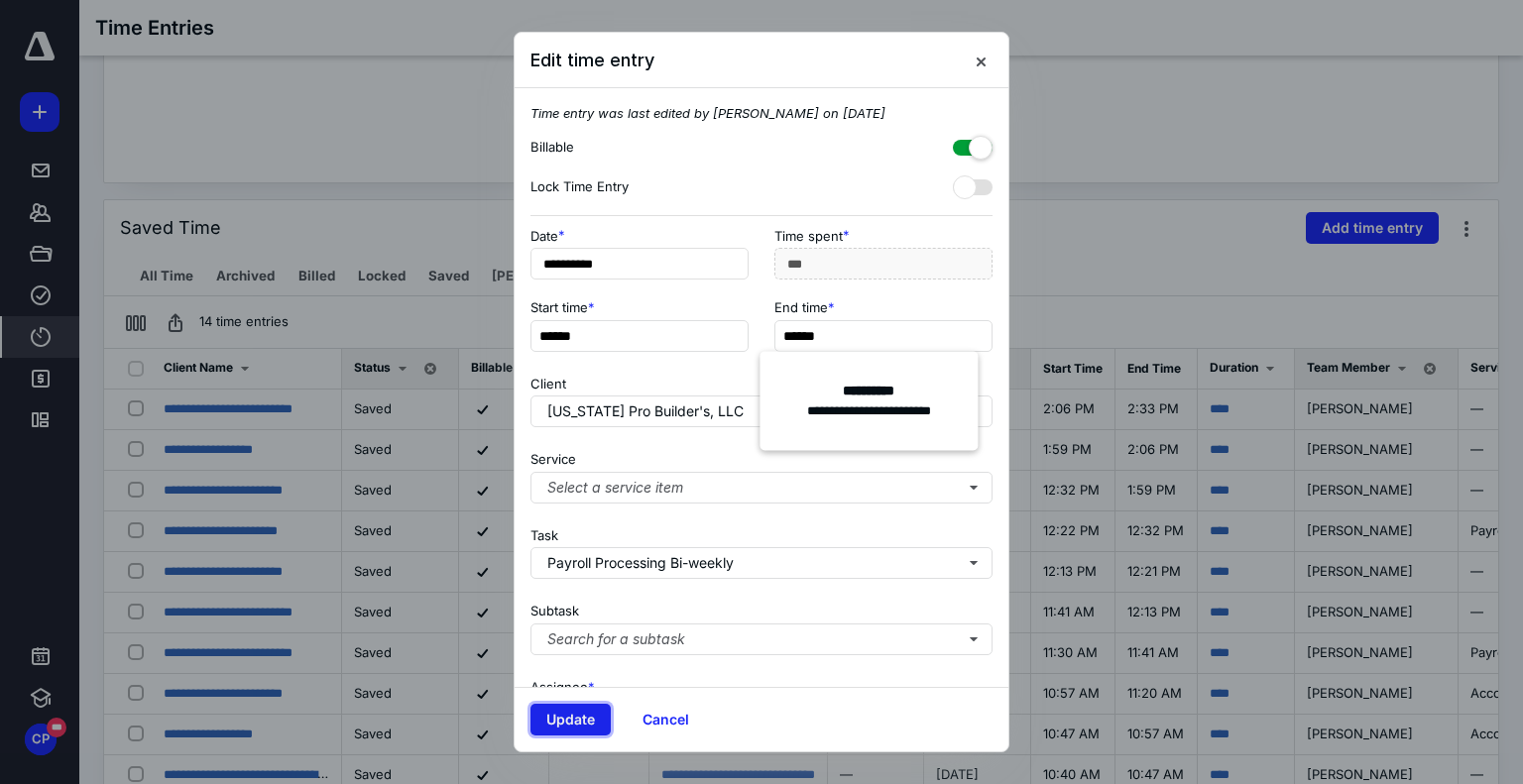 type on "***" 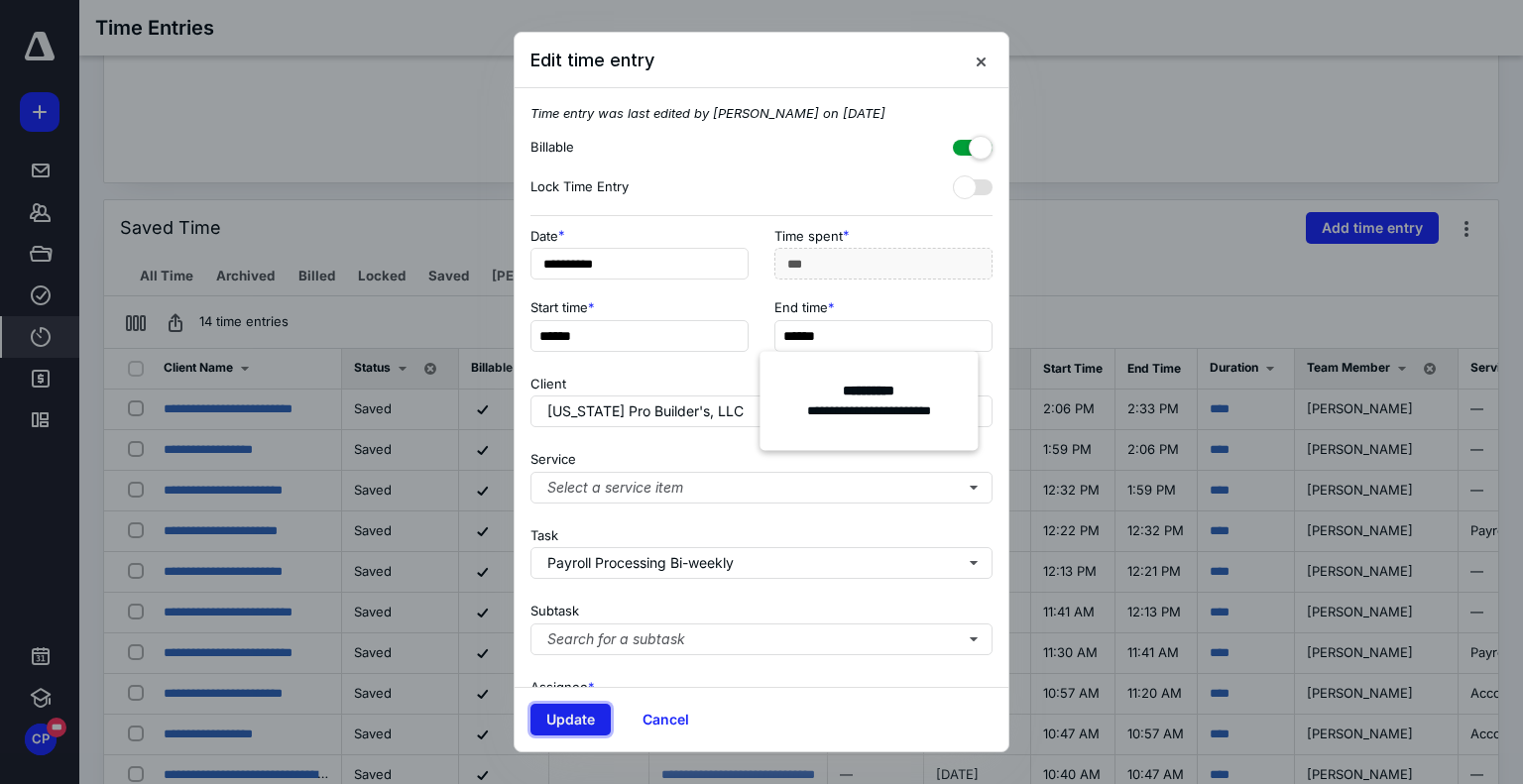 click on "Update" at bounding box center (570, 720) 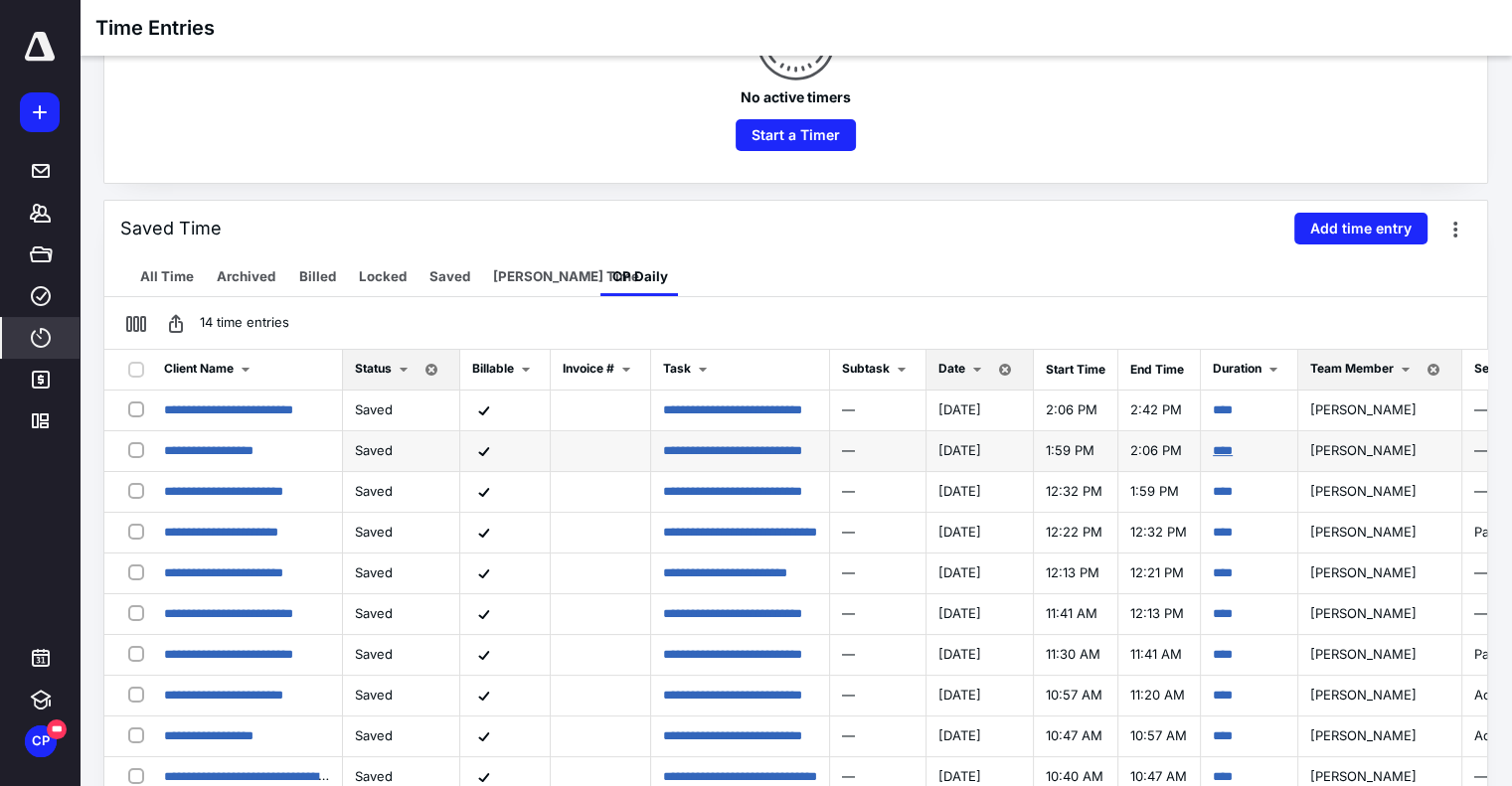 click on "****" at bounding box center (1223, 450) 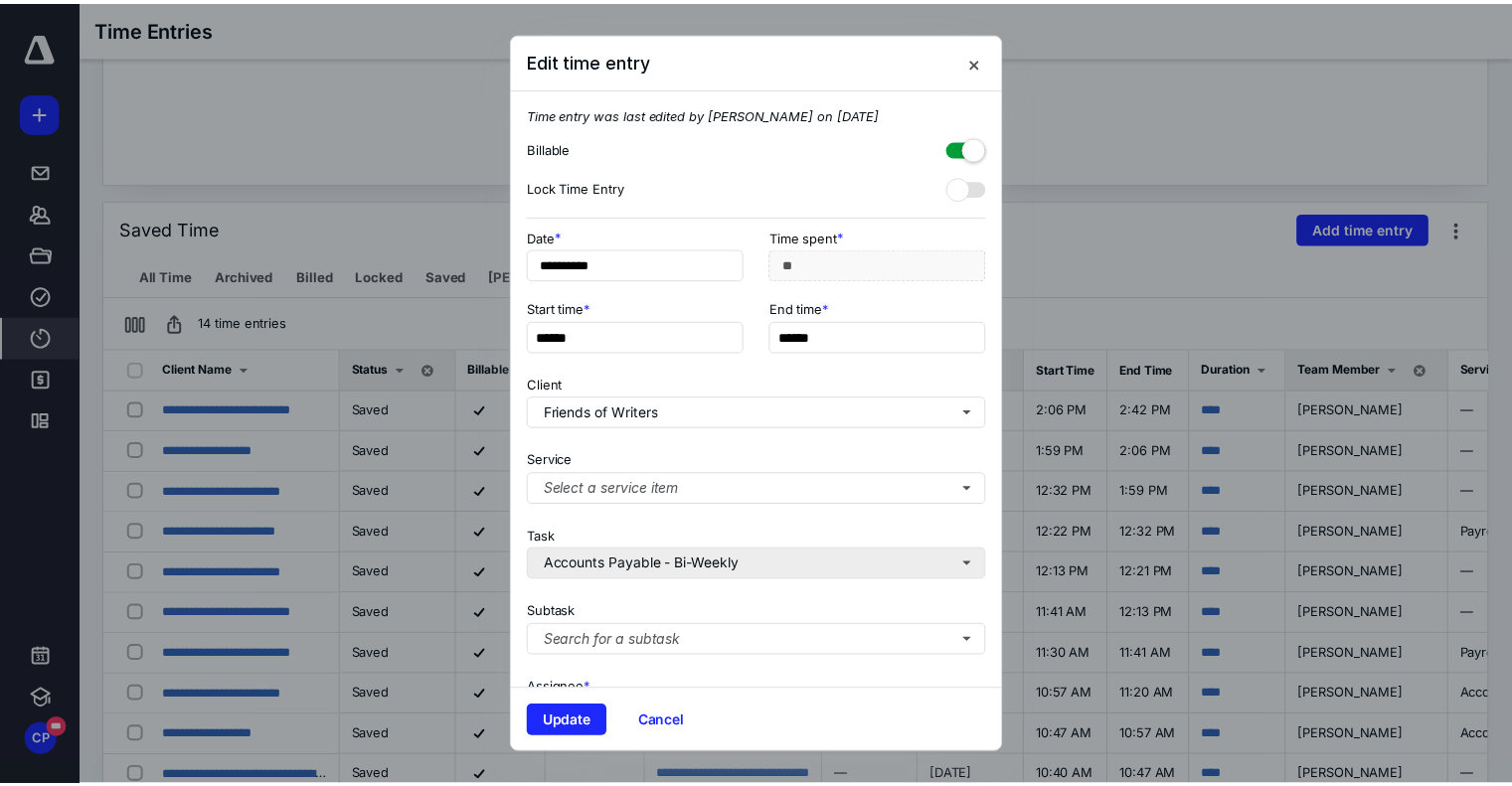 scroll, scrollTop: 212, scrollLeft: 0, axis: vertical 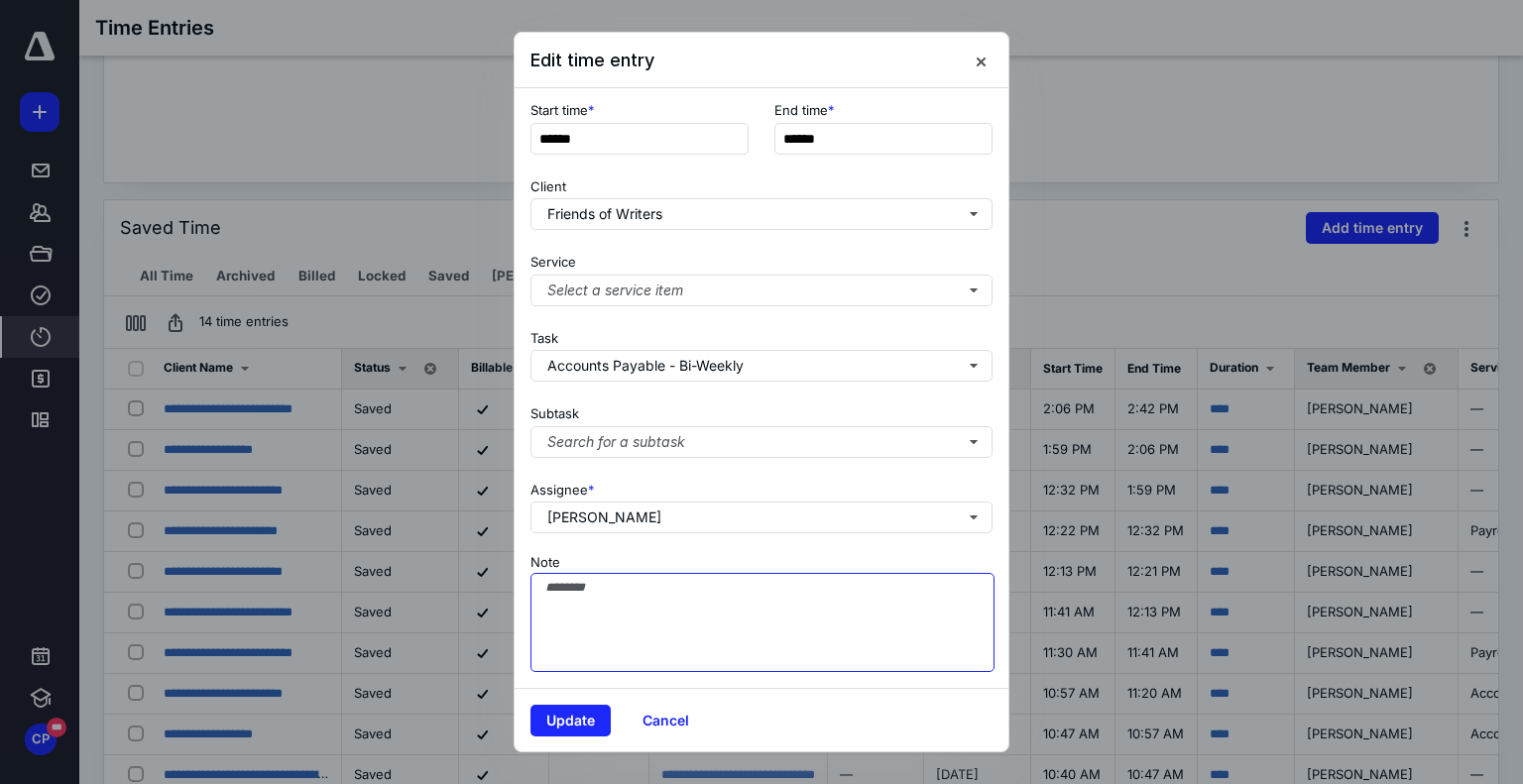 click on "Note" at bounding box center (762, 622) 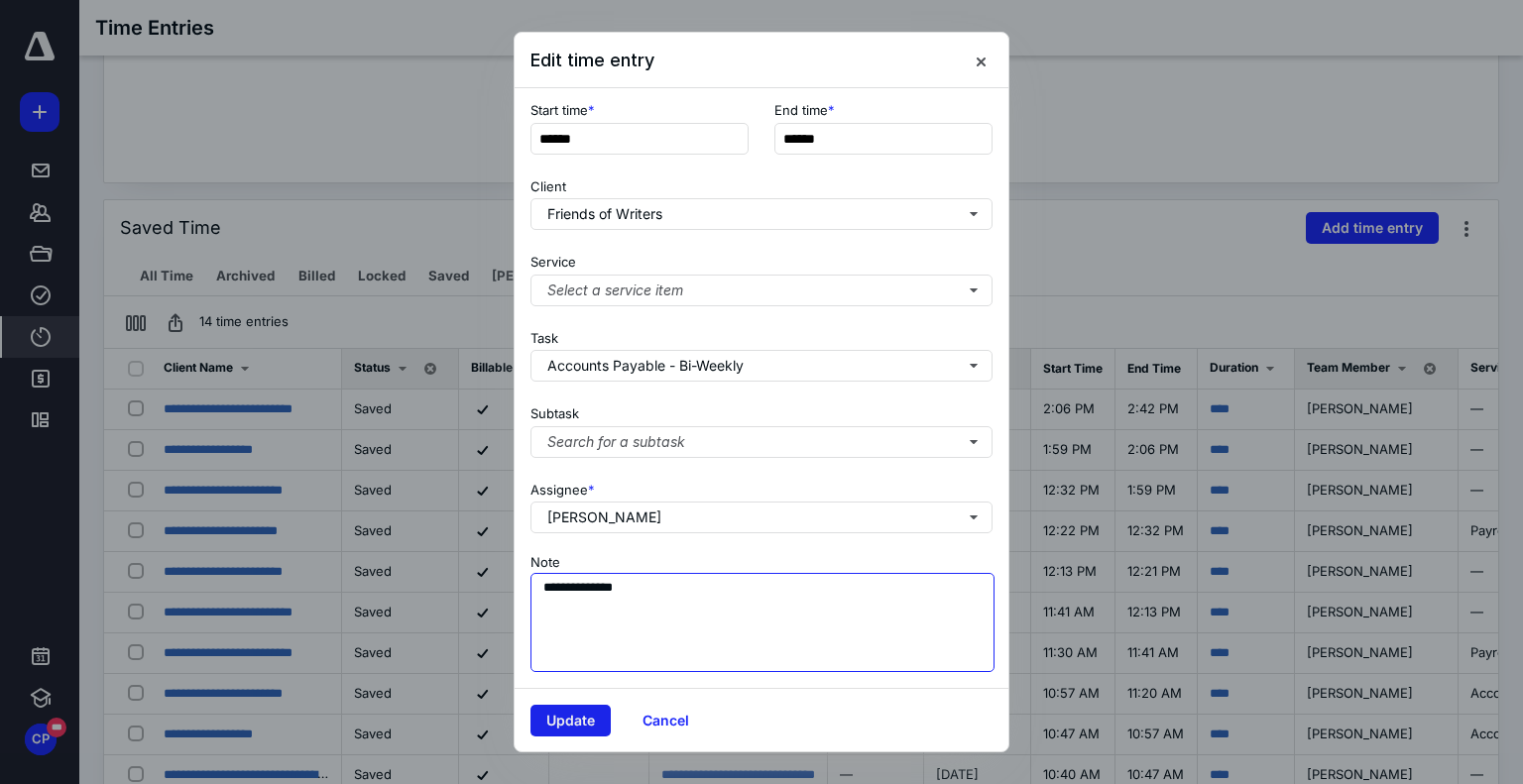 type on "**********" 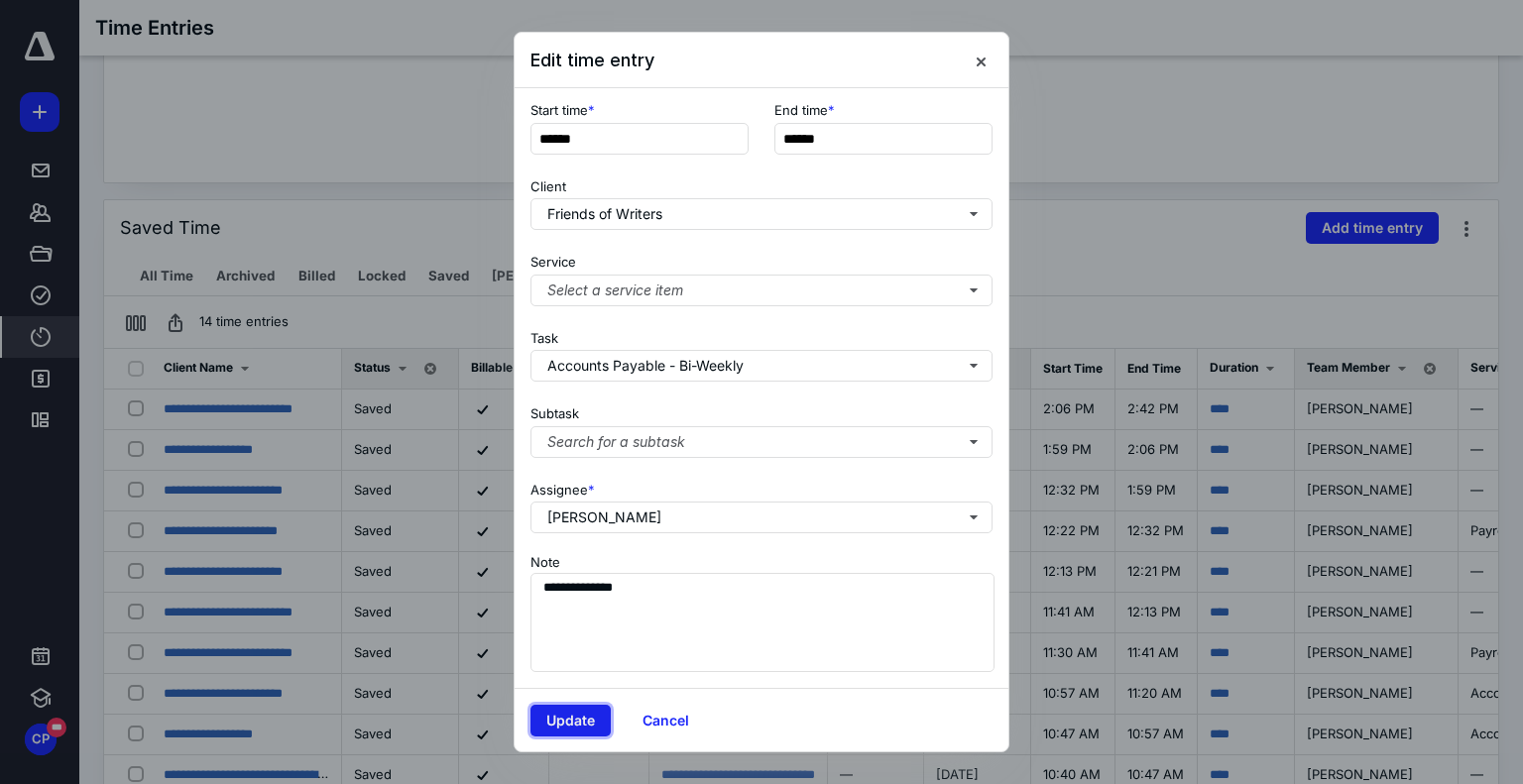click on "Update" at bounding box center [570, 721] 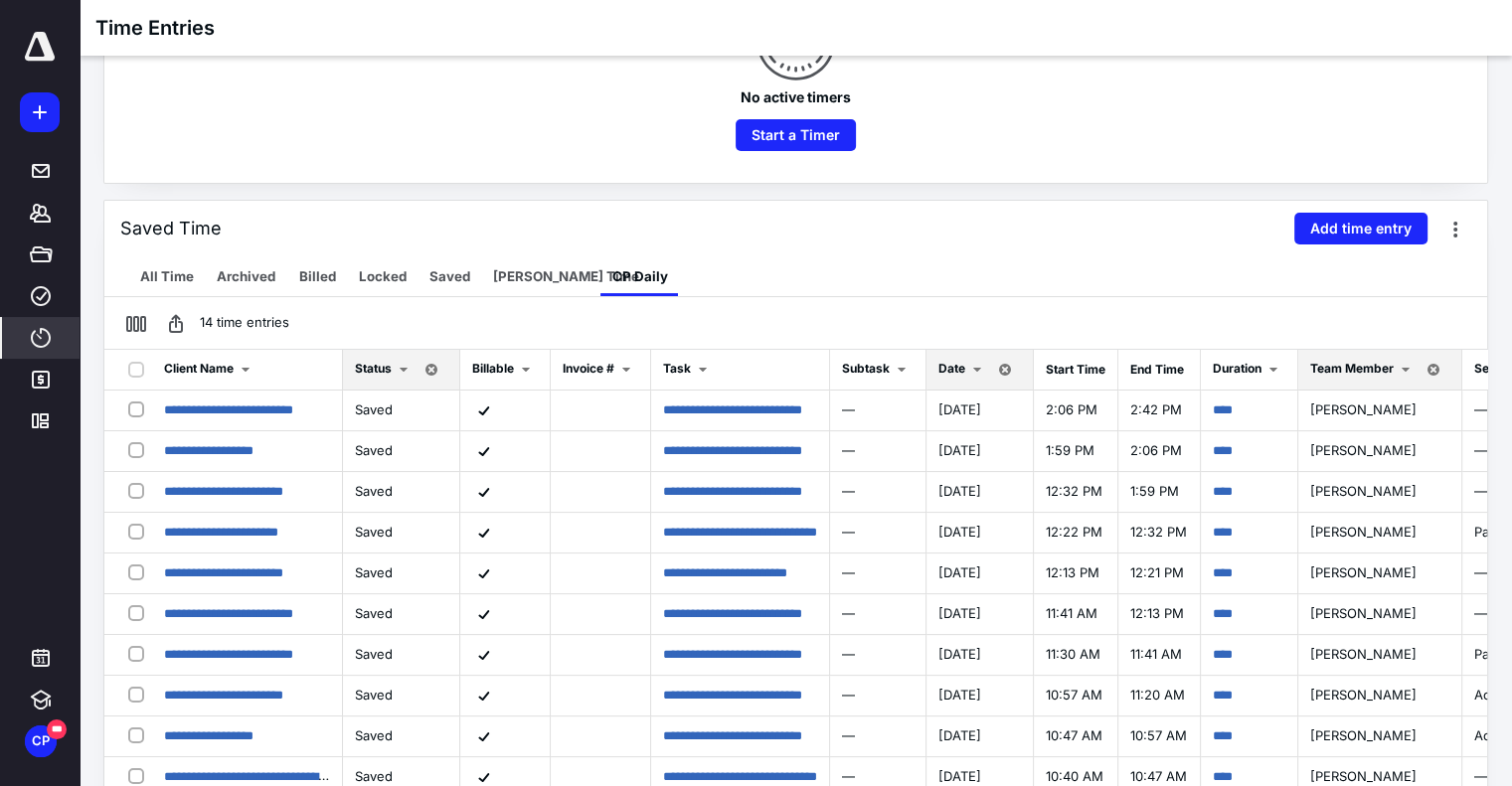 click on "No active timers Start a Timer" at bounding box center [795, 76] 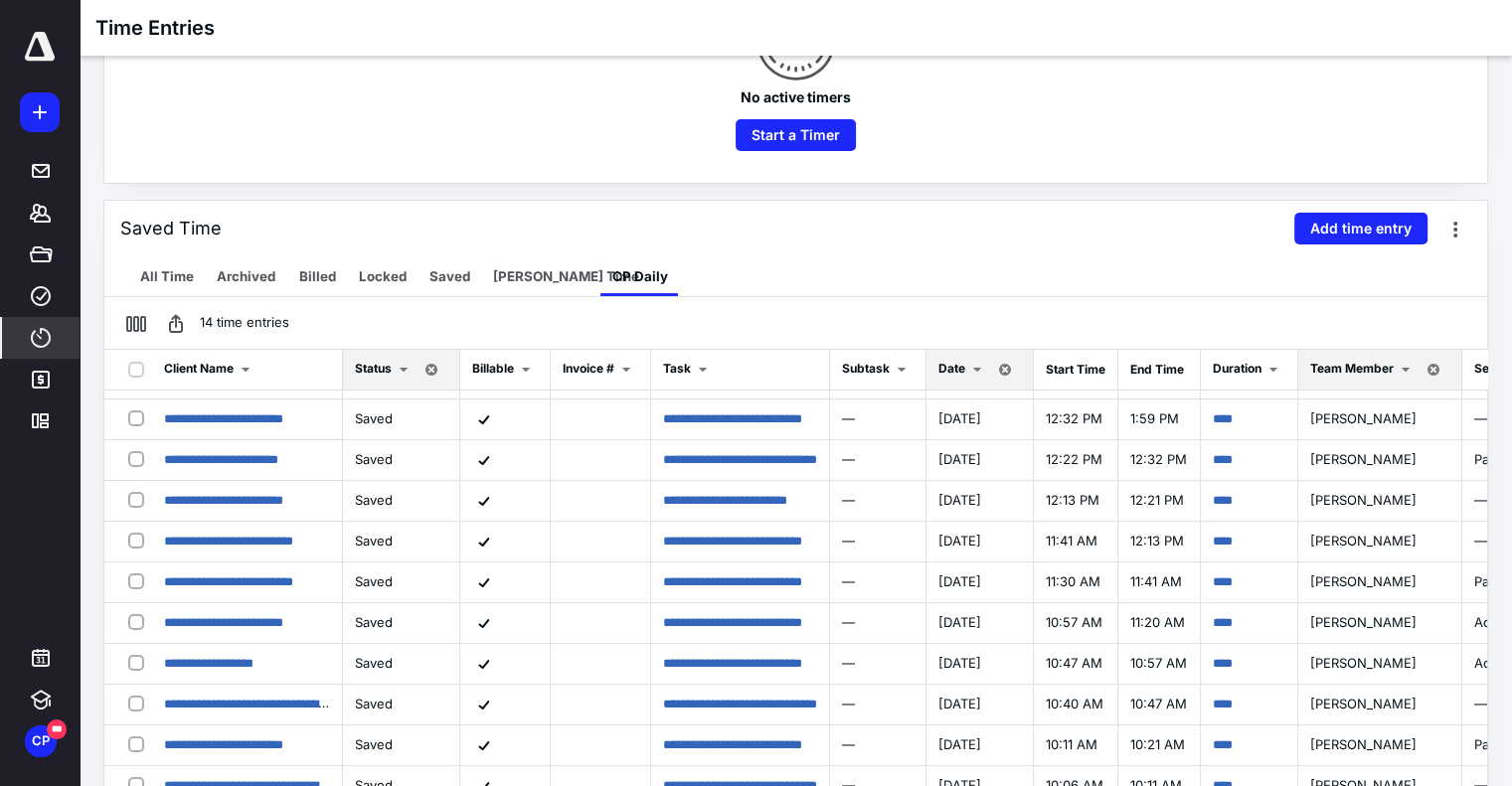 scroll, scrollTop: 0, scrollLeft: 0, axis: both 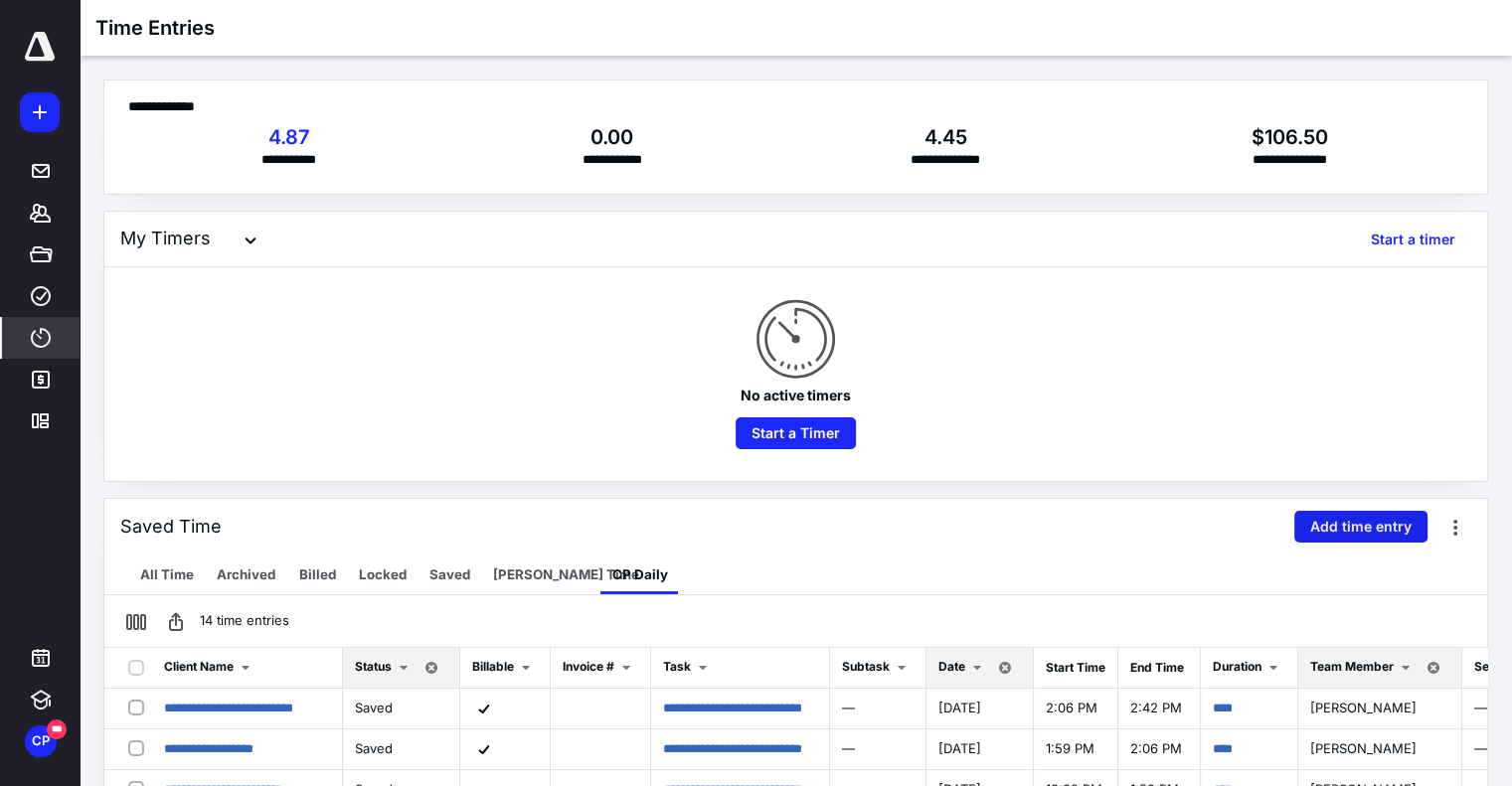 click on "Add time entry" at bounding box center (1361, 527) 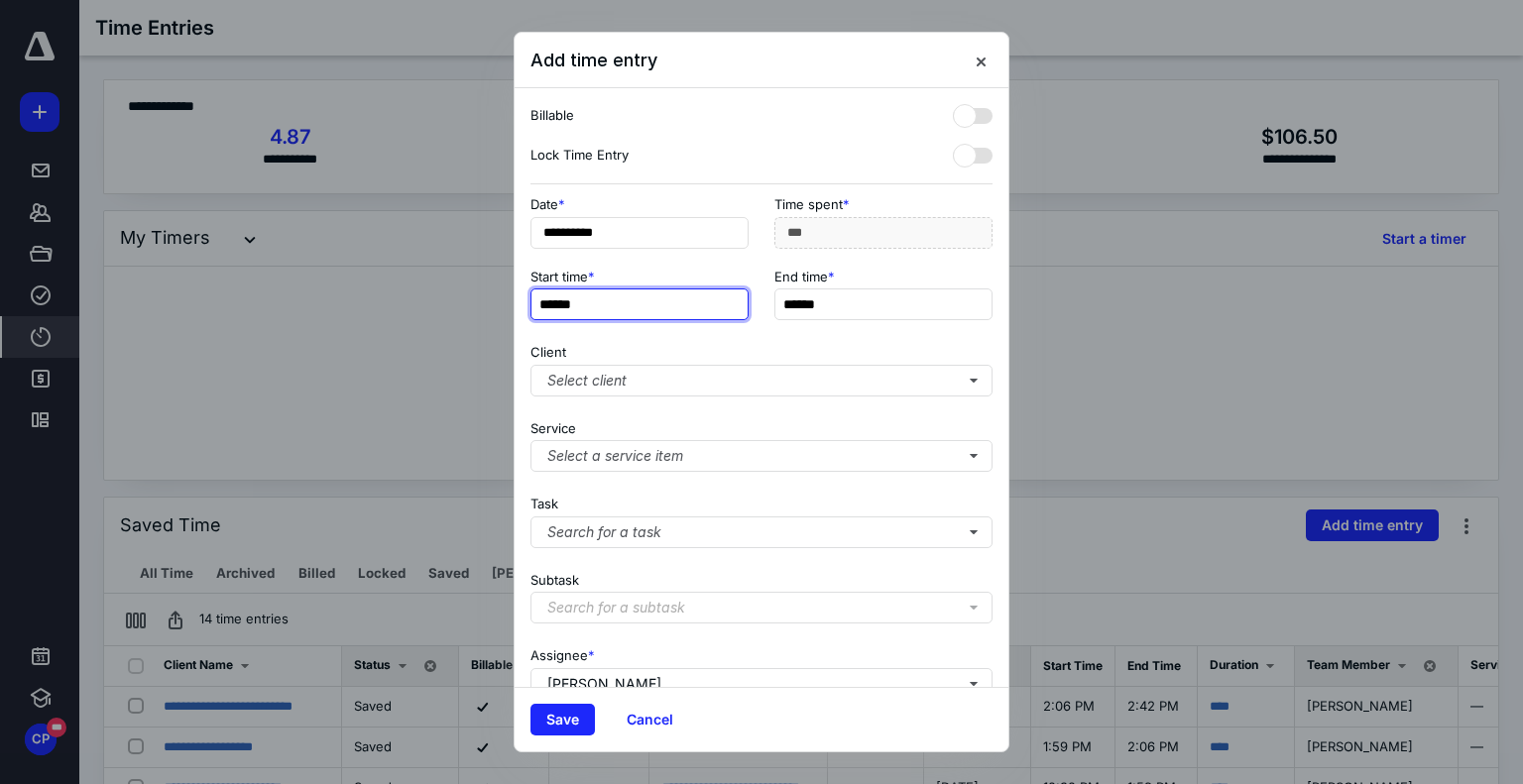 click on "******" at bounding box center [640, 304] 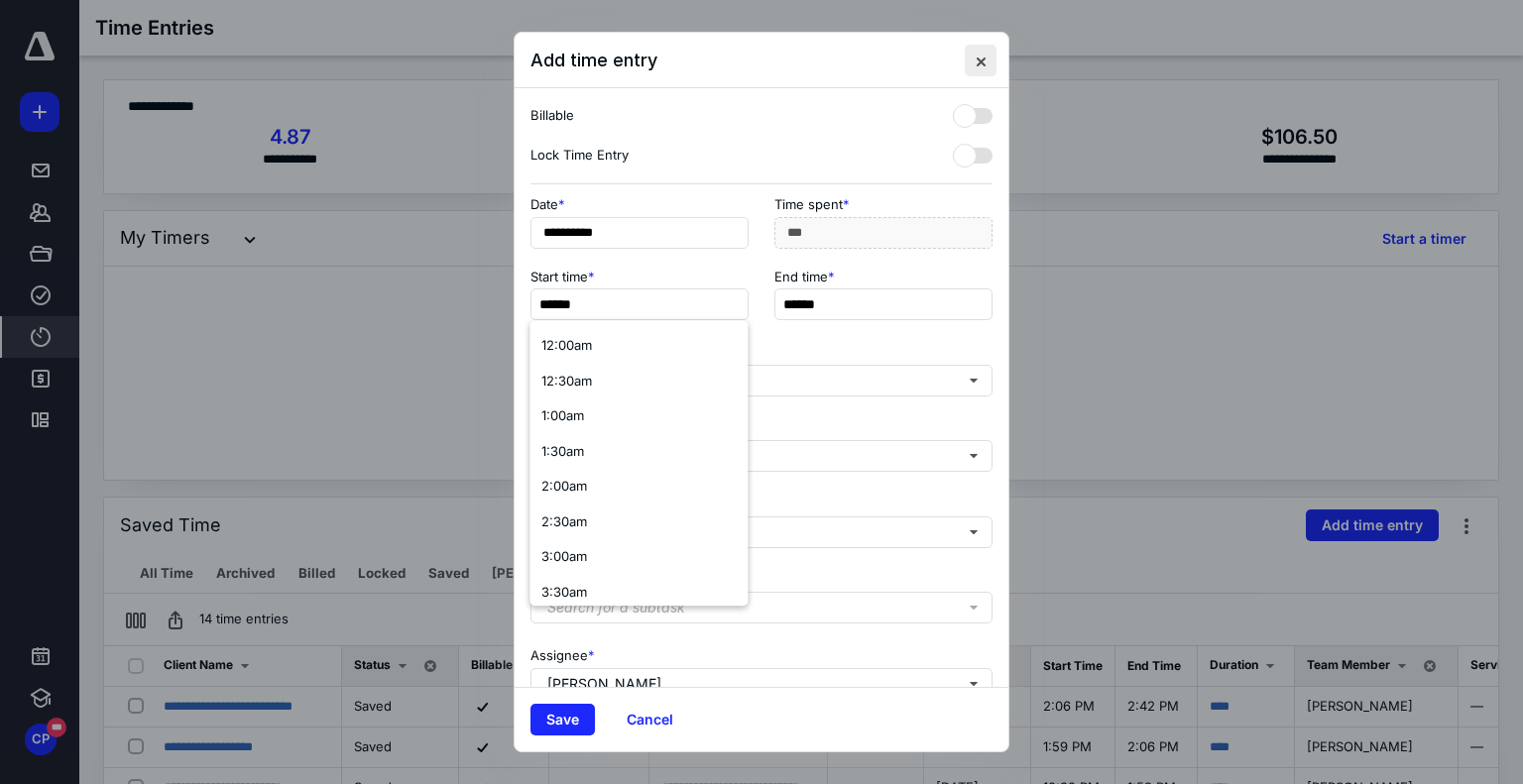 click at bounding box center (981, 60) 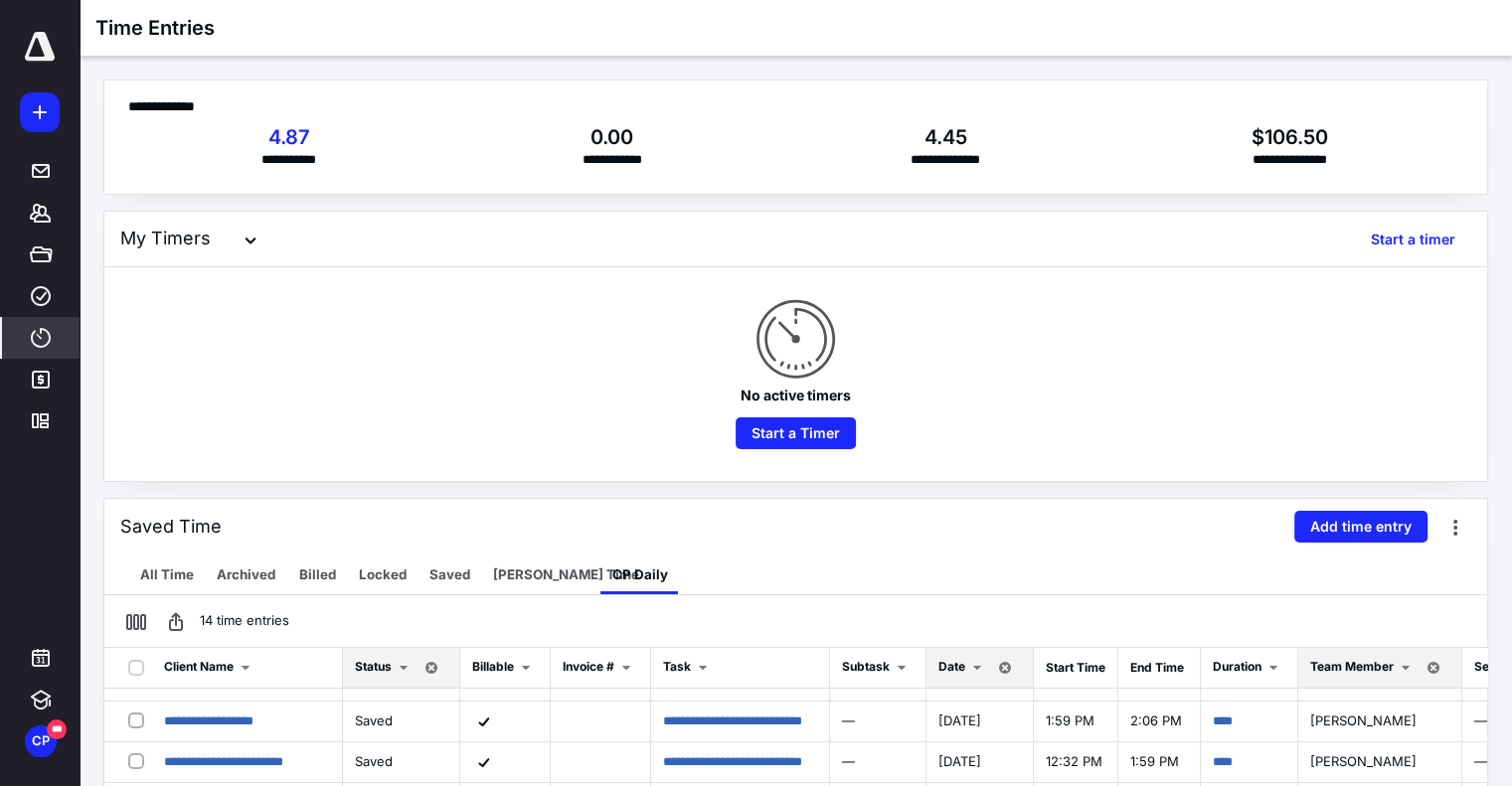 scroll, scrollTop: 0, scrollLeft: 0, axis: both 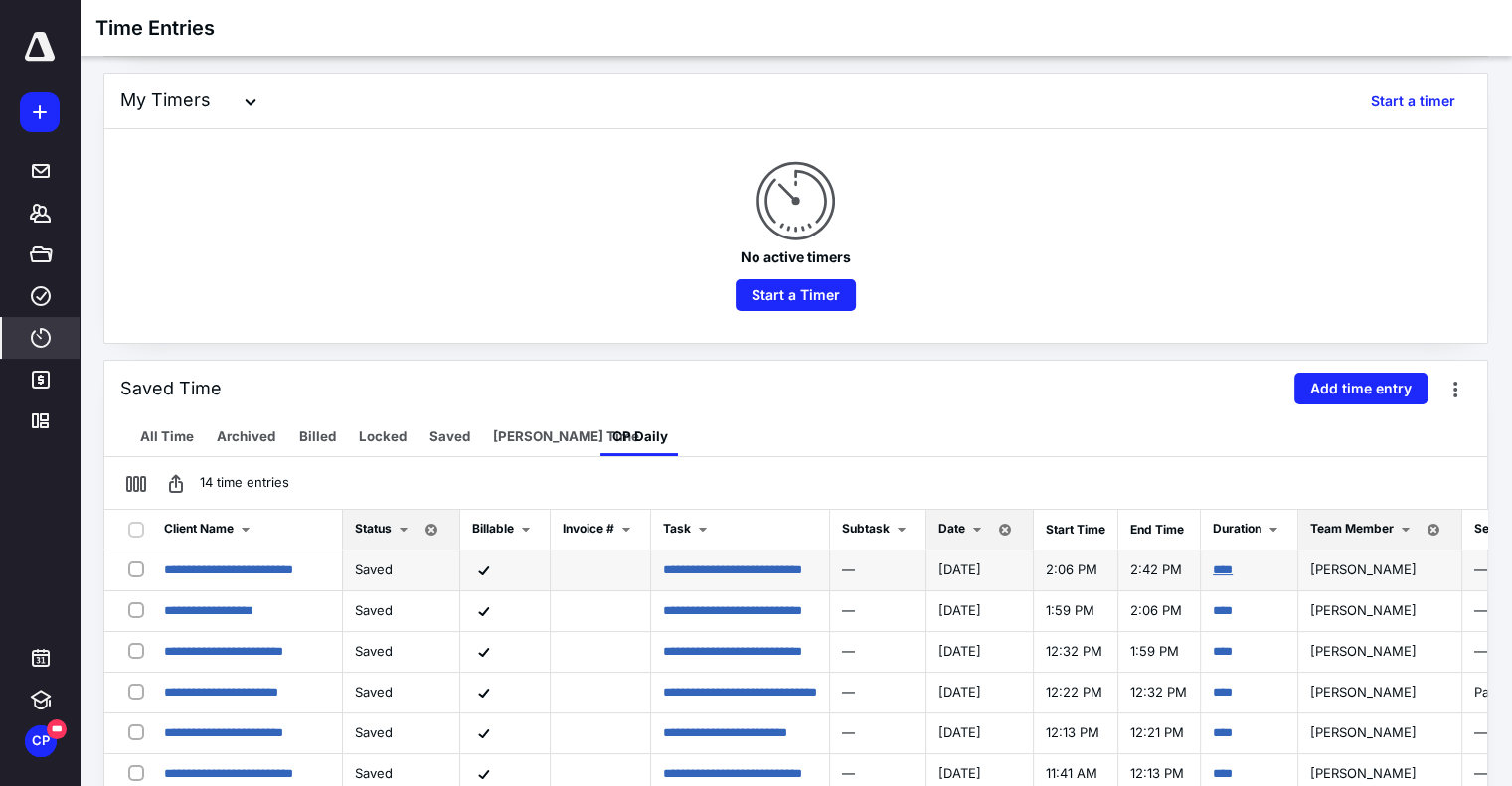 click on "****" at bounding box center (1223, 569) 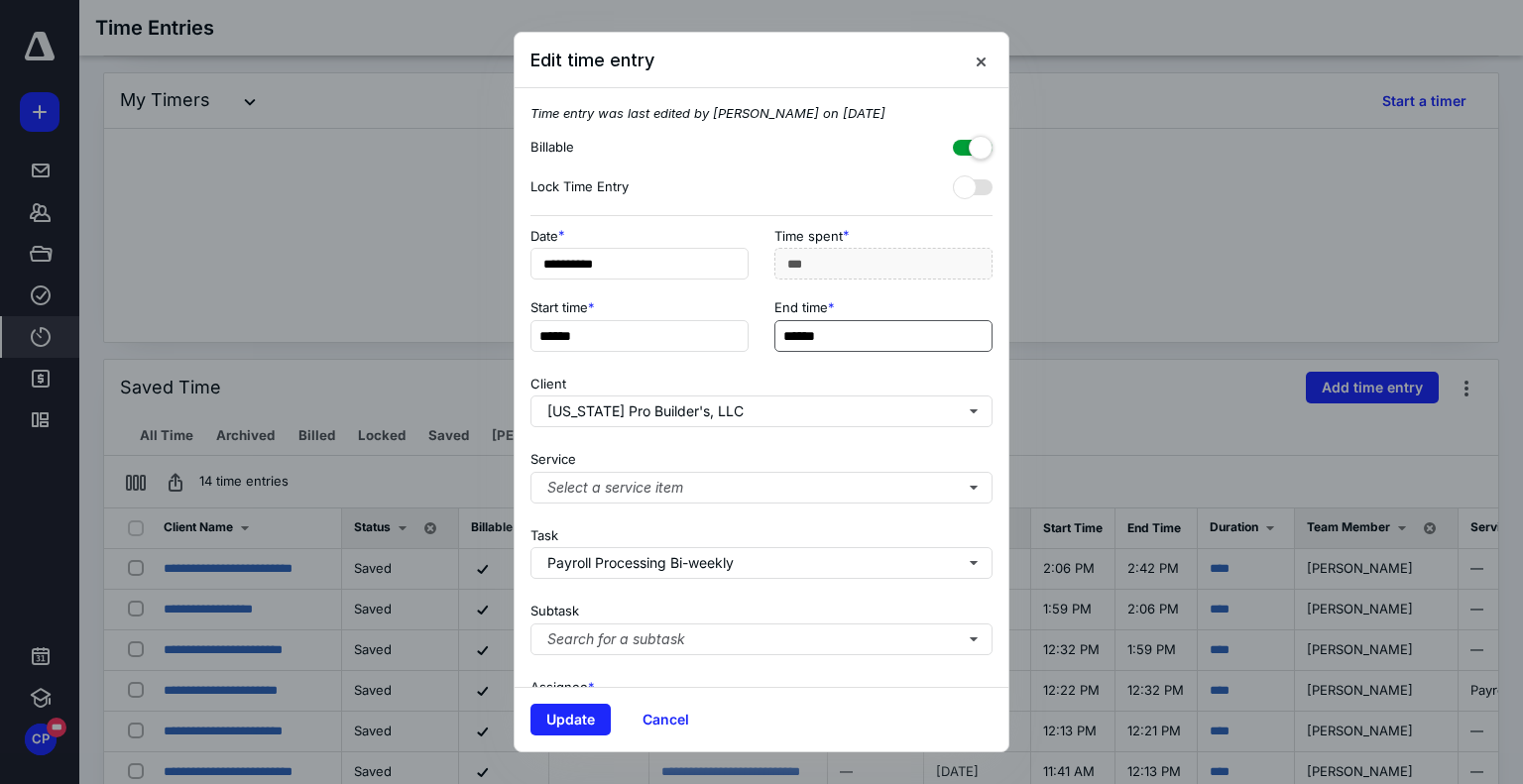 click on "******" at bounding box center (883, 336) 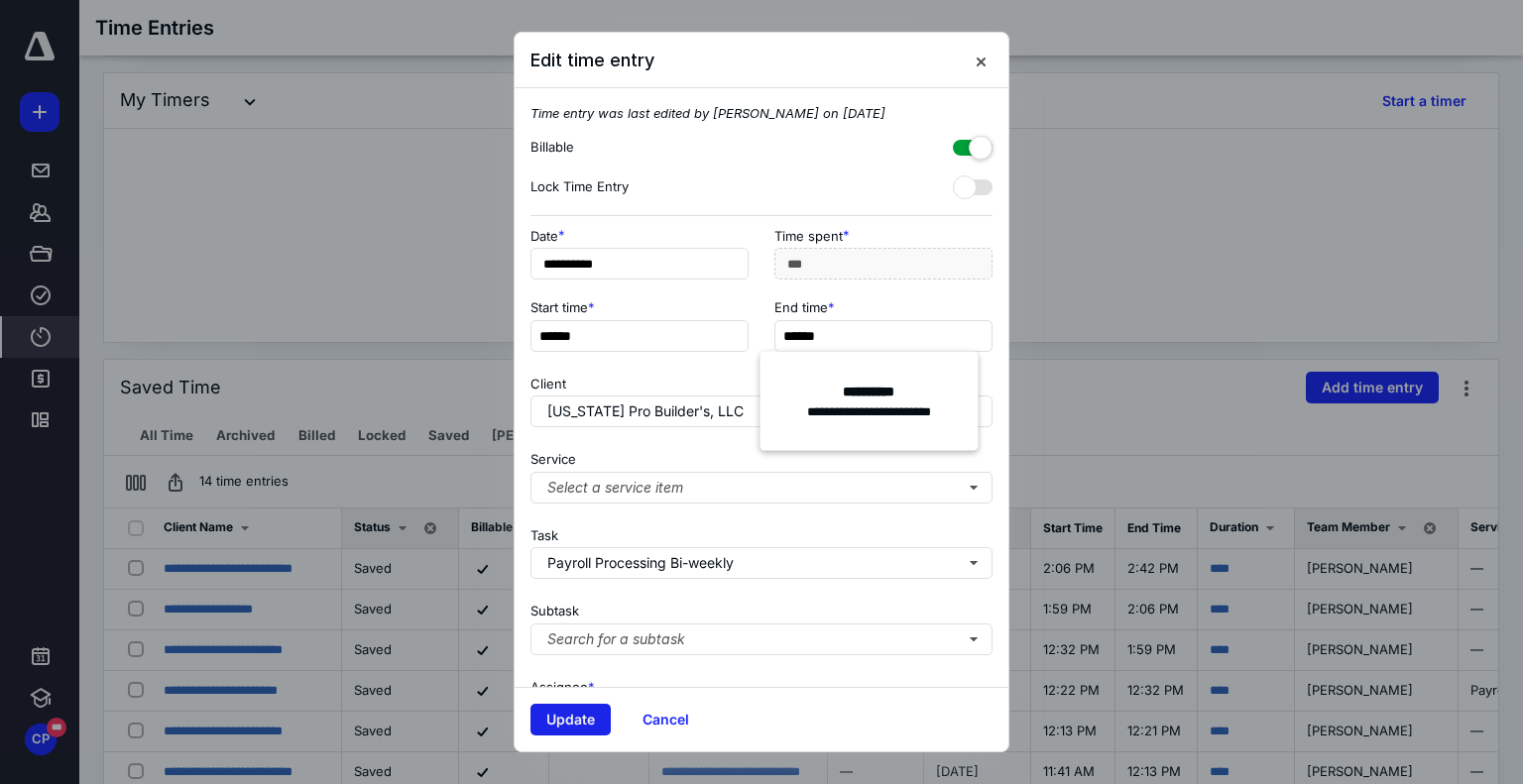 type on "******" 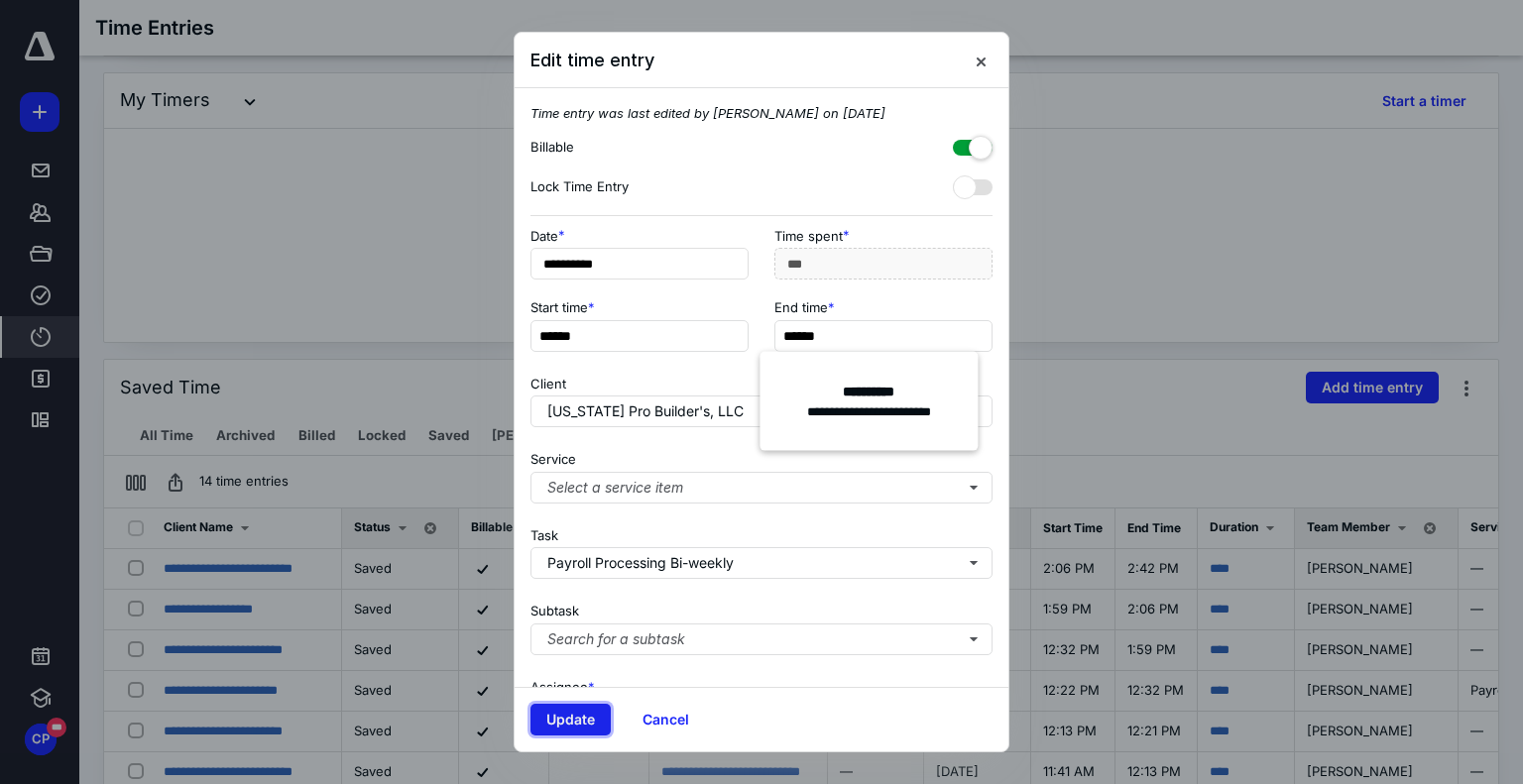 type on "***" 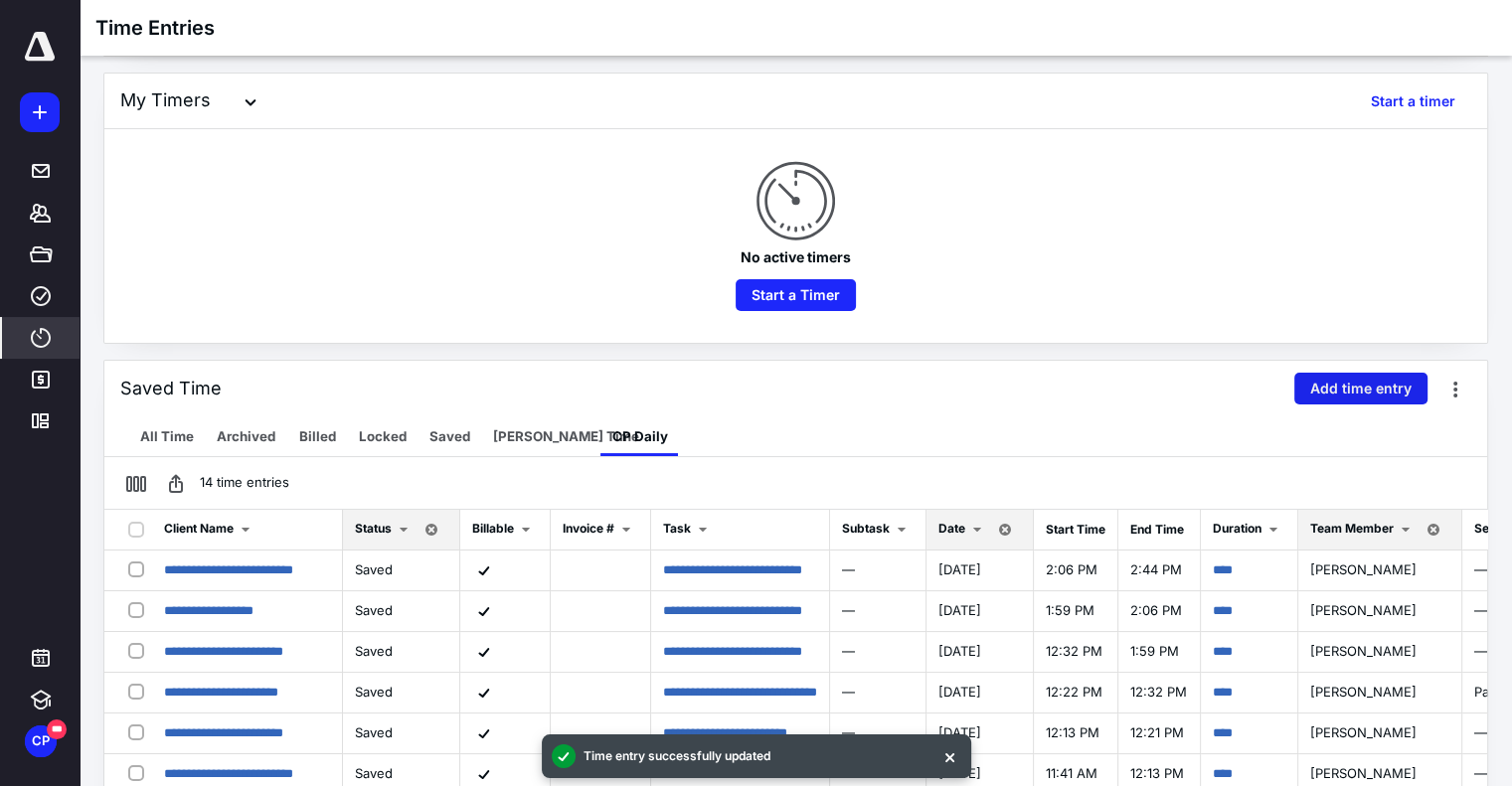 click on "Add time entry" at bounding box center [1361, 389] 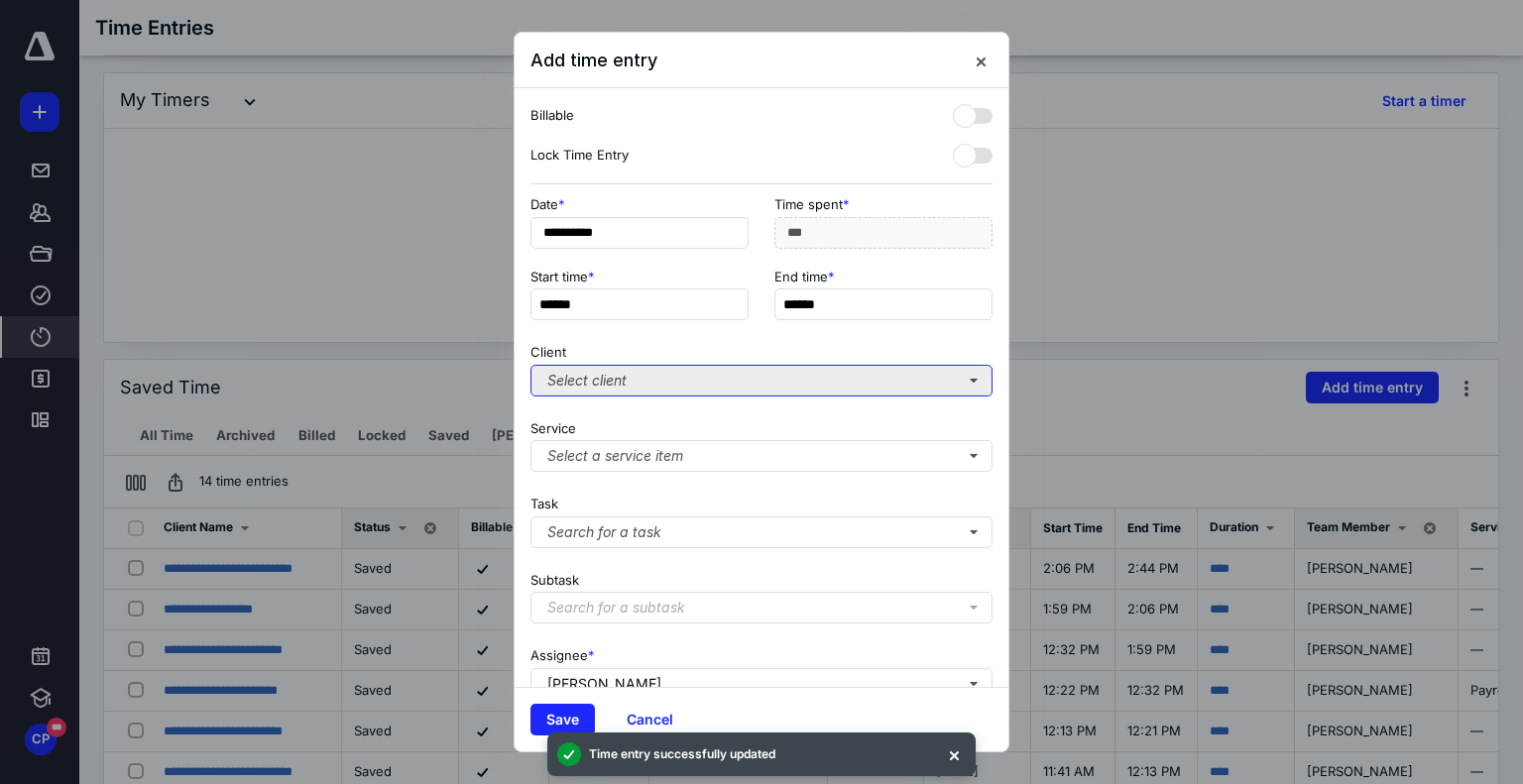 click on "Select client" at bounding box center [762, 381] 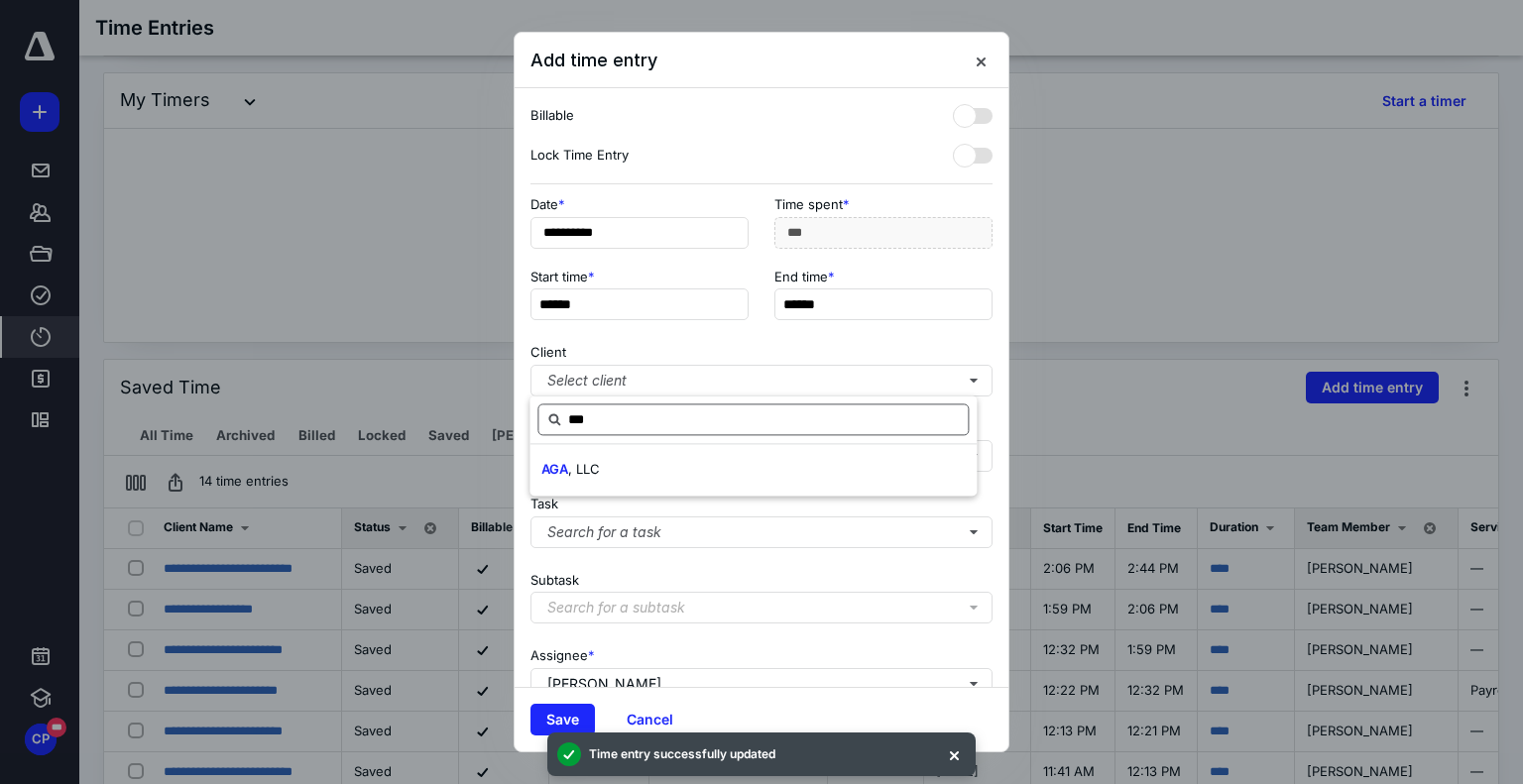 click on "AGA , LLC" at bounding box center [753, 470] 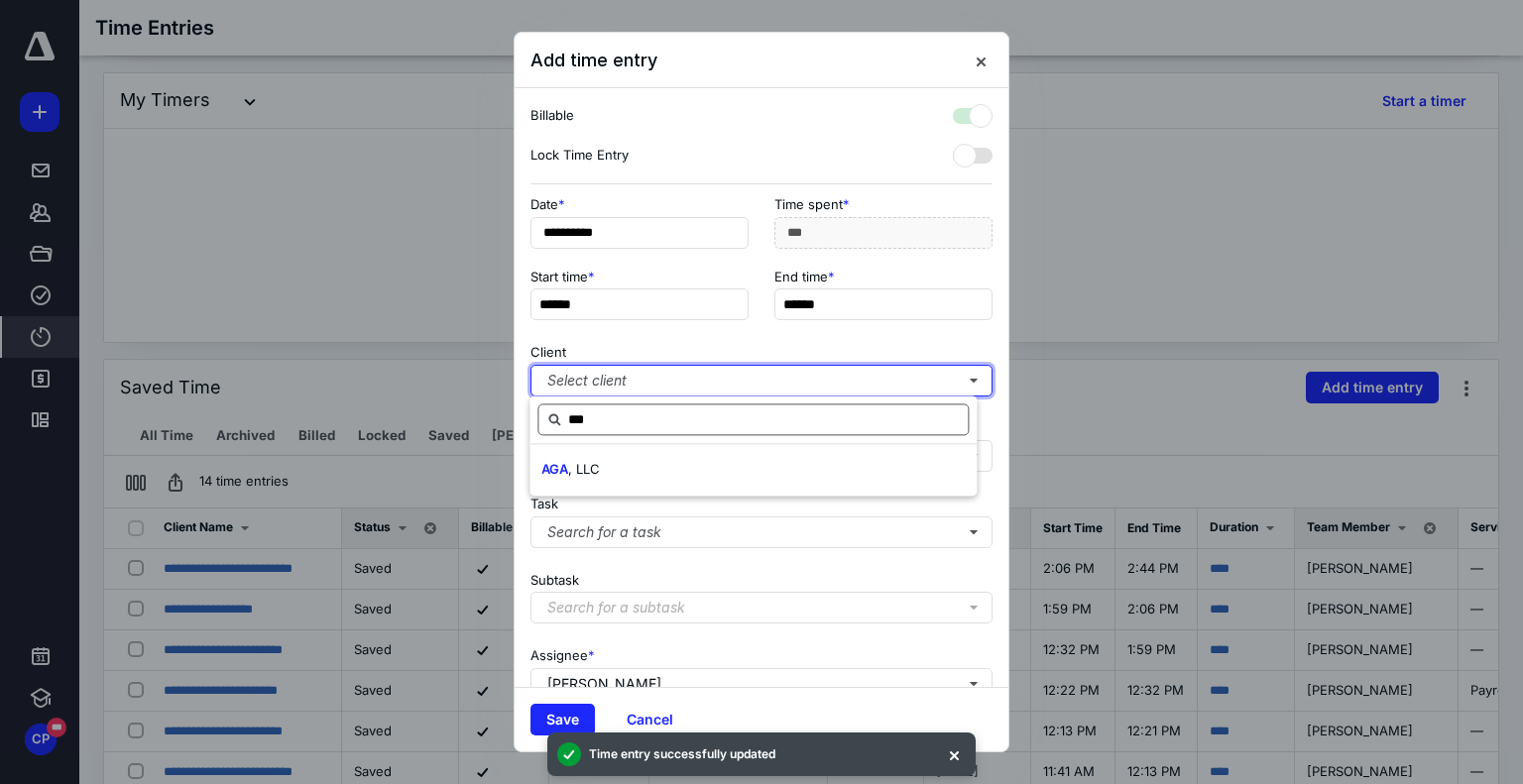 checkbox on "true" 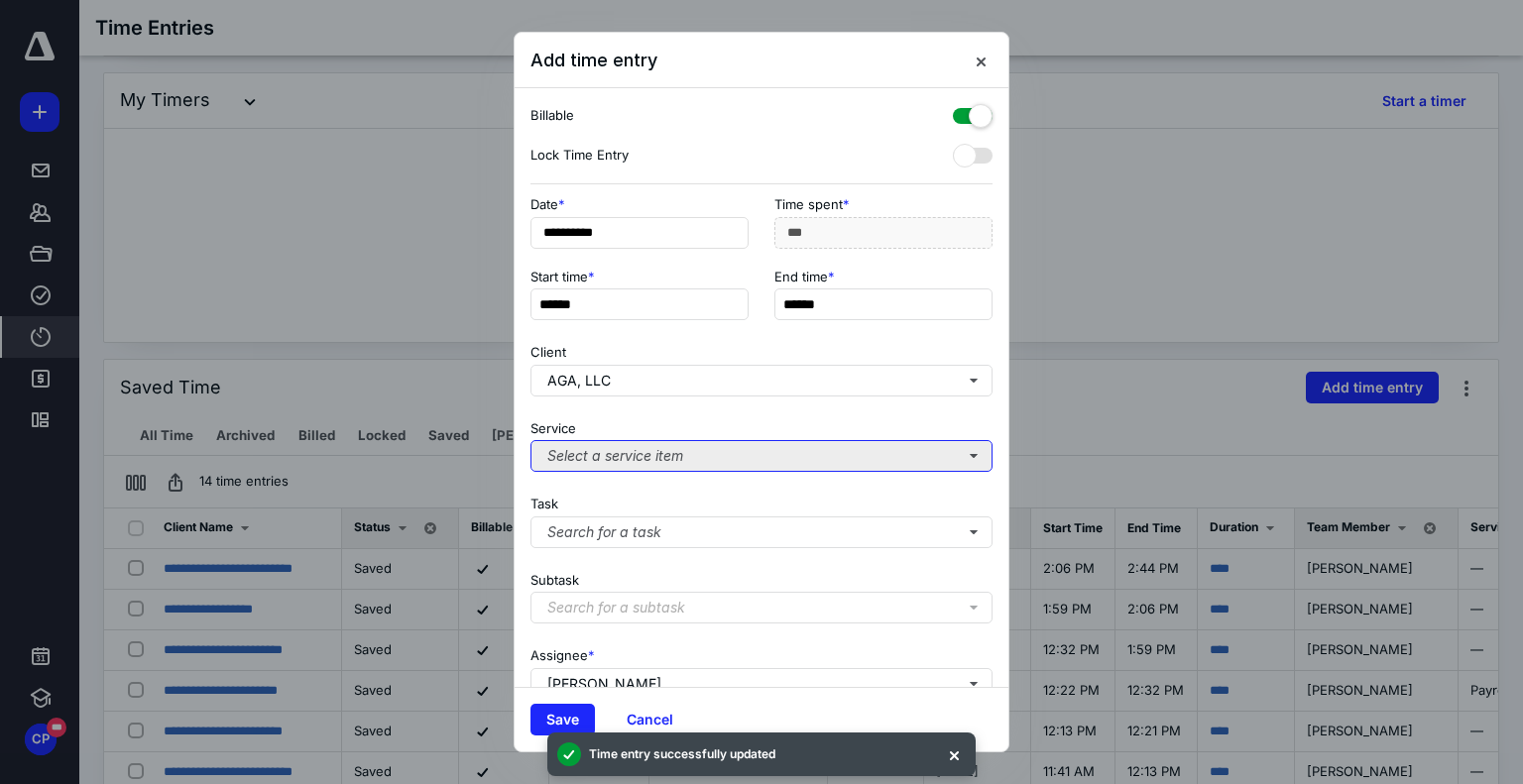 click on "Select a service item" at bounding box center (762, 456) 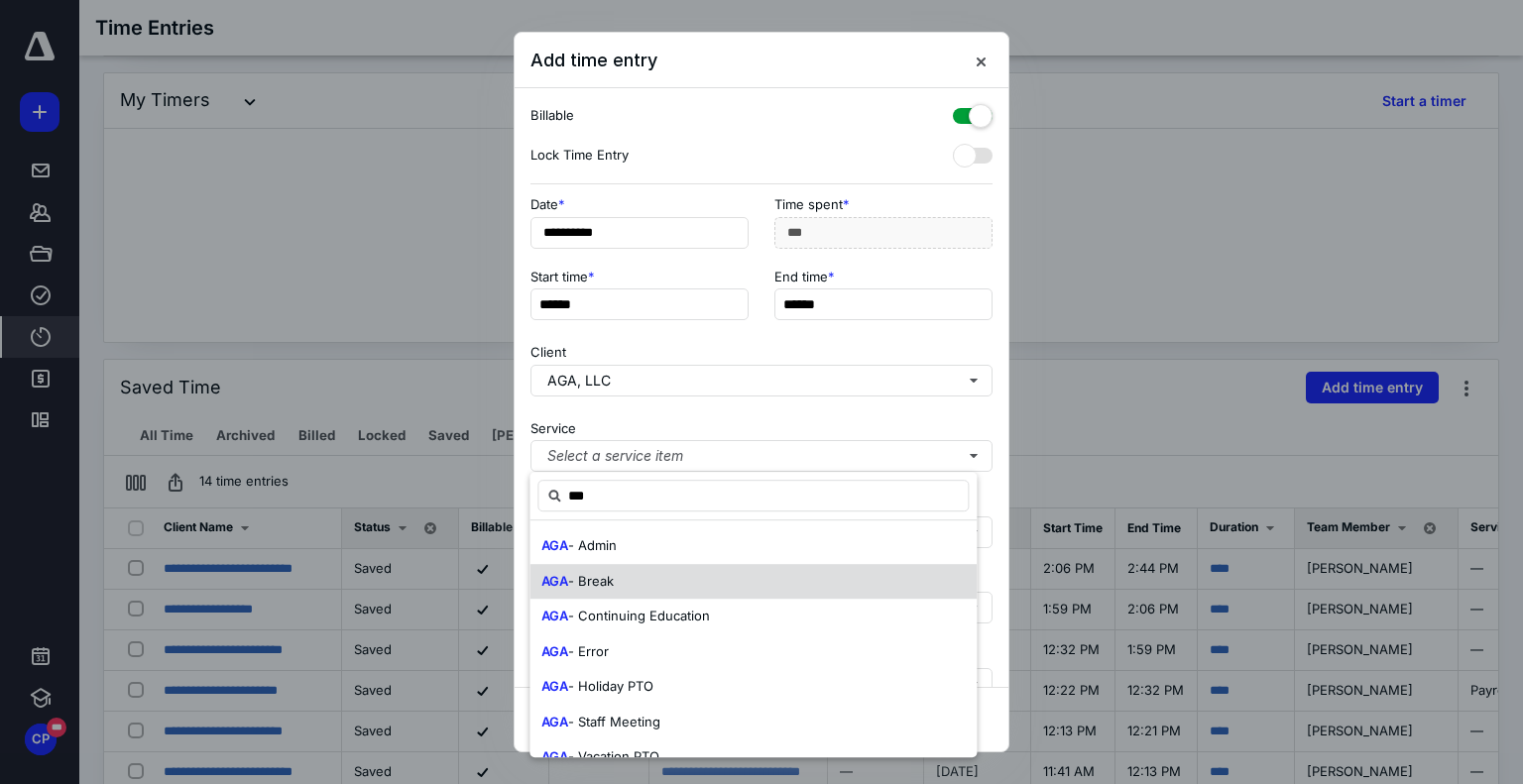 click on "- Break" at bounding box center (591, 581) 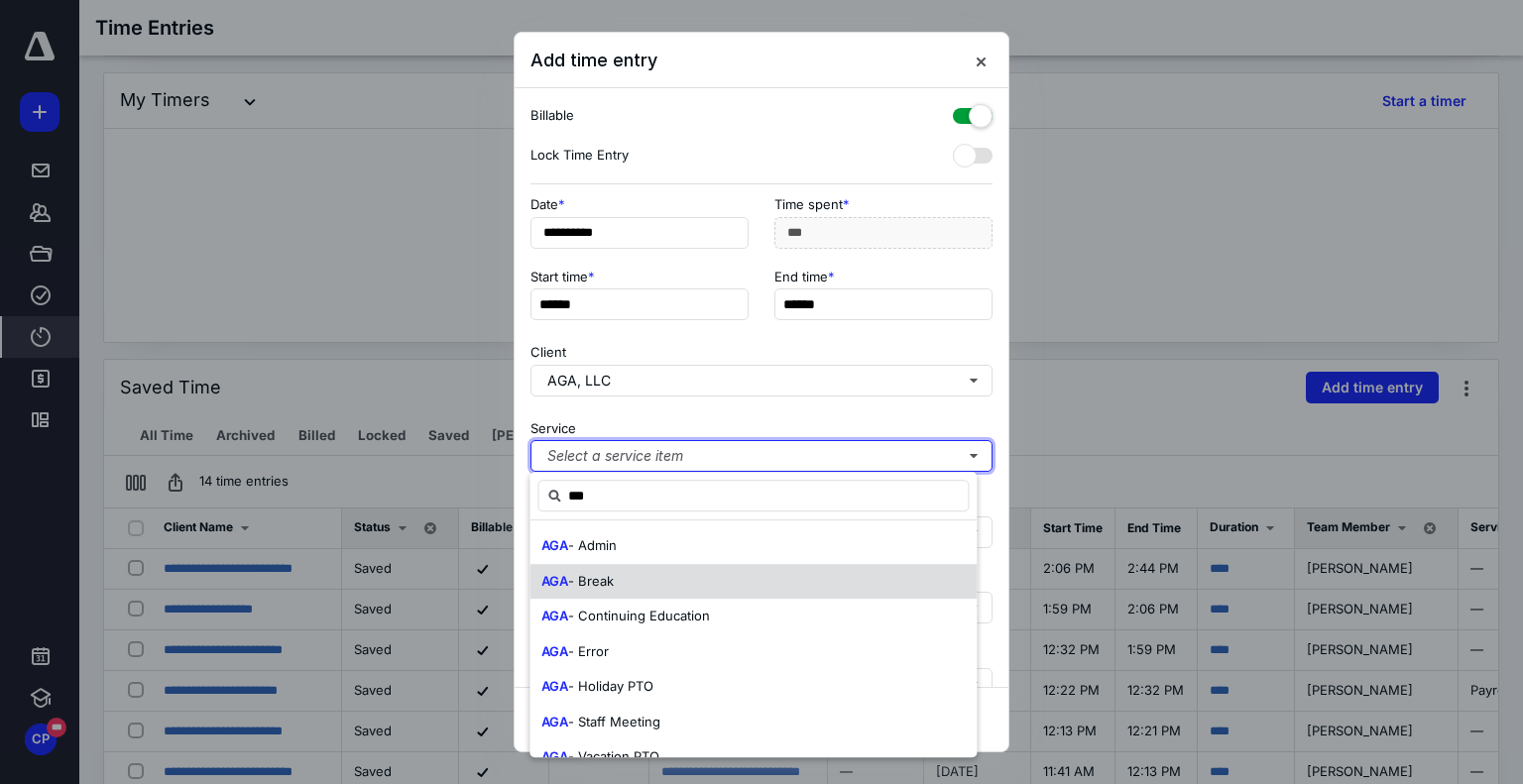 type 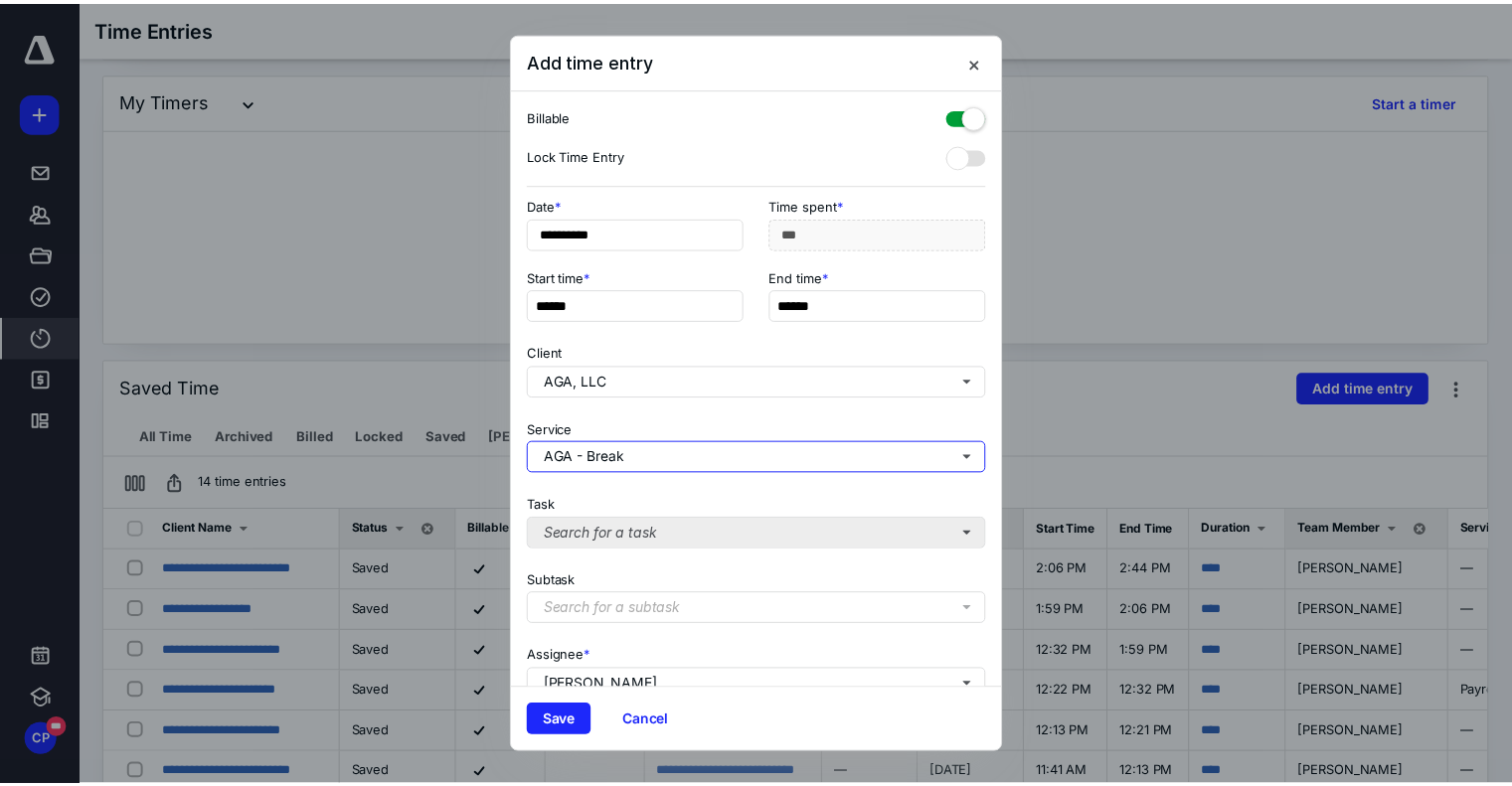 scroll, scrollTop: 181, scrollLeft: 0, axis: vertical 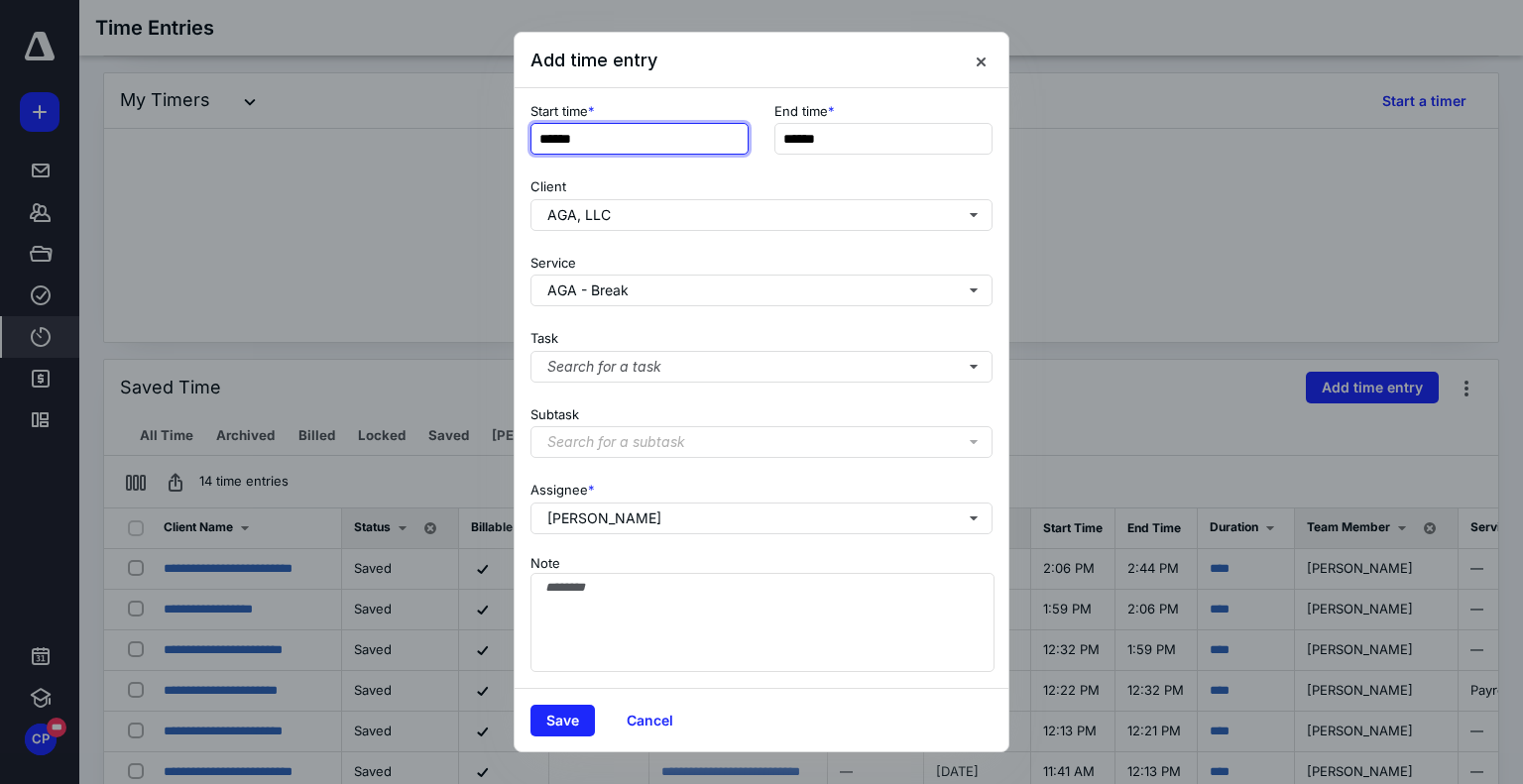 click on "******" at bounding box center (640, 139) 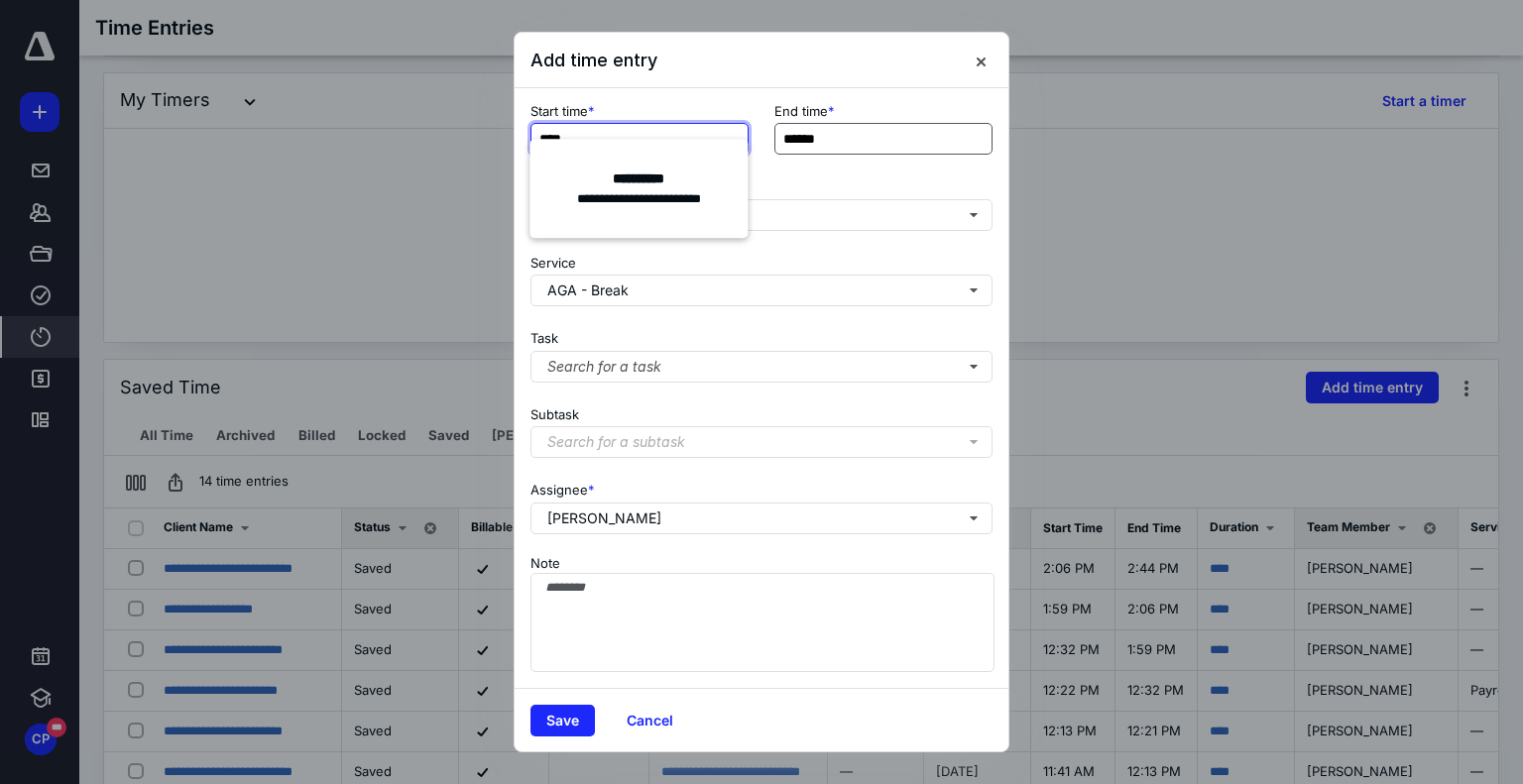 type on "****" 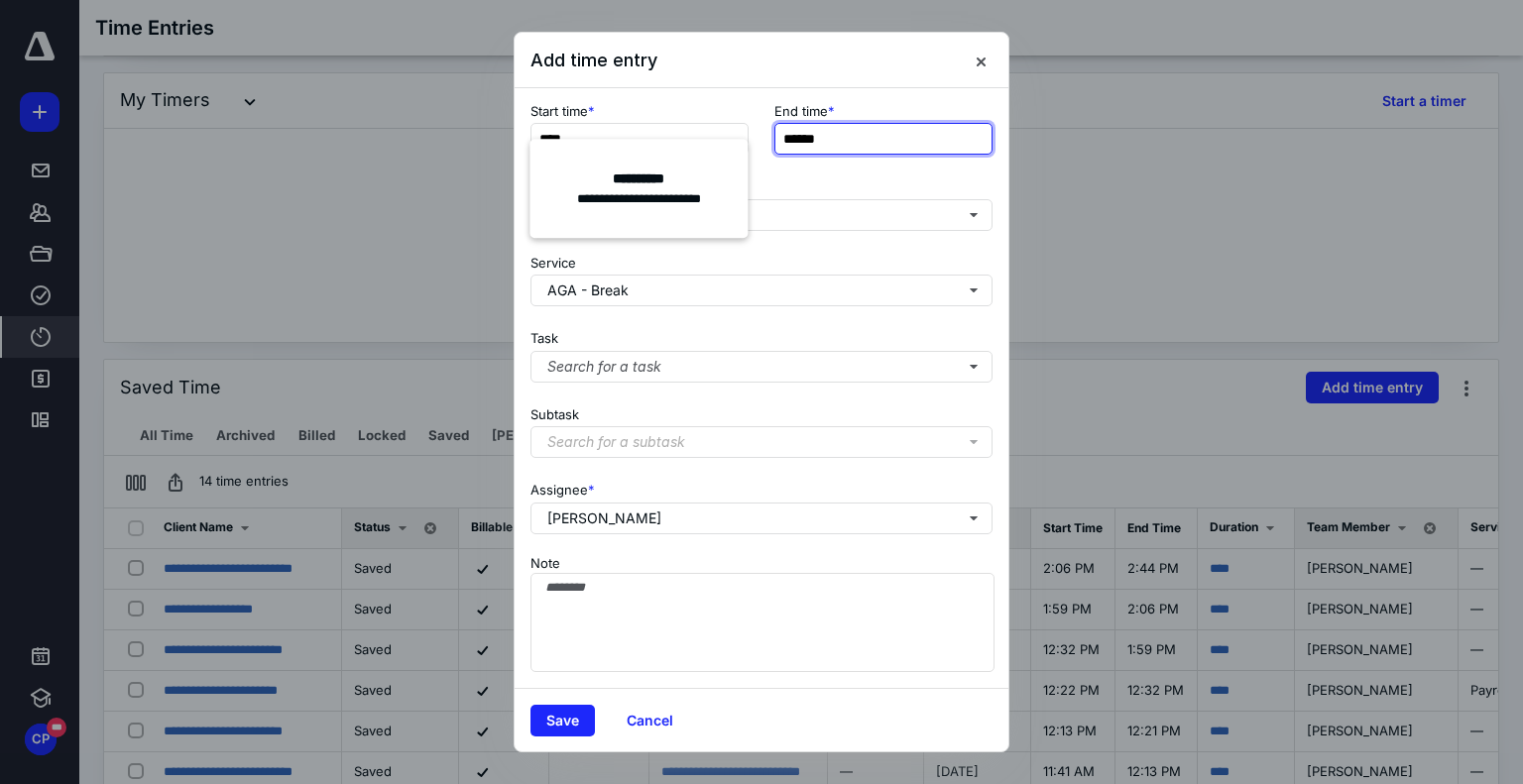 type on "***" 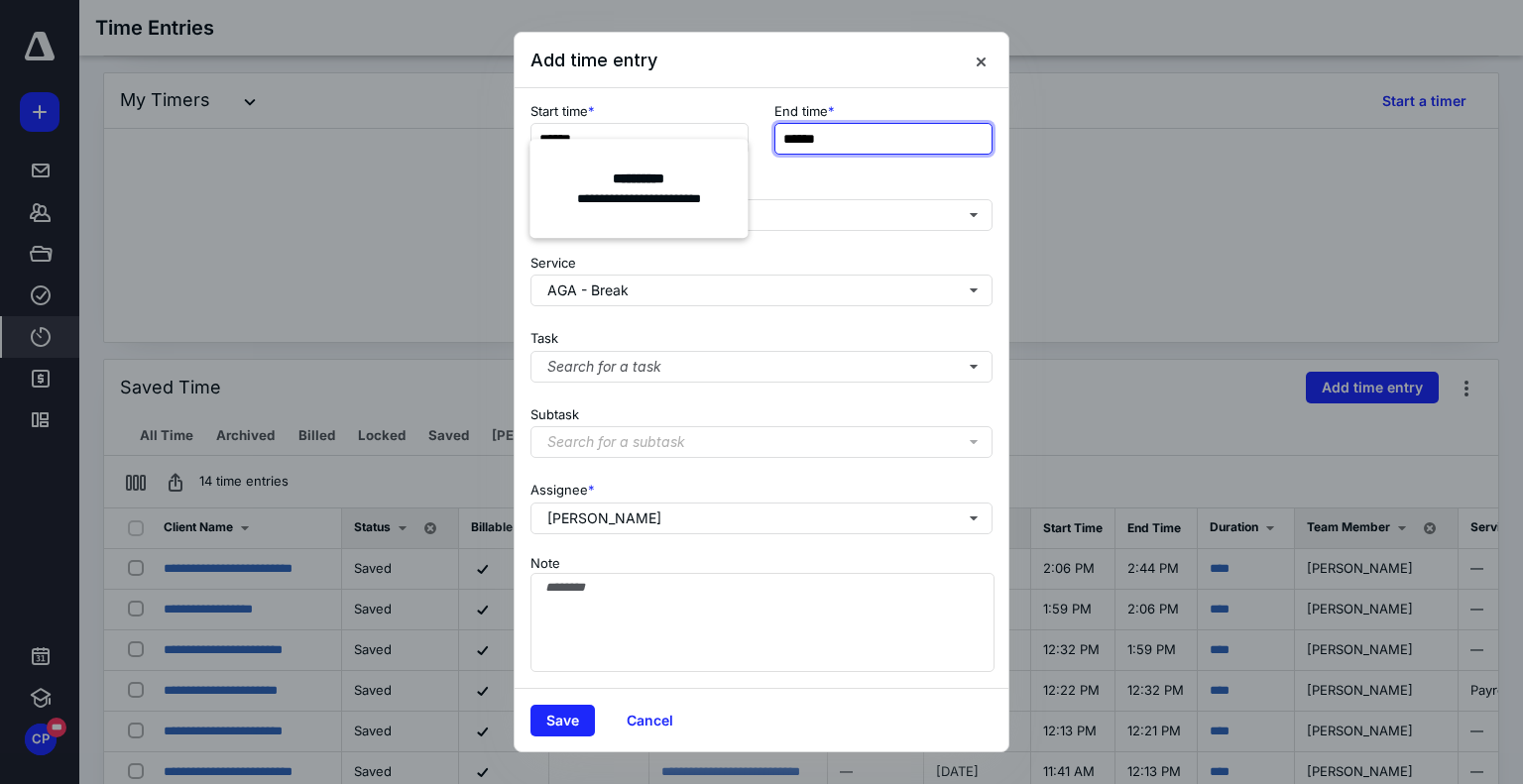 click on "******" at bounding box center [883, 139] 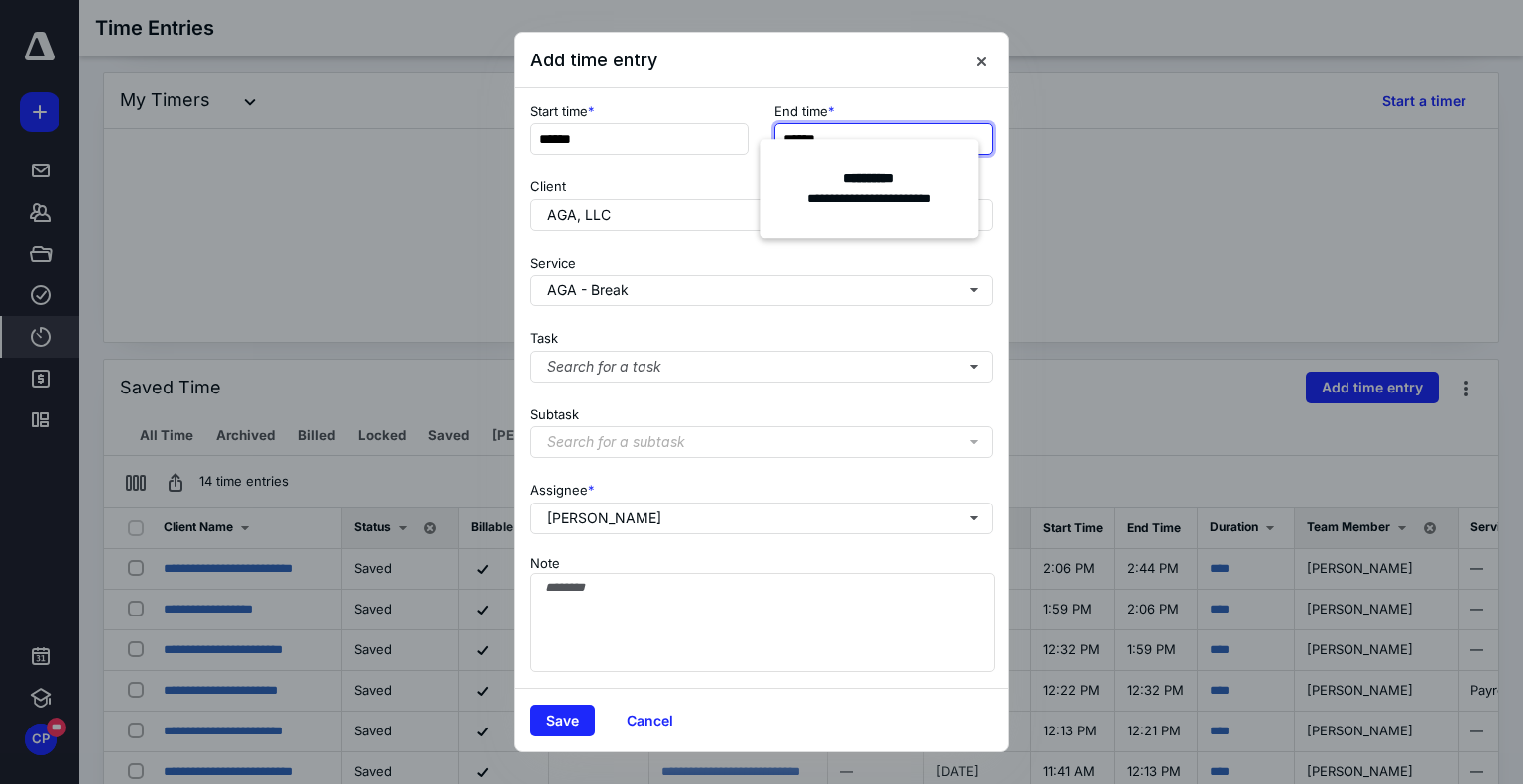type on "******" 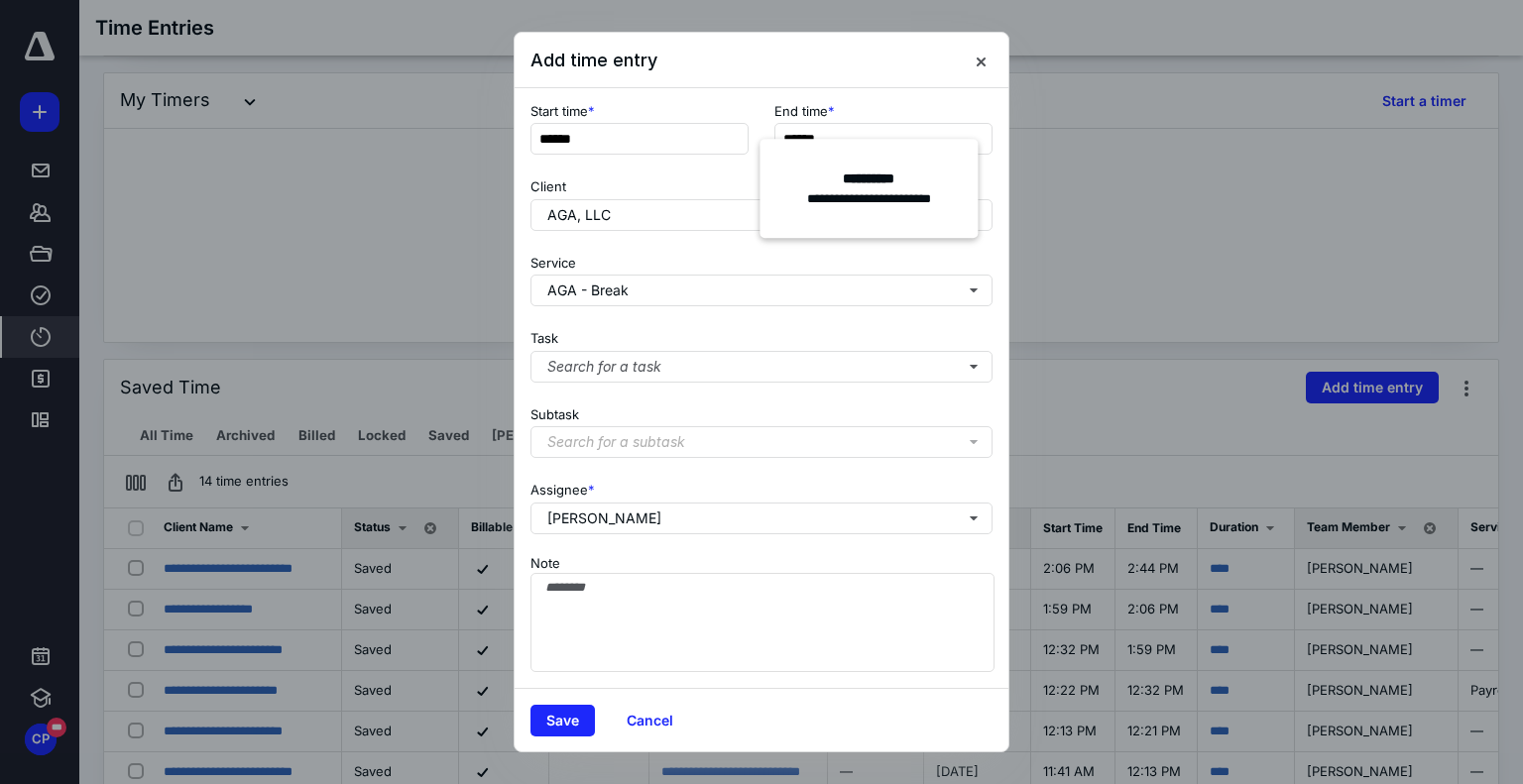 type on "*******" 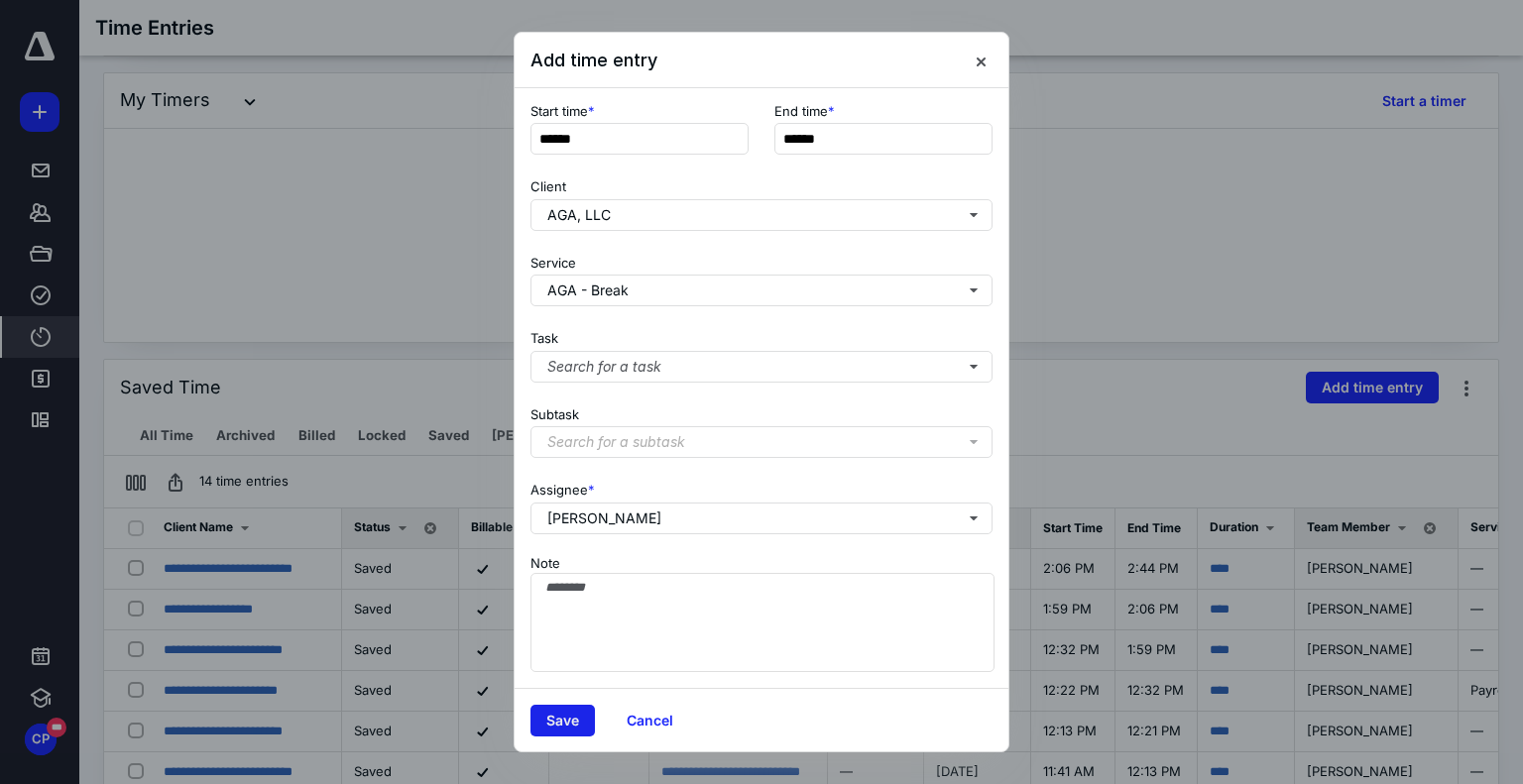 click on "Save" at bounding box center [562, 721] 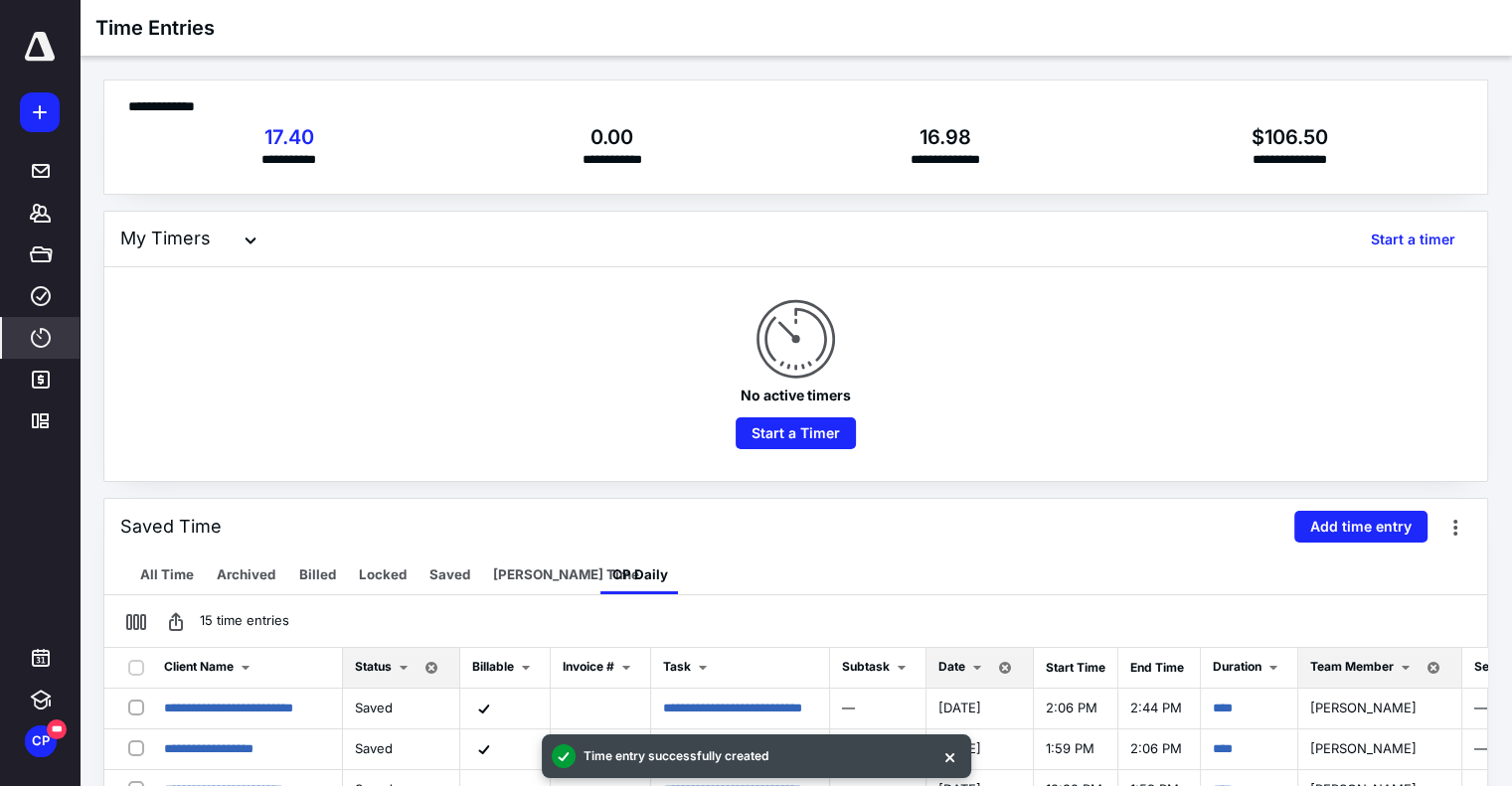 scroll, scrollTop: 439, scrollLeft: 0, axis: vertical 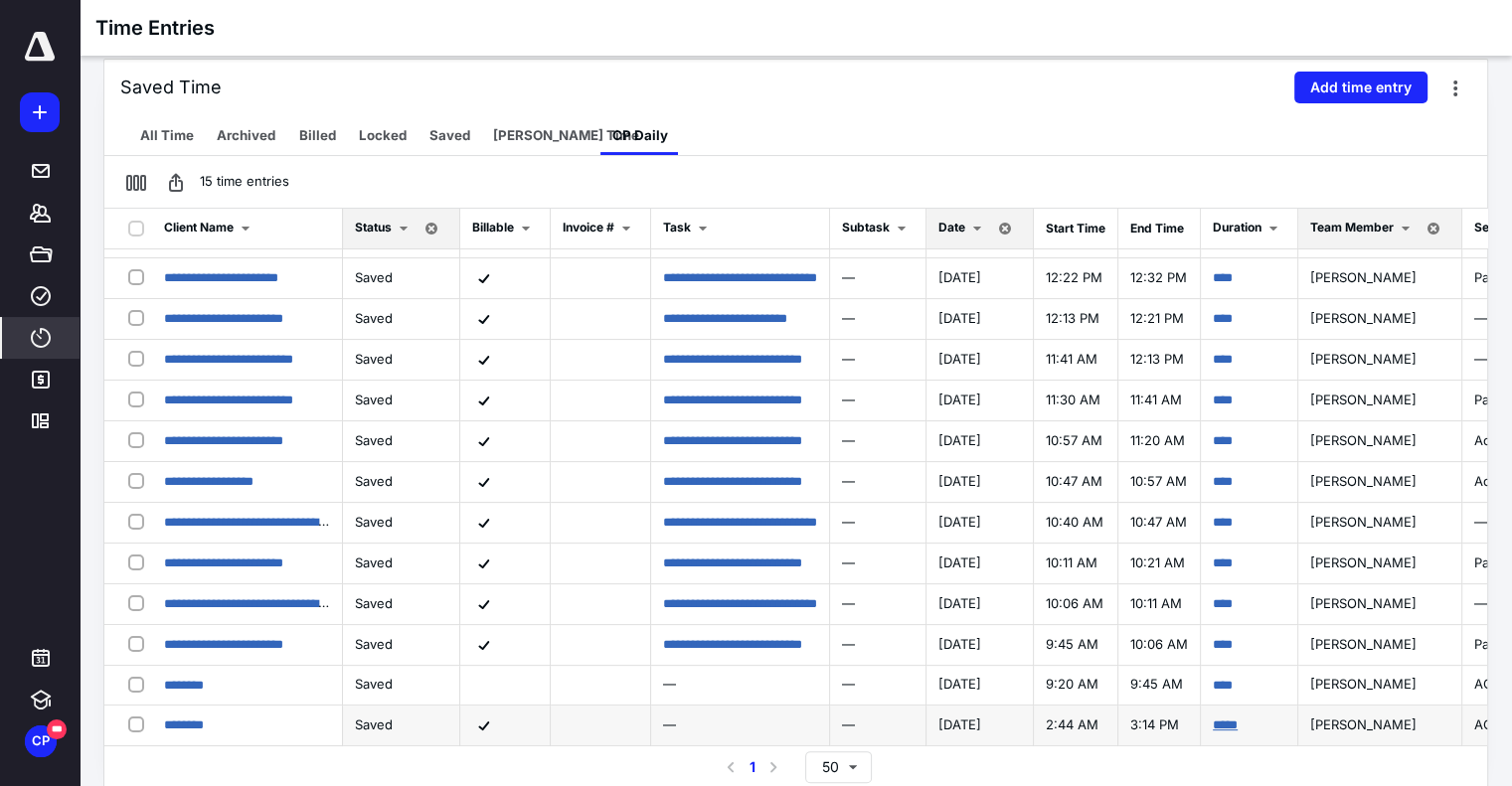 click on "*****" at bounding box center (1225, 724) 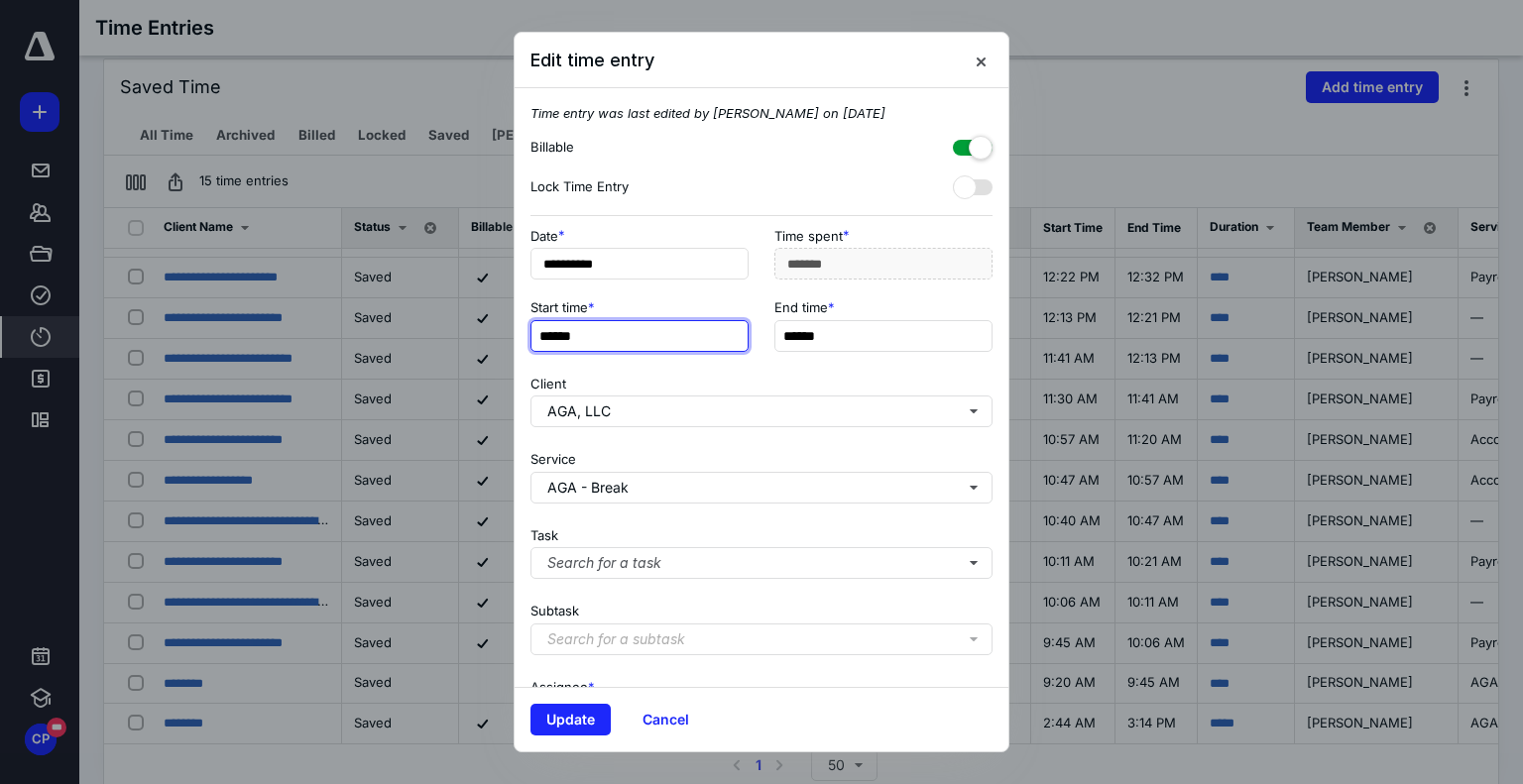 click on "******" at bounding box center (640, 336) 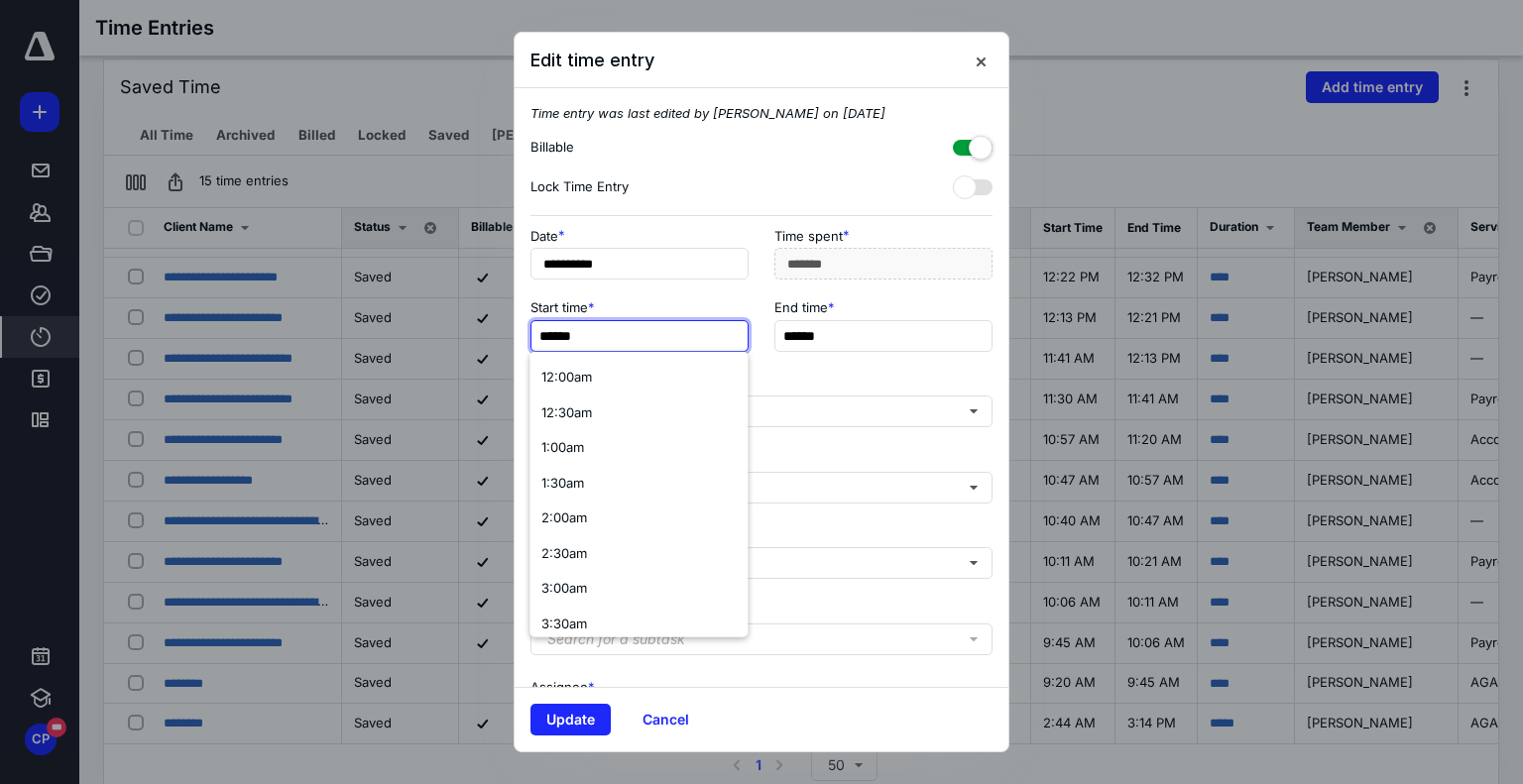 click on "******" at bounding box center (640, 336) 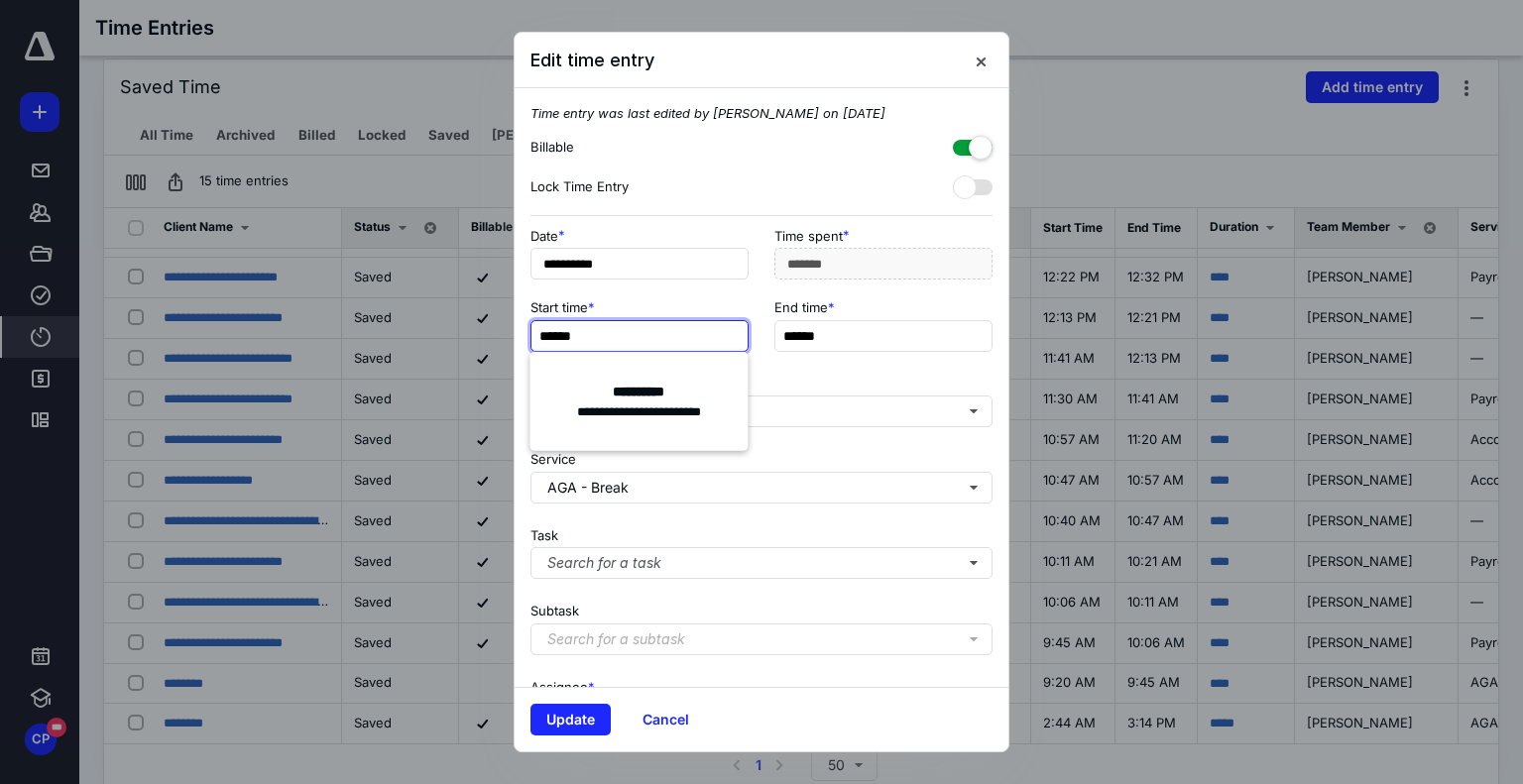 click on "******" at bounding box center (640, 336) 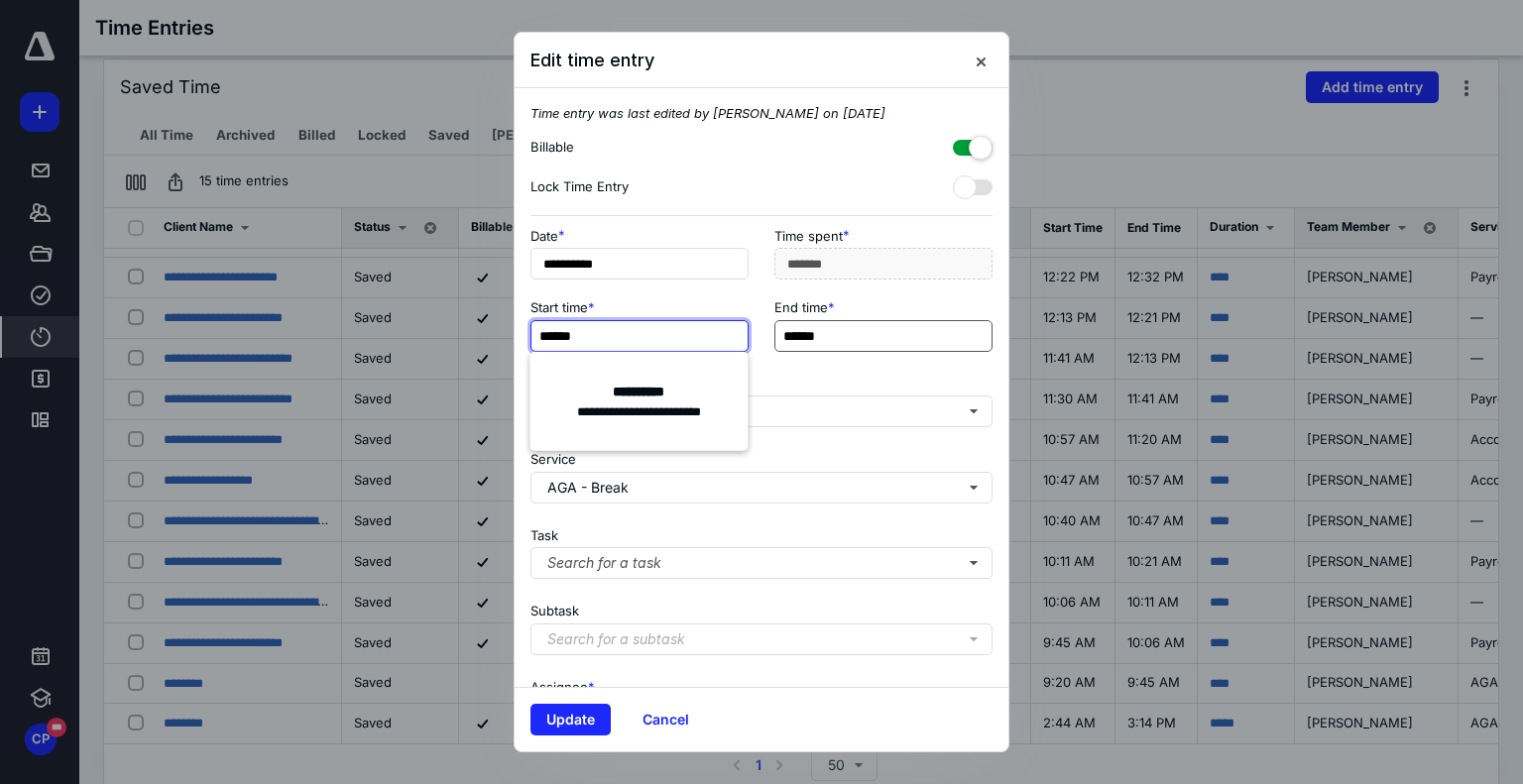 type on "******" 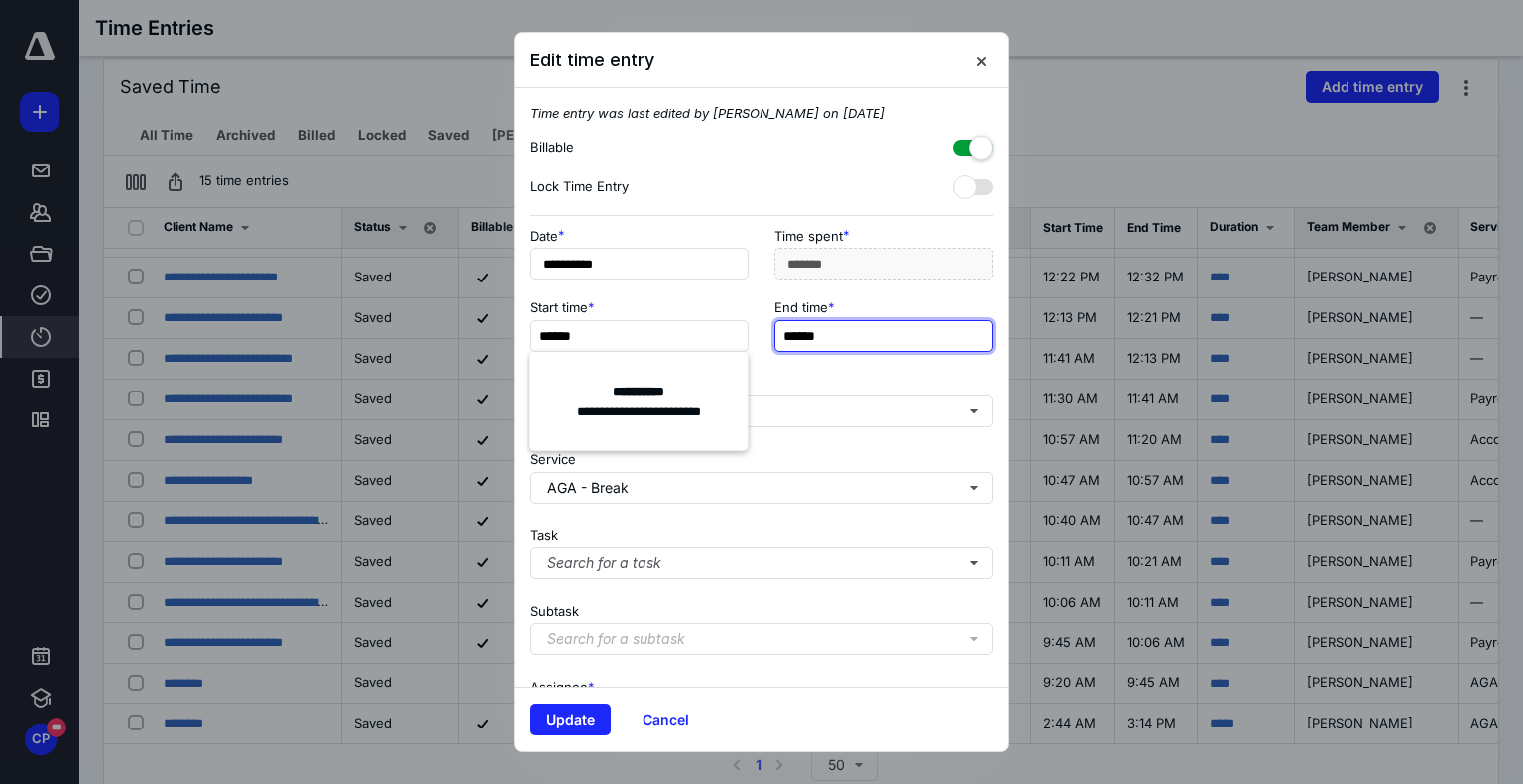 type on "***" 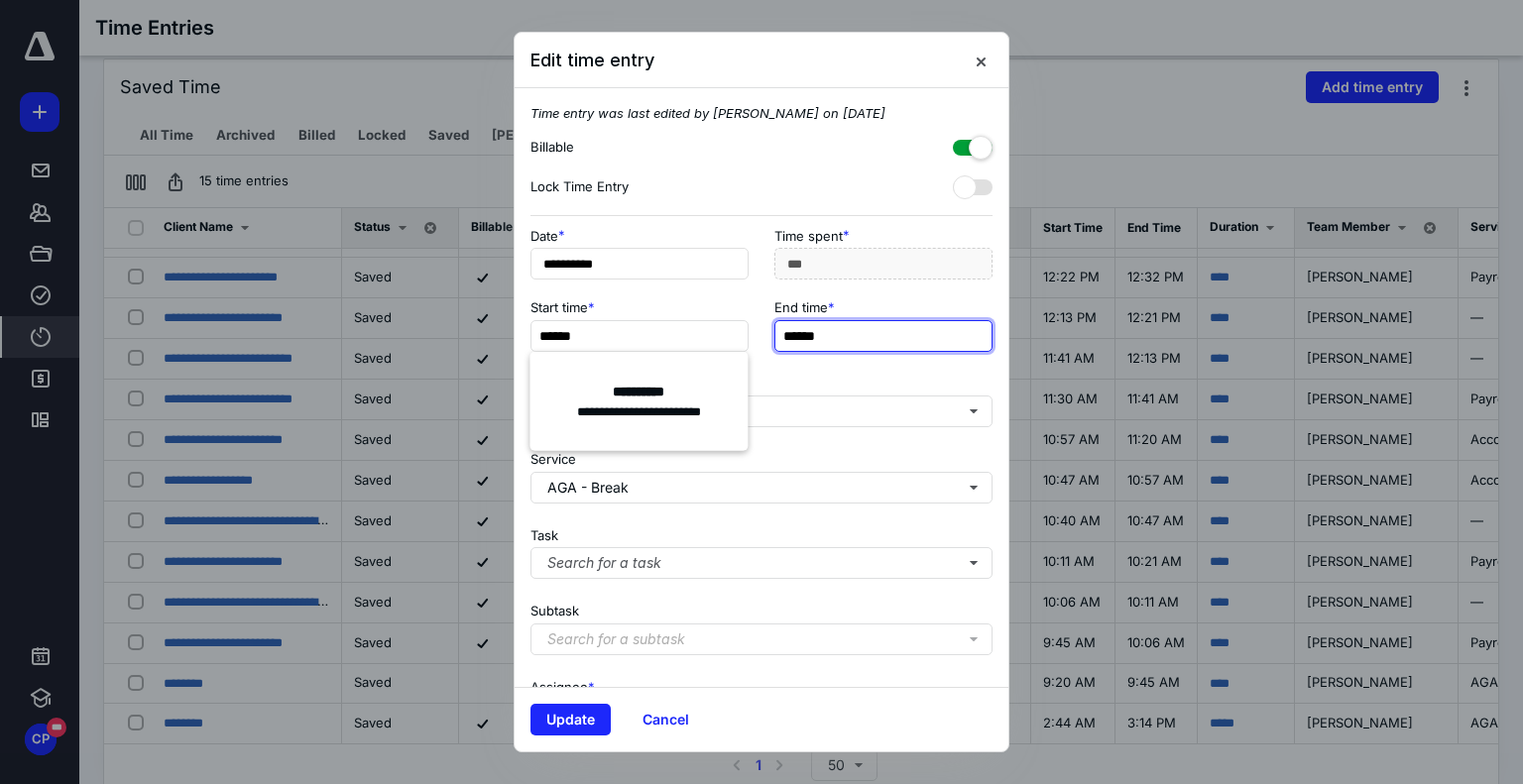 click on "******" at bounding box center [883, 336] 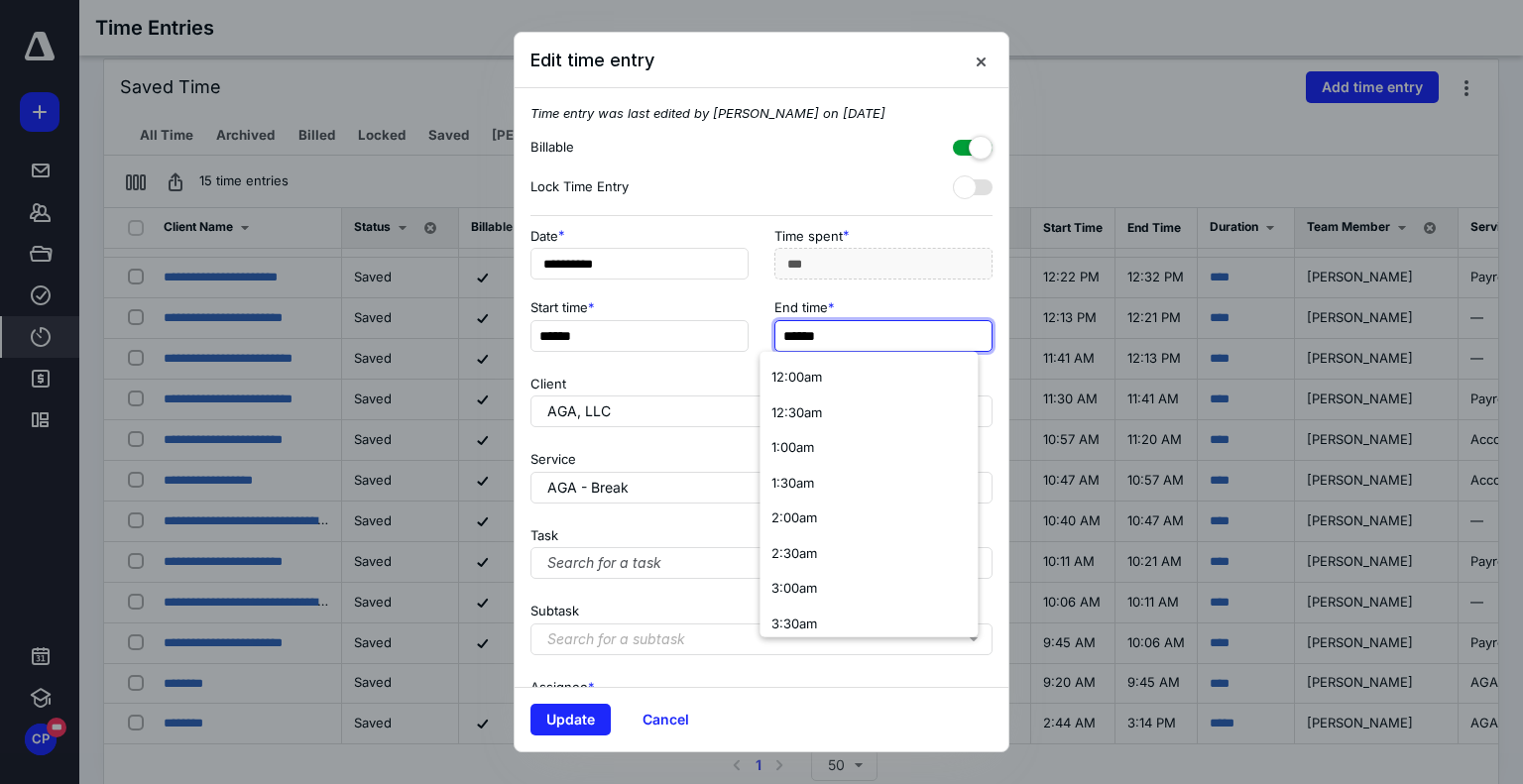 click on "******" at bounding box center [883, 336] 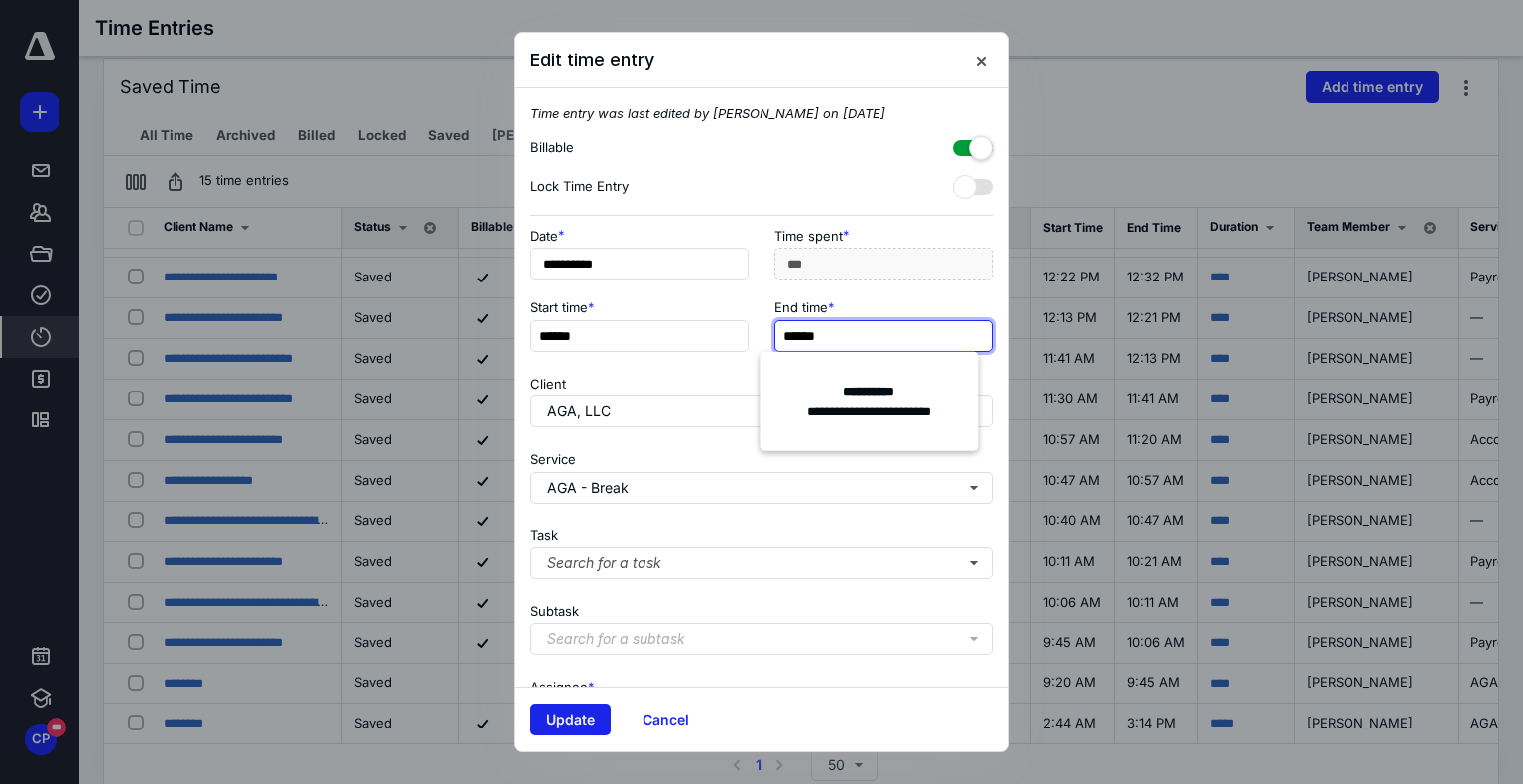 type on "******" 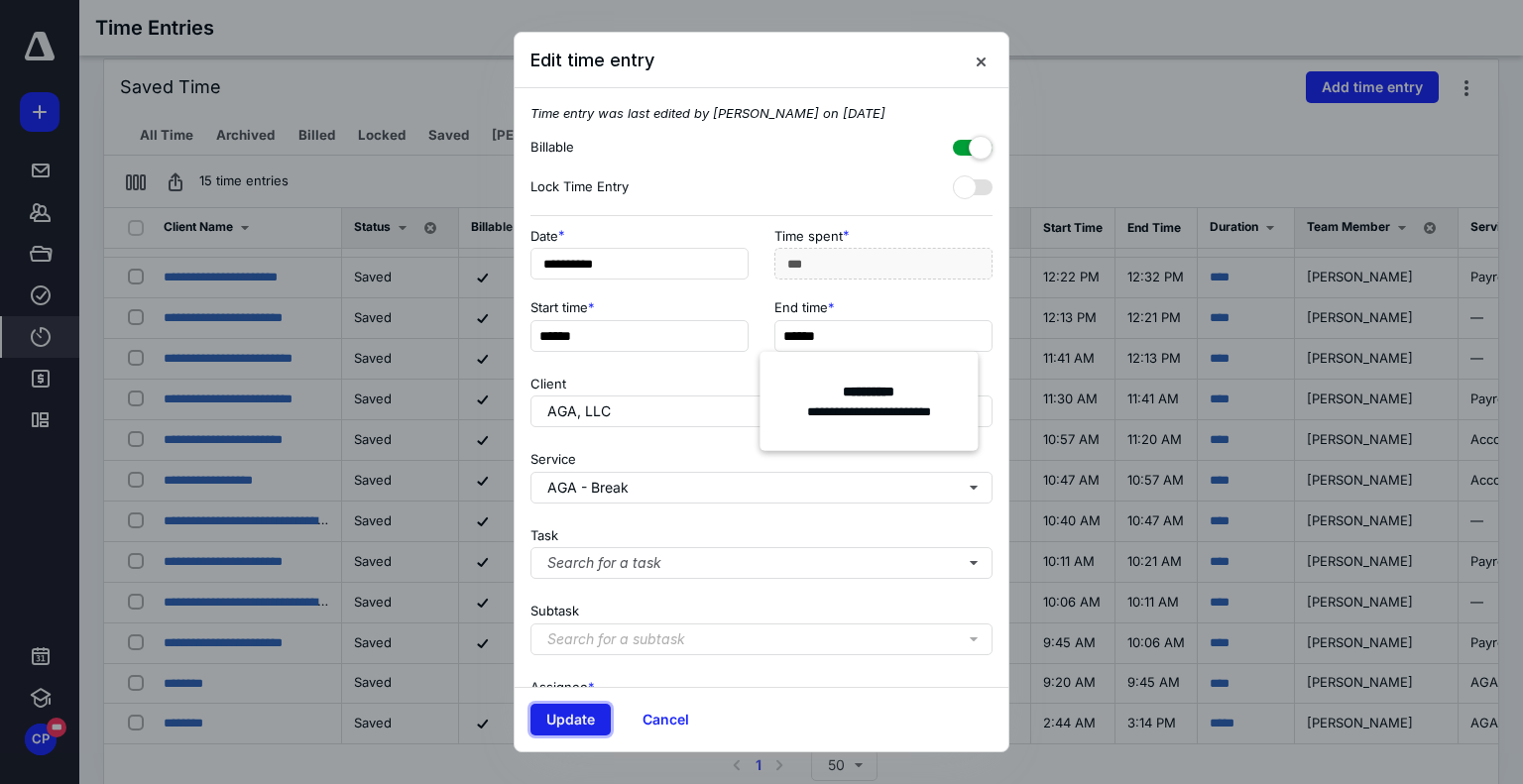 type on "***" 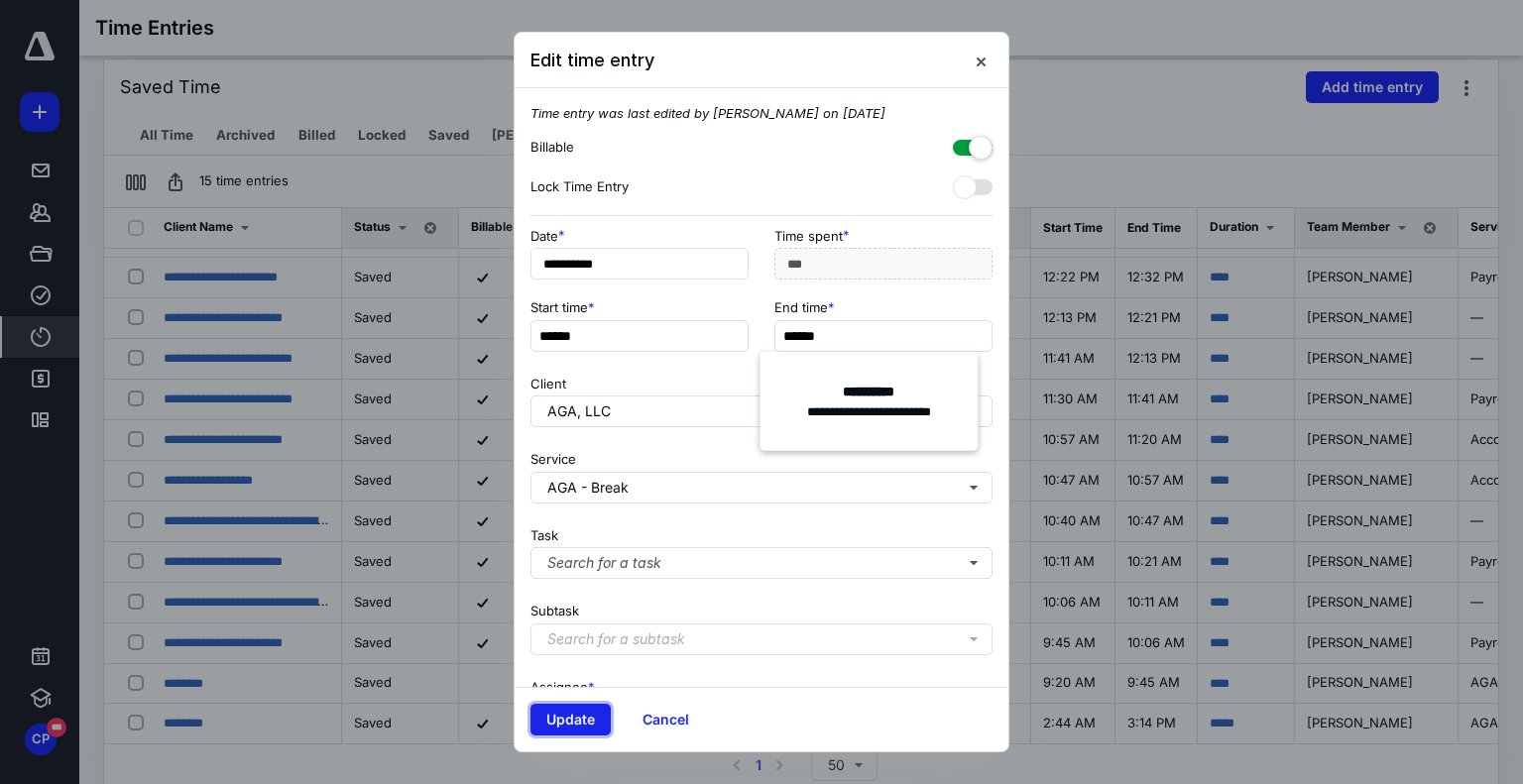 click on "Update" at bounding box center (570, 720) 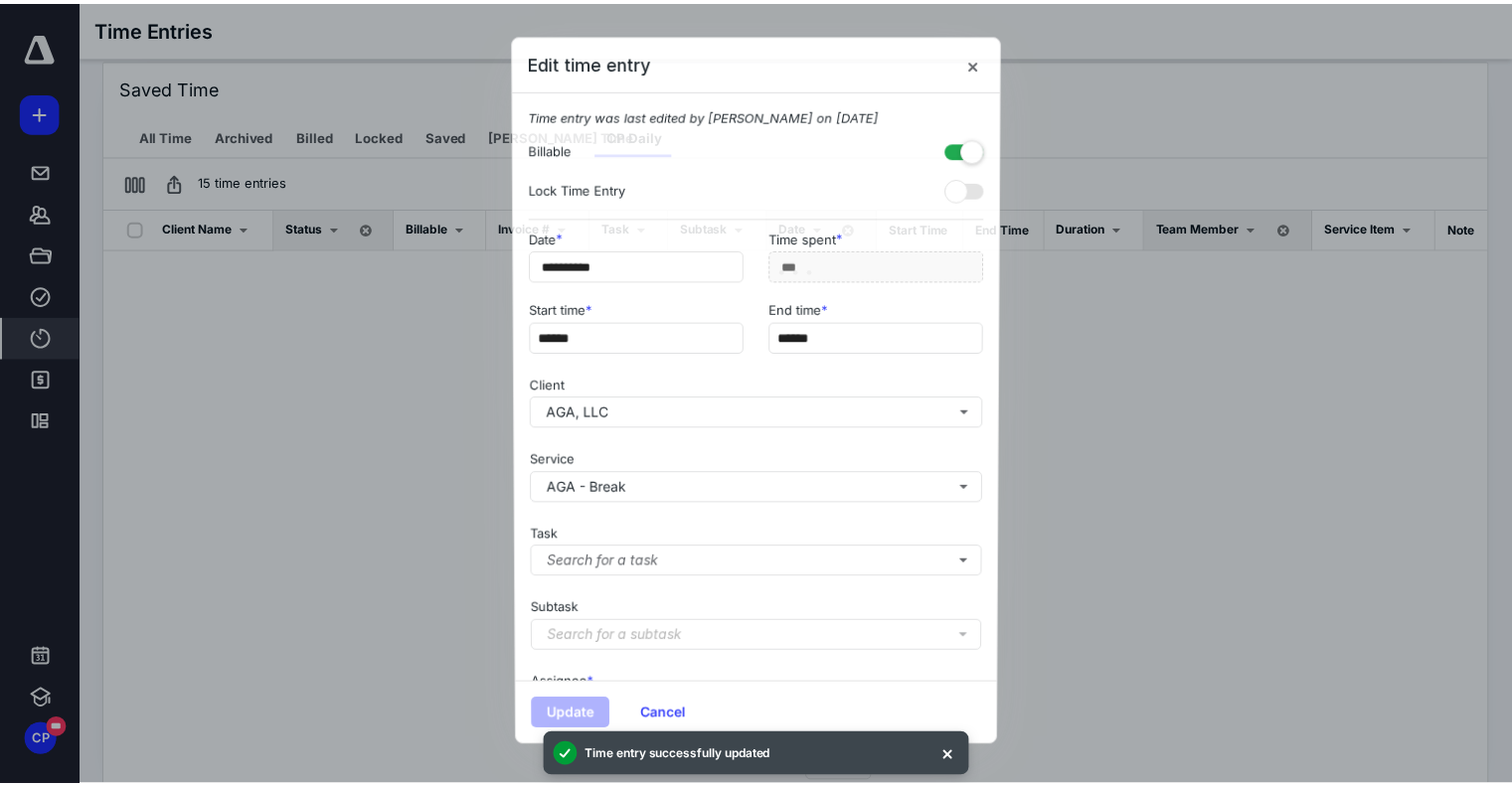 scroll, scrollTop: 0, scrollLeft: 0, axis: both 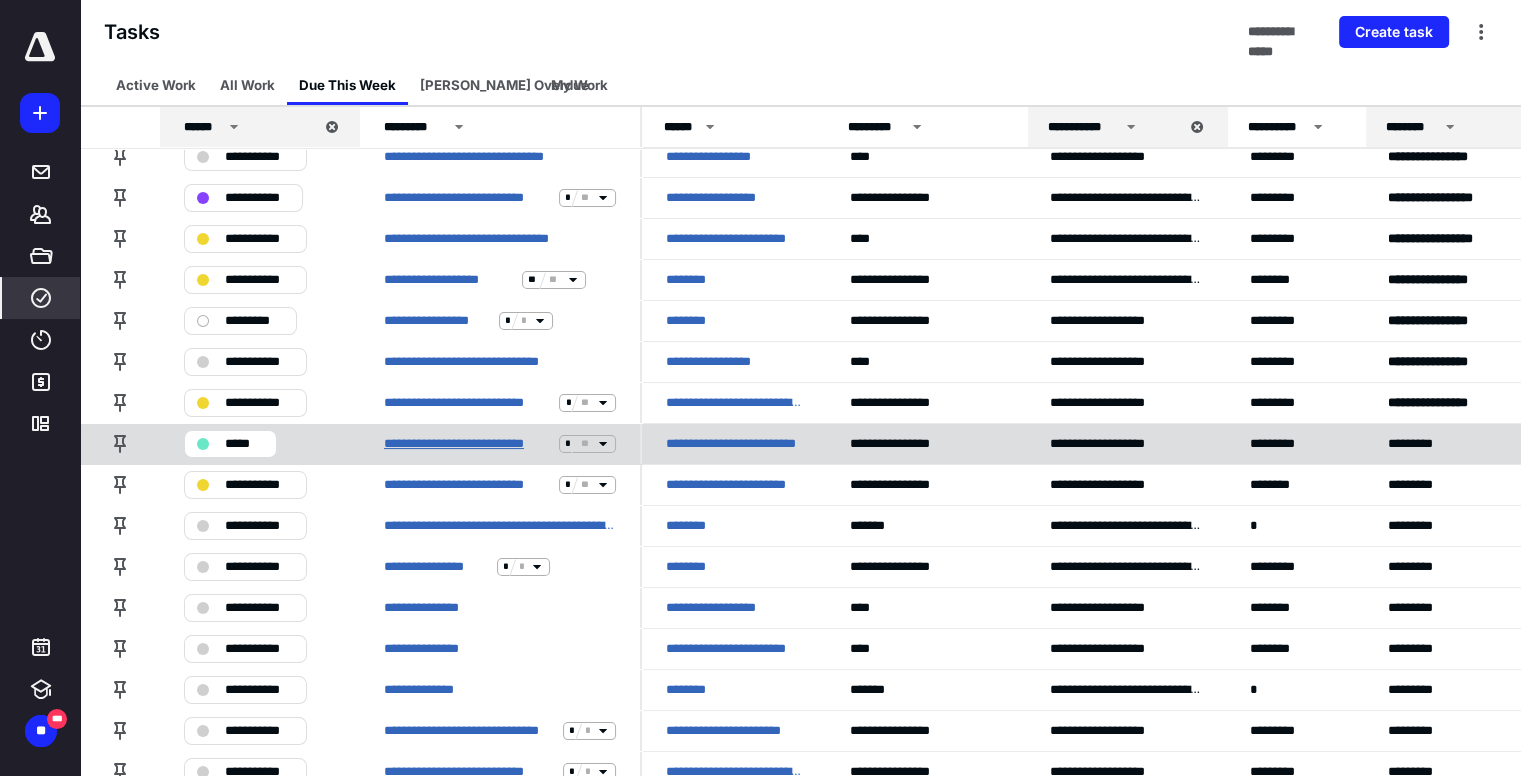 click on "**********" at bounding box center [467, 444] 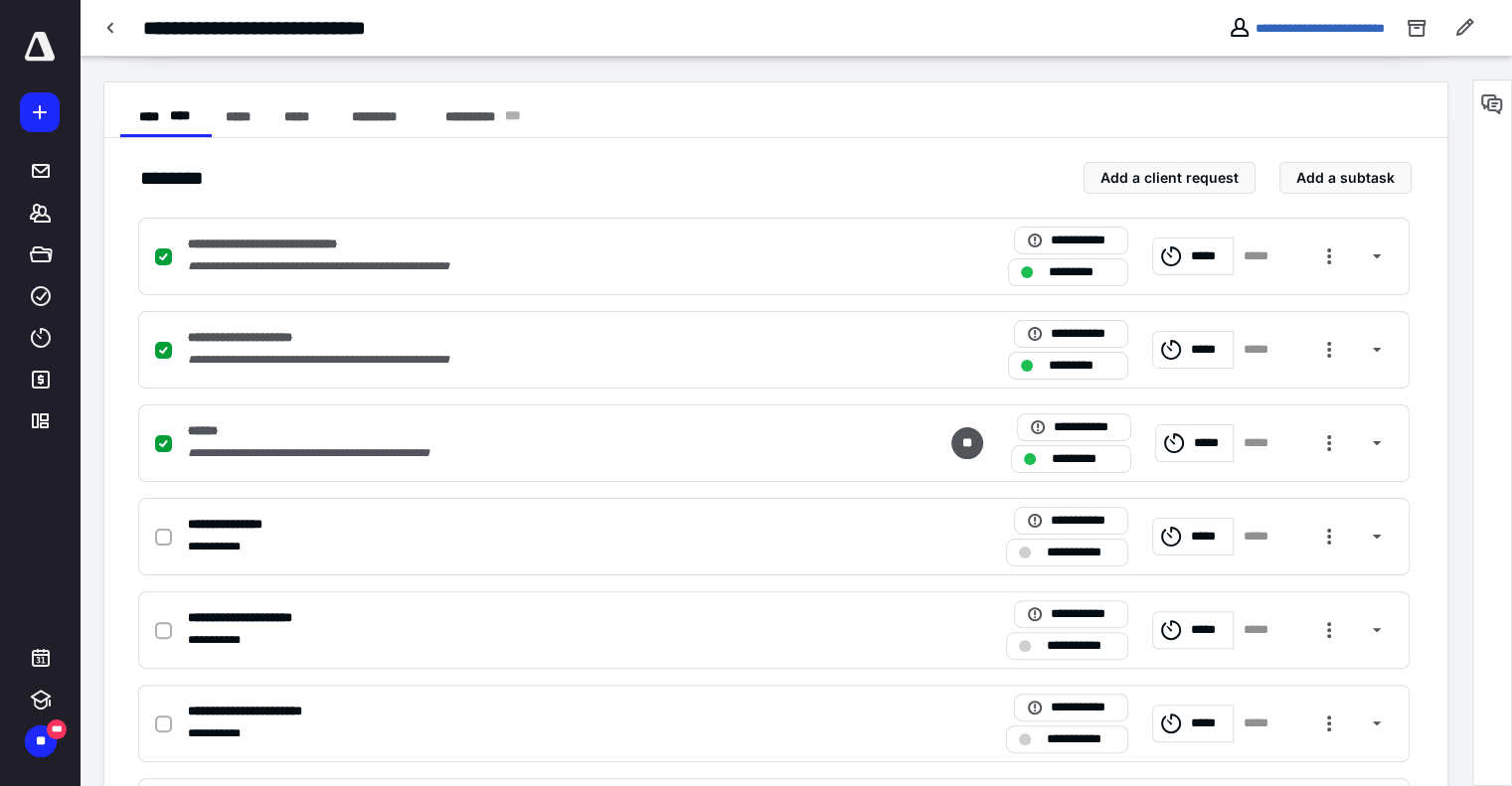 scroll, scrollTop: 655, scrollLeft: 0, axis: vertical 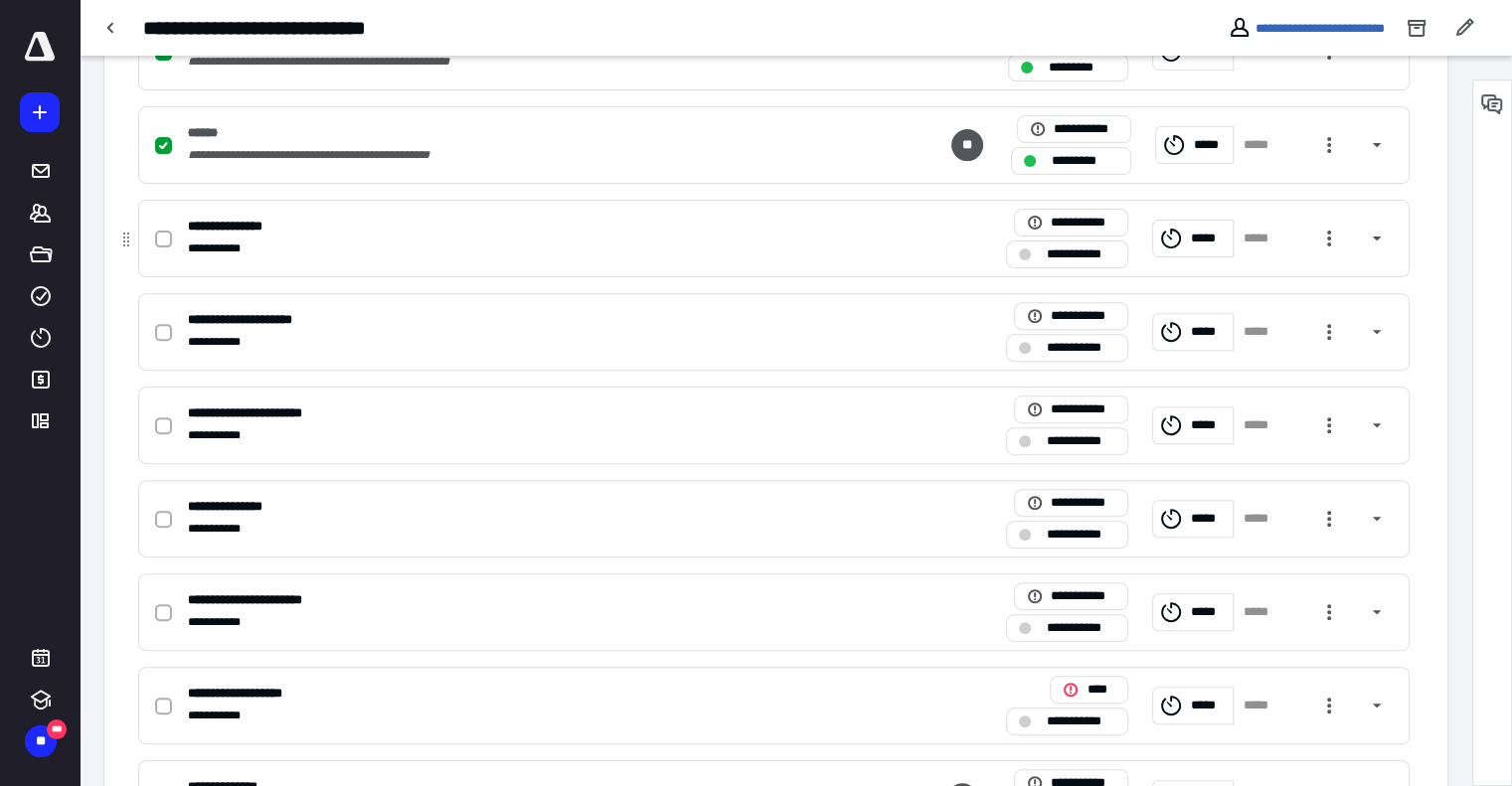 click 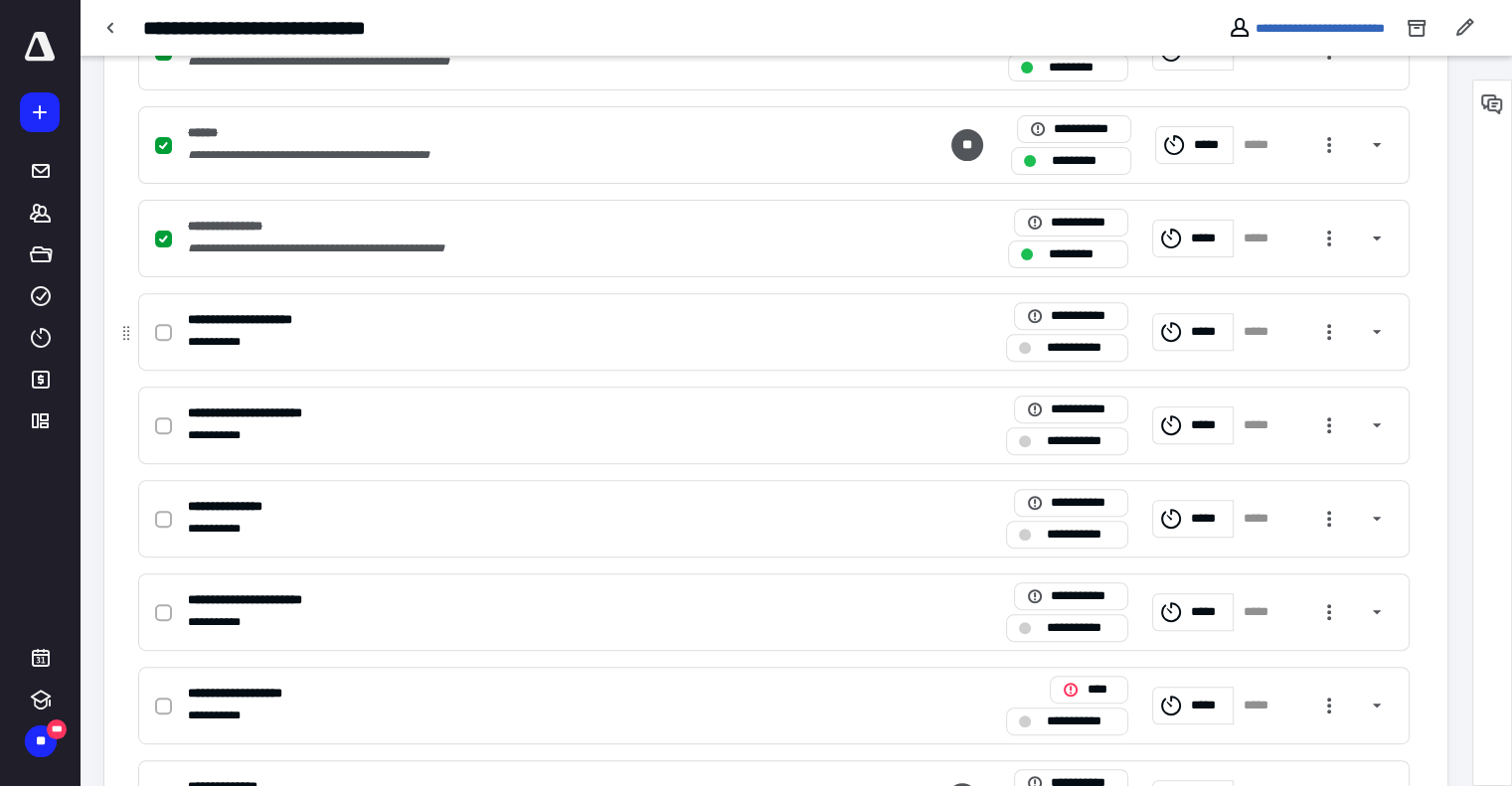 click 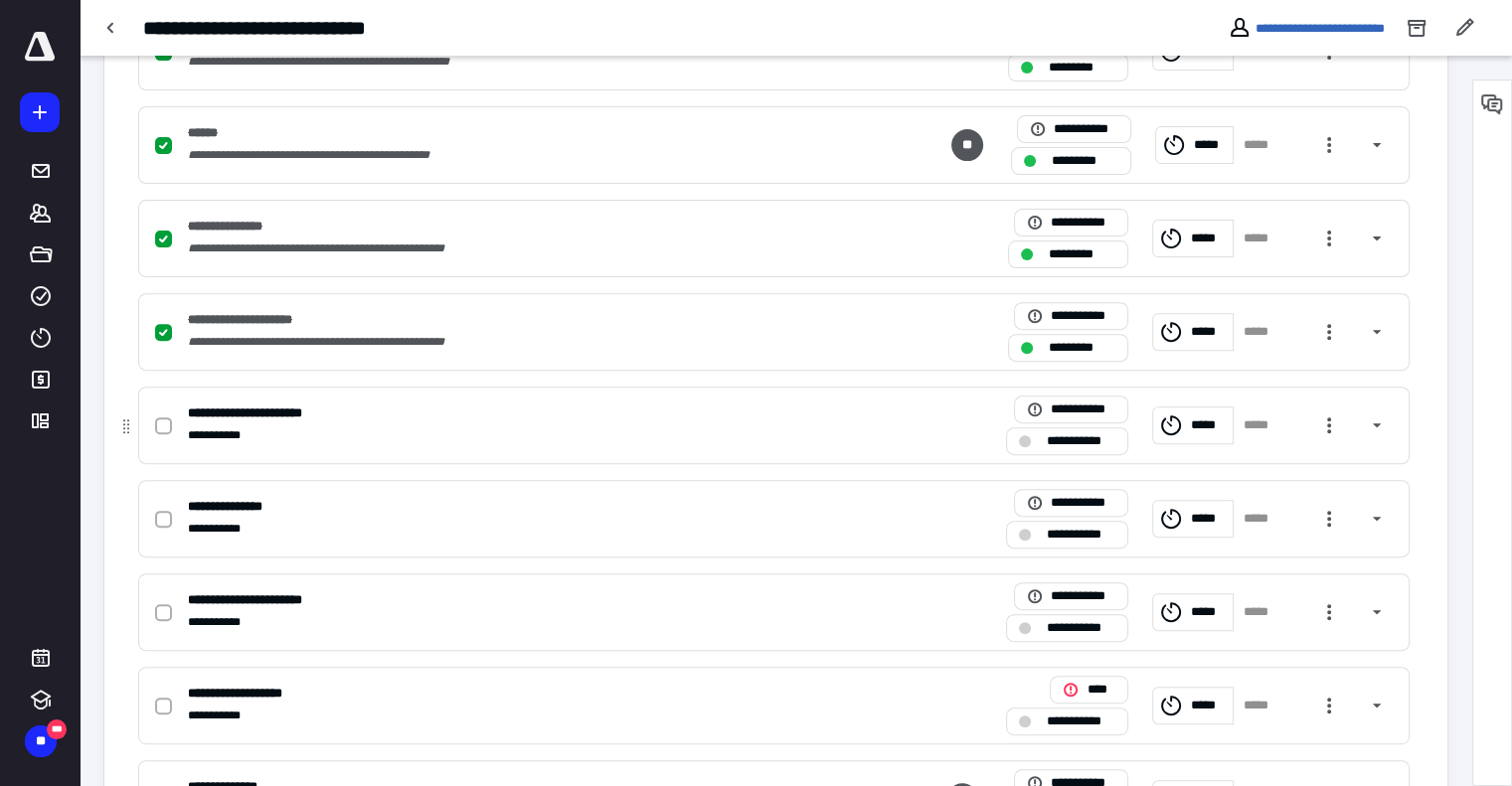 click 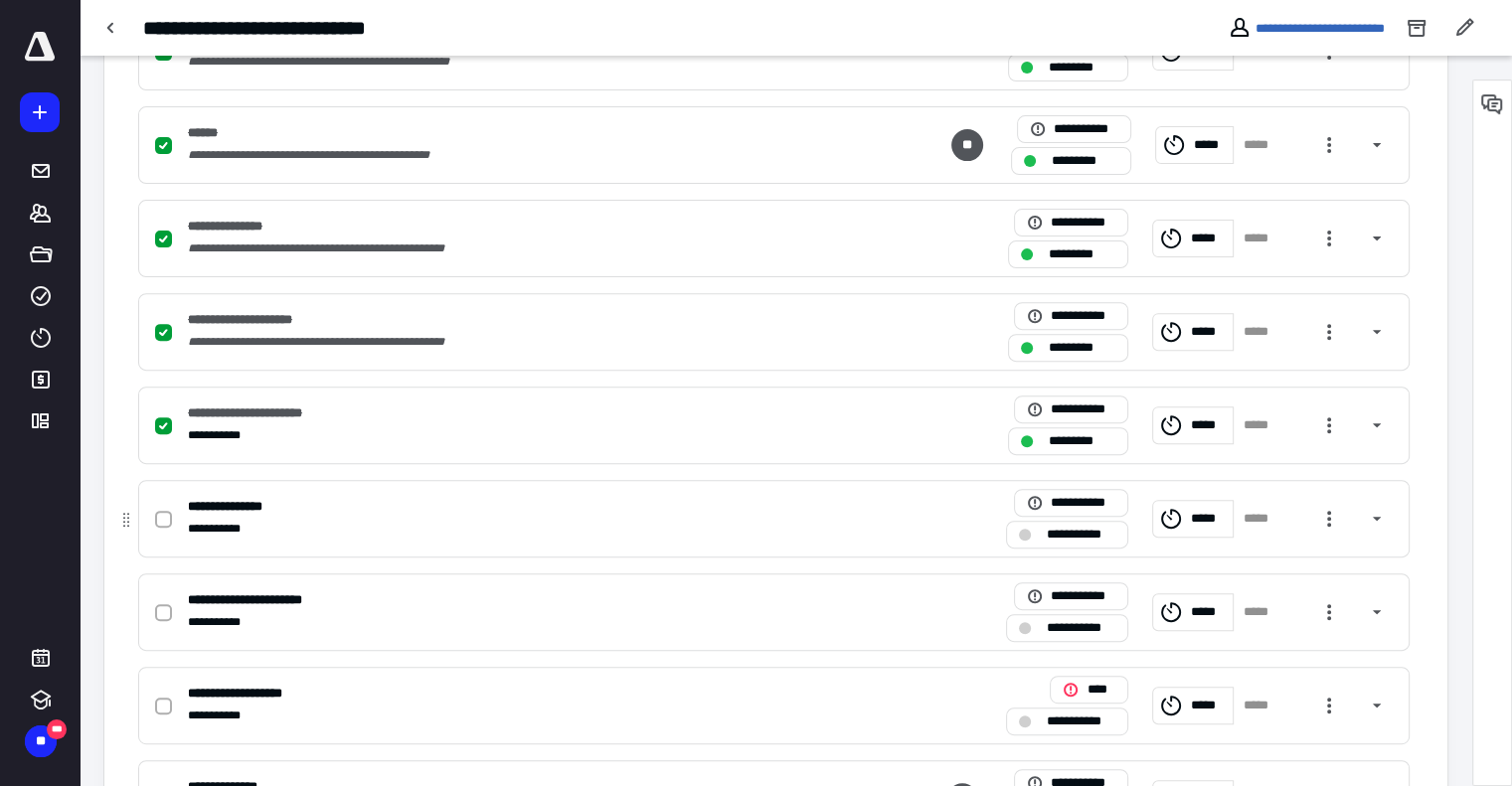 click 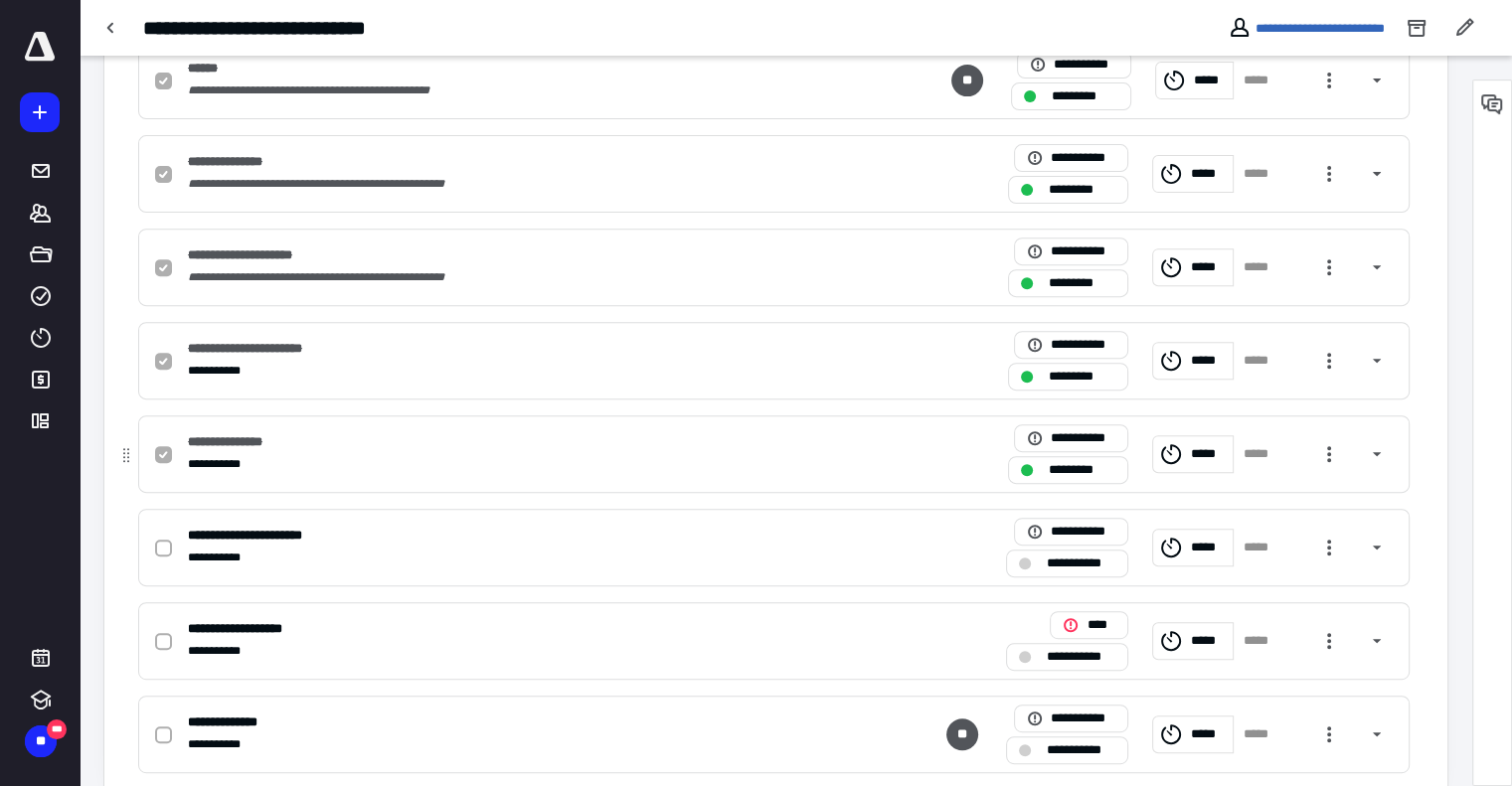 scroll, scrollTop: 754, scrollLeft: 0, axis: vertical 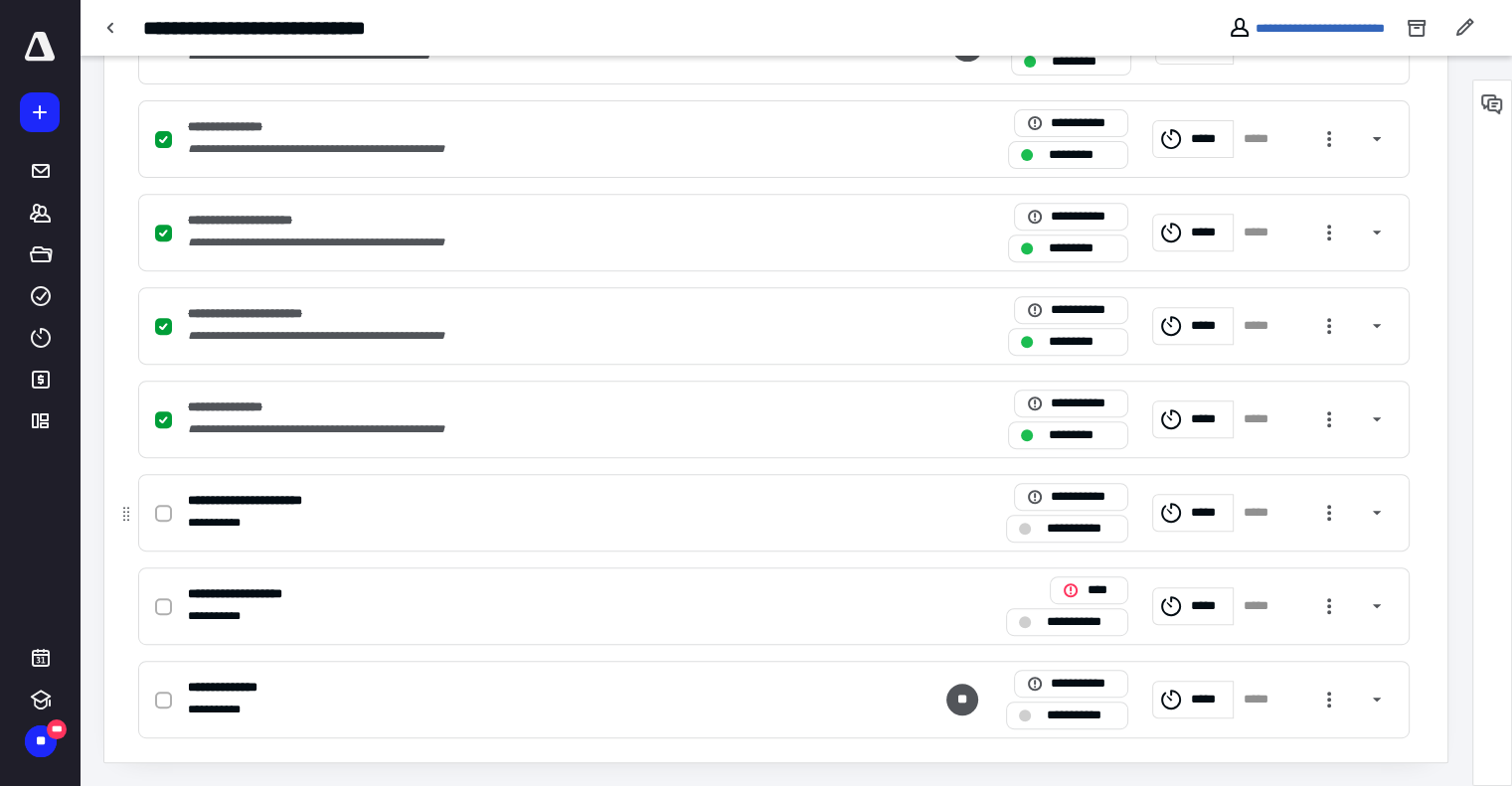 click 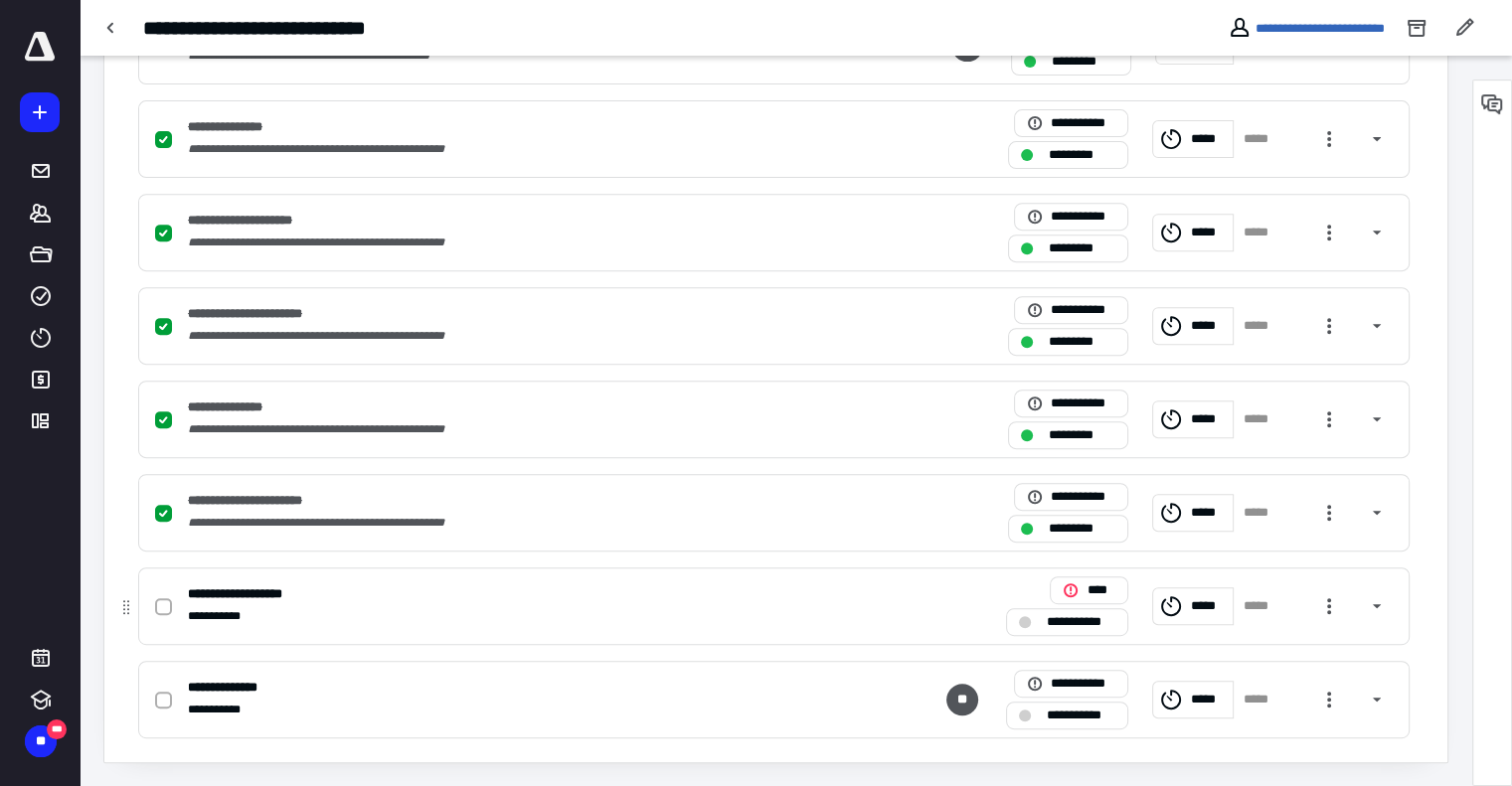 click 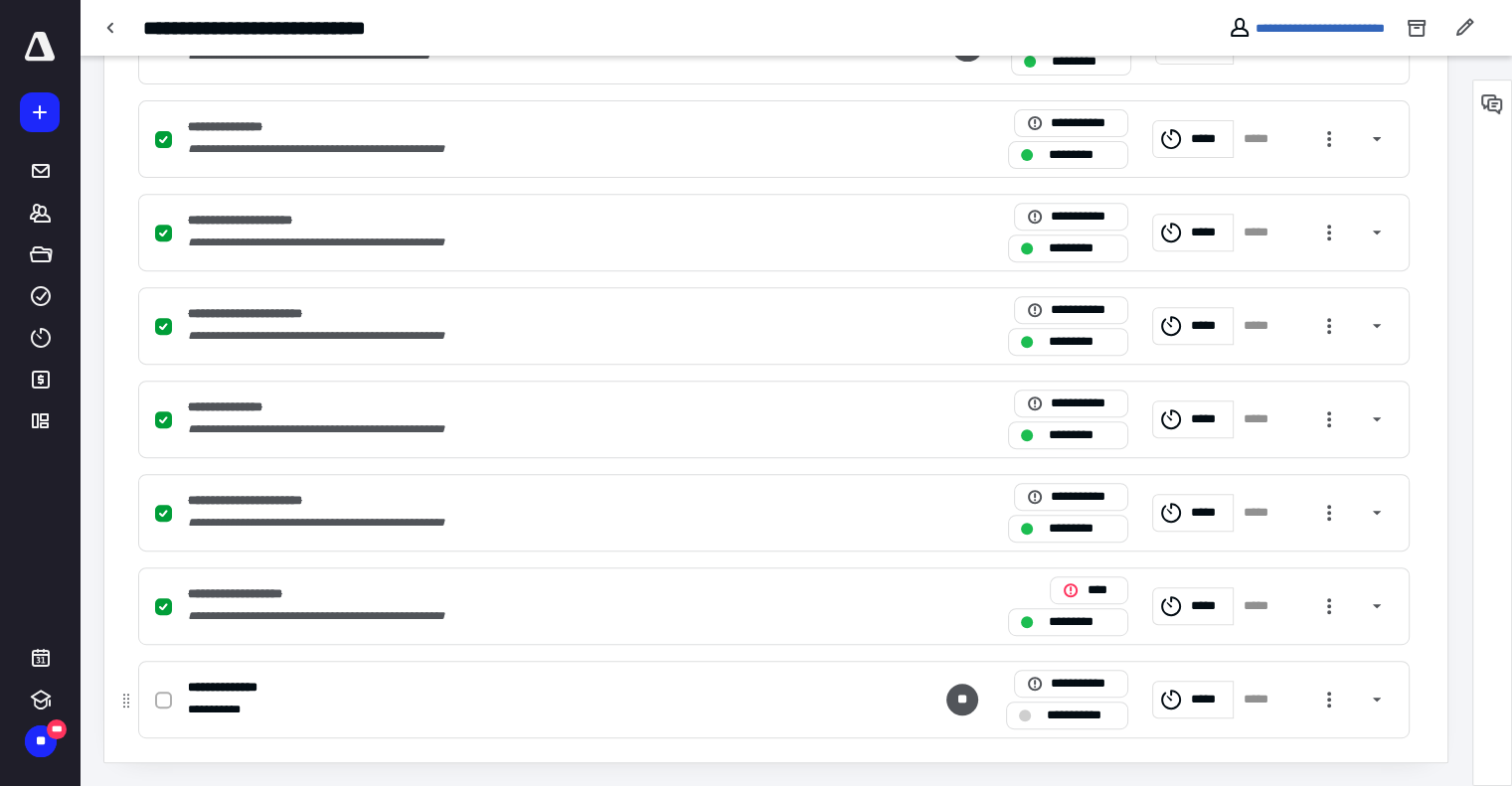 click at bounding box center (163, 701) 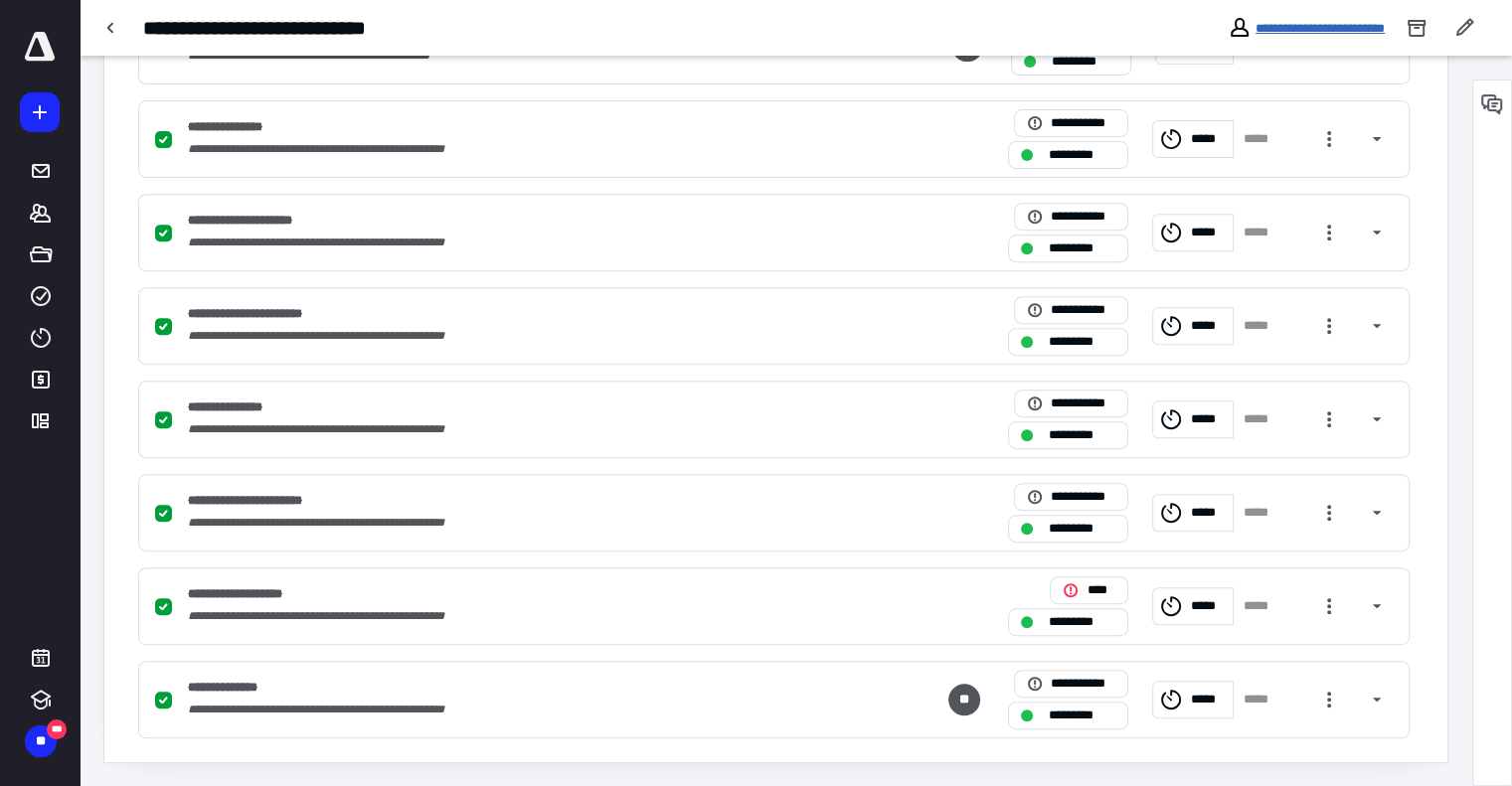 click on "**********" at bounding box center (1320, 28) 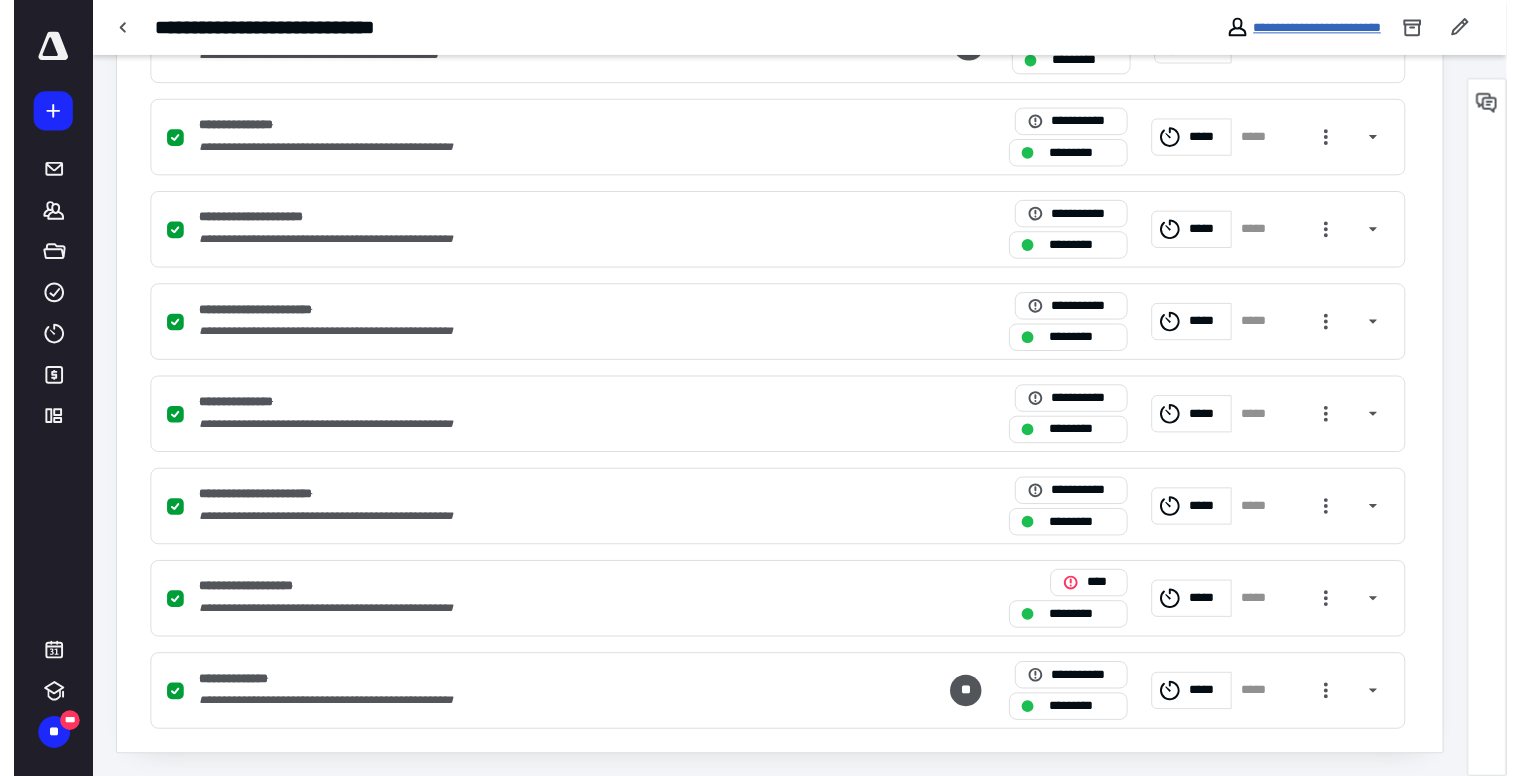 scroll, scrollTop: 0, scrollLeft: 0, axis: both 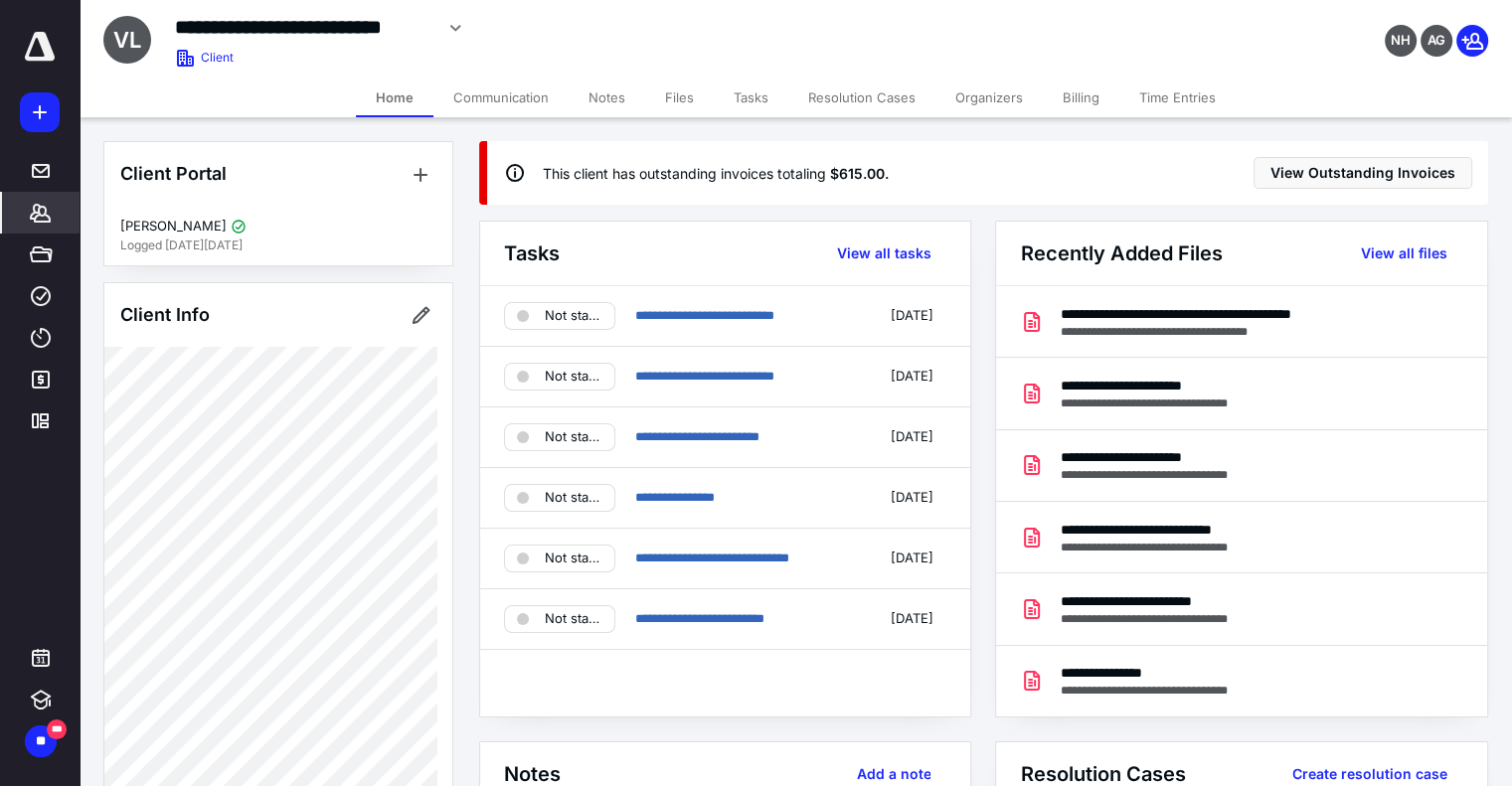 click on "Notes" at bounding box center [606, 97] 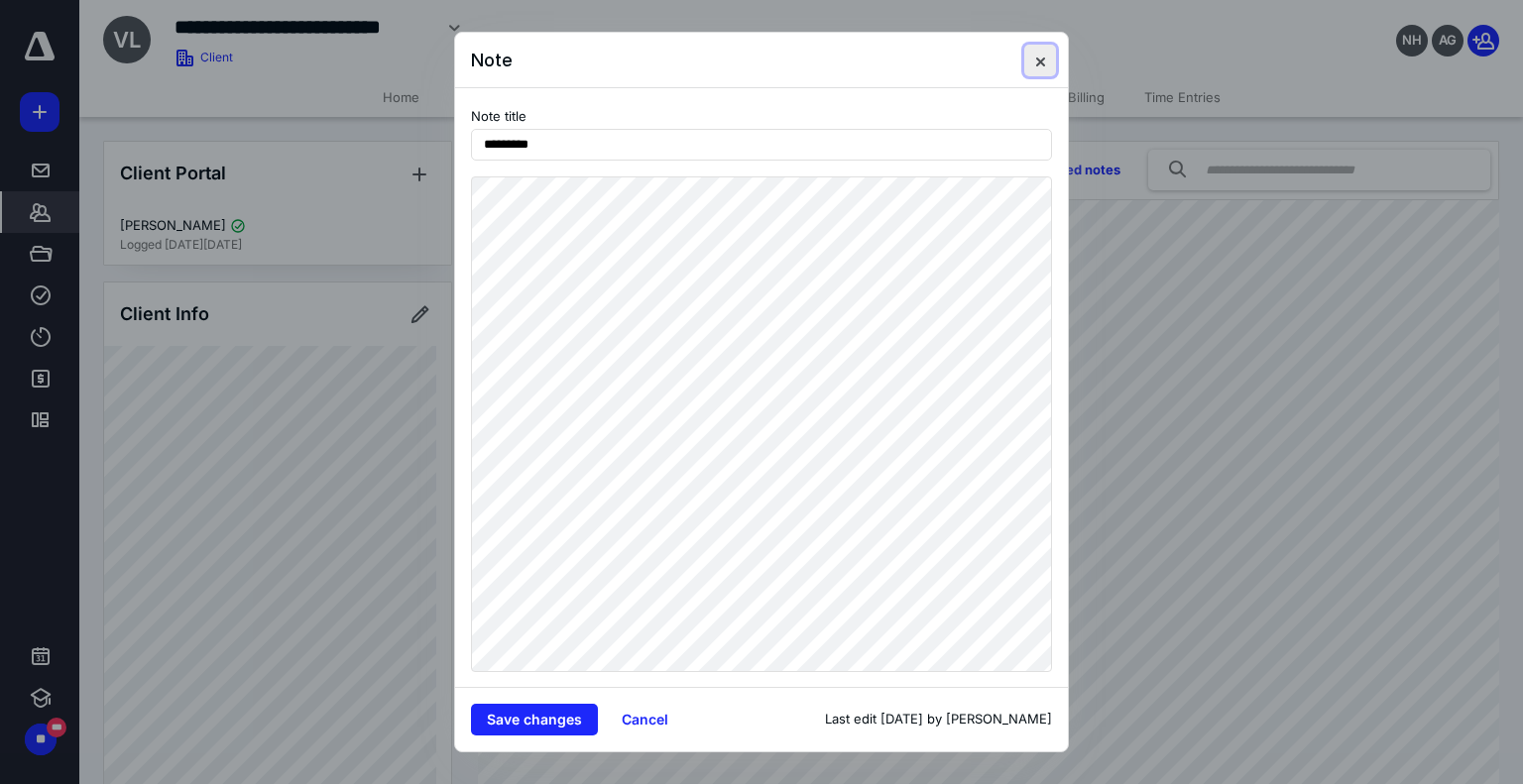 click at bounding box center (1040, 60) 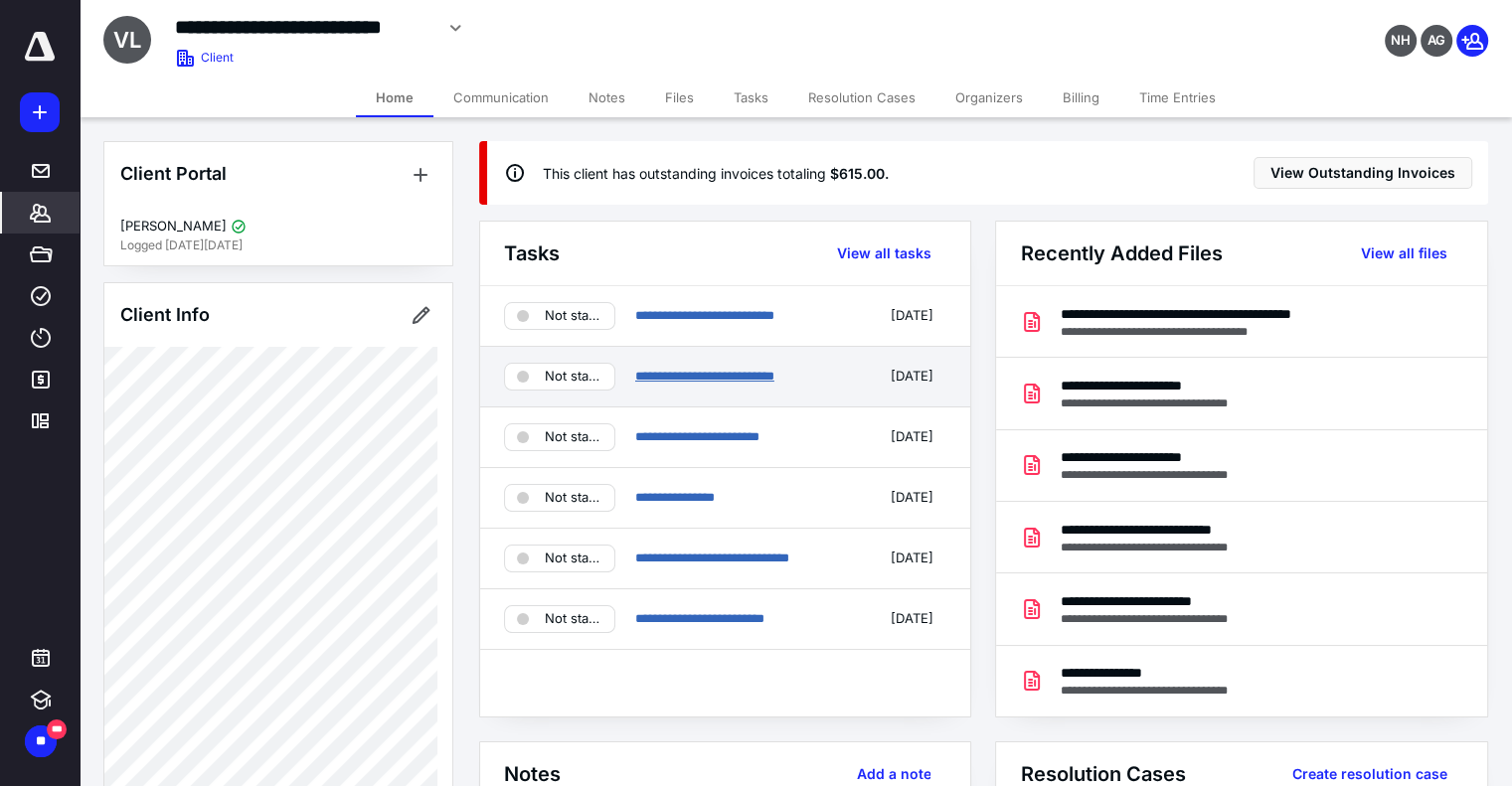 click on "**********" at bounding box center [705, 376] 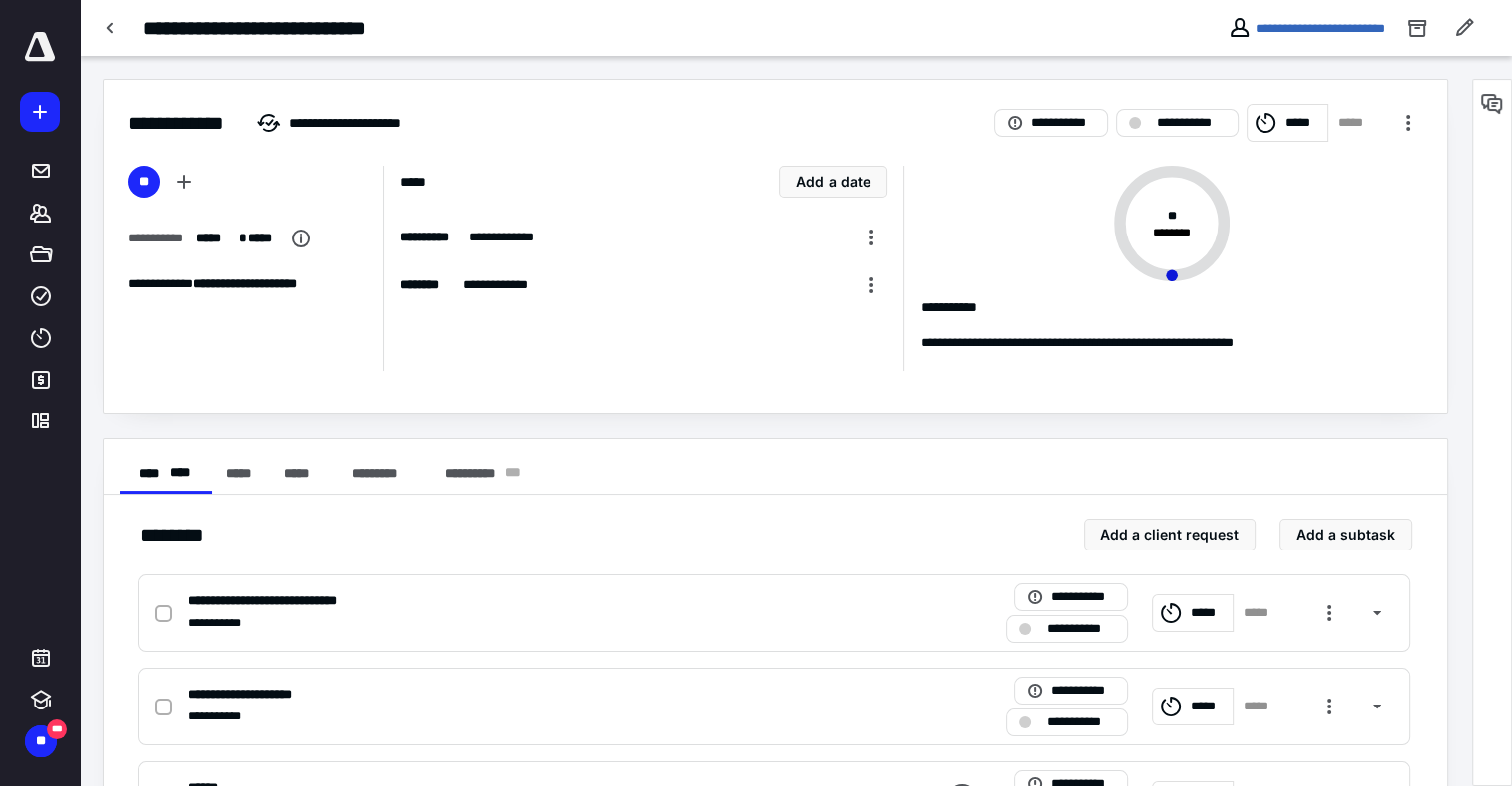 click at bounding box center [111, 28] 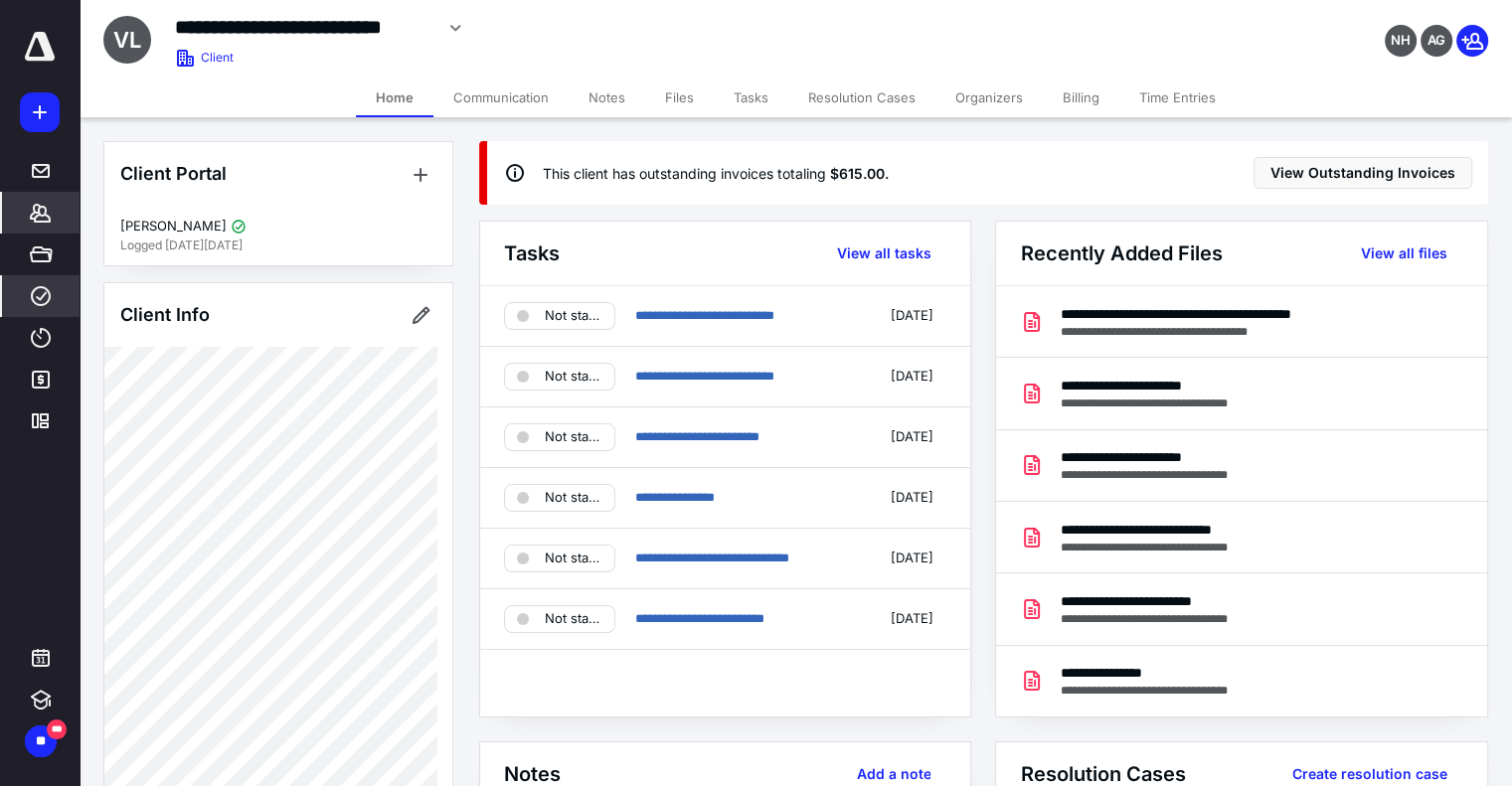 click 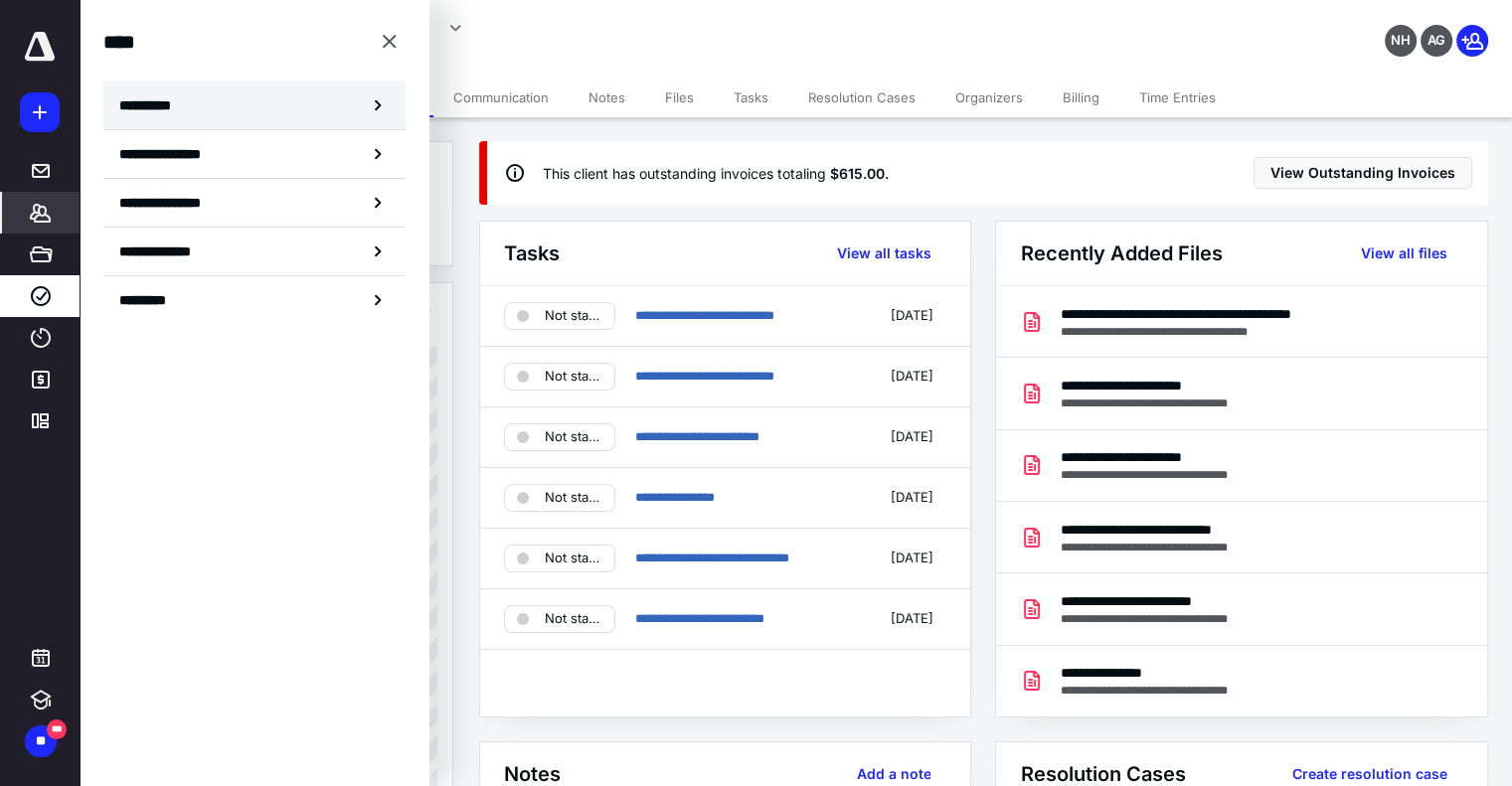 click on "**********" at bounding box center [254, 105] 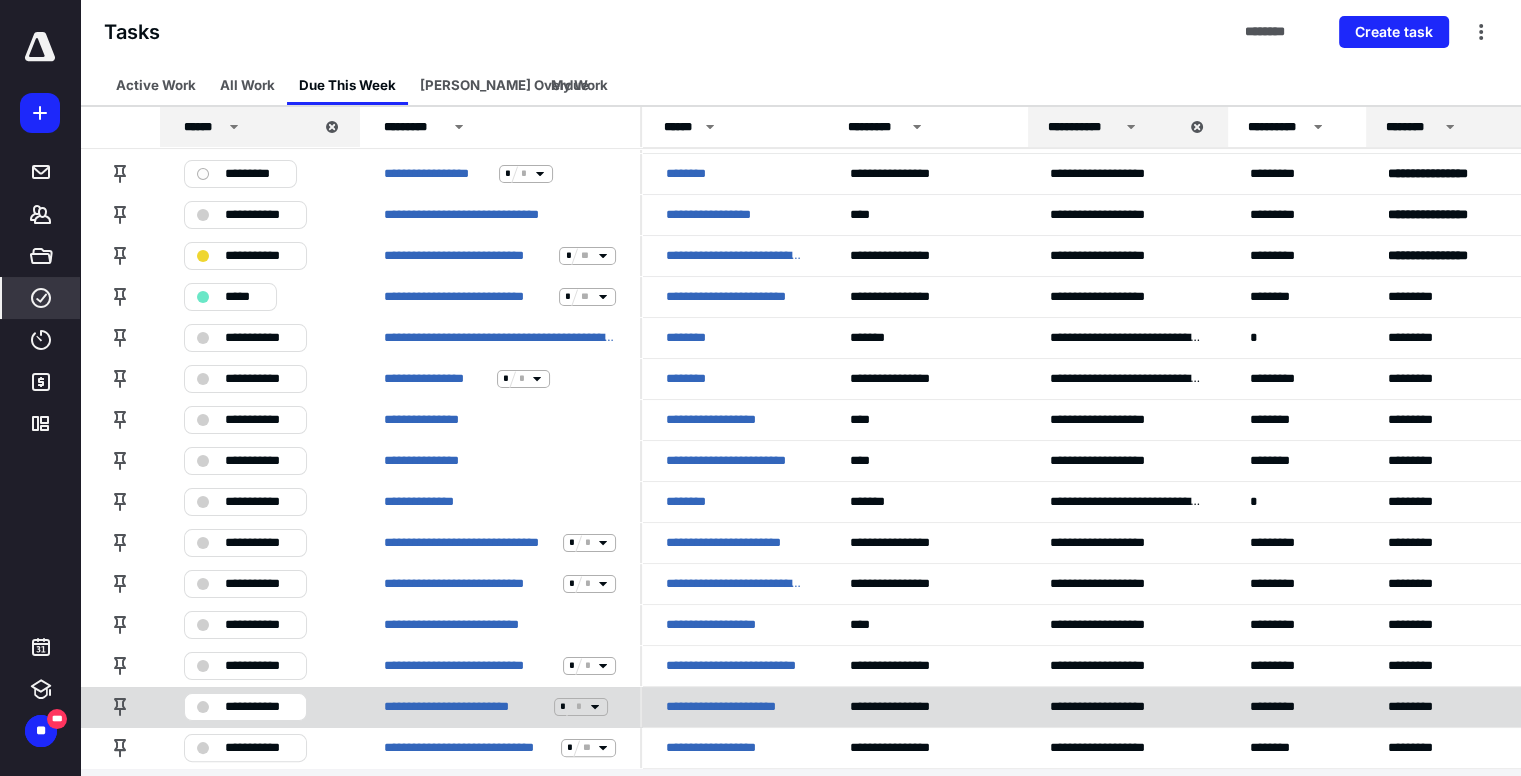 scroll, scrollTop: 212, scrollLeft: 0, axis: vertical 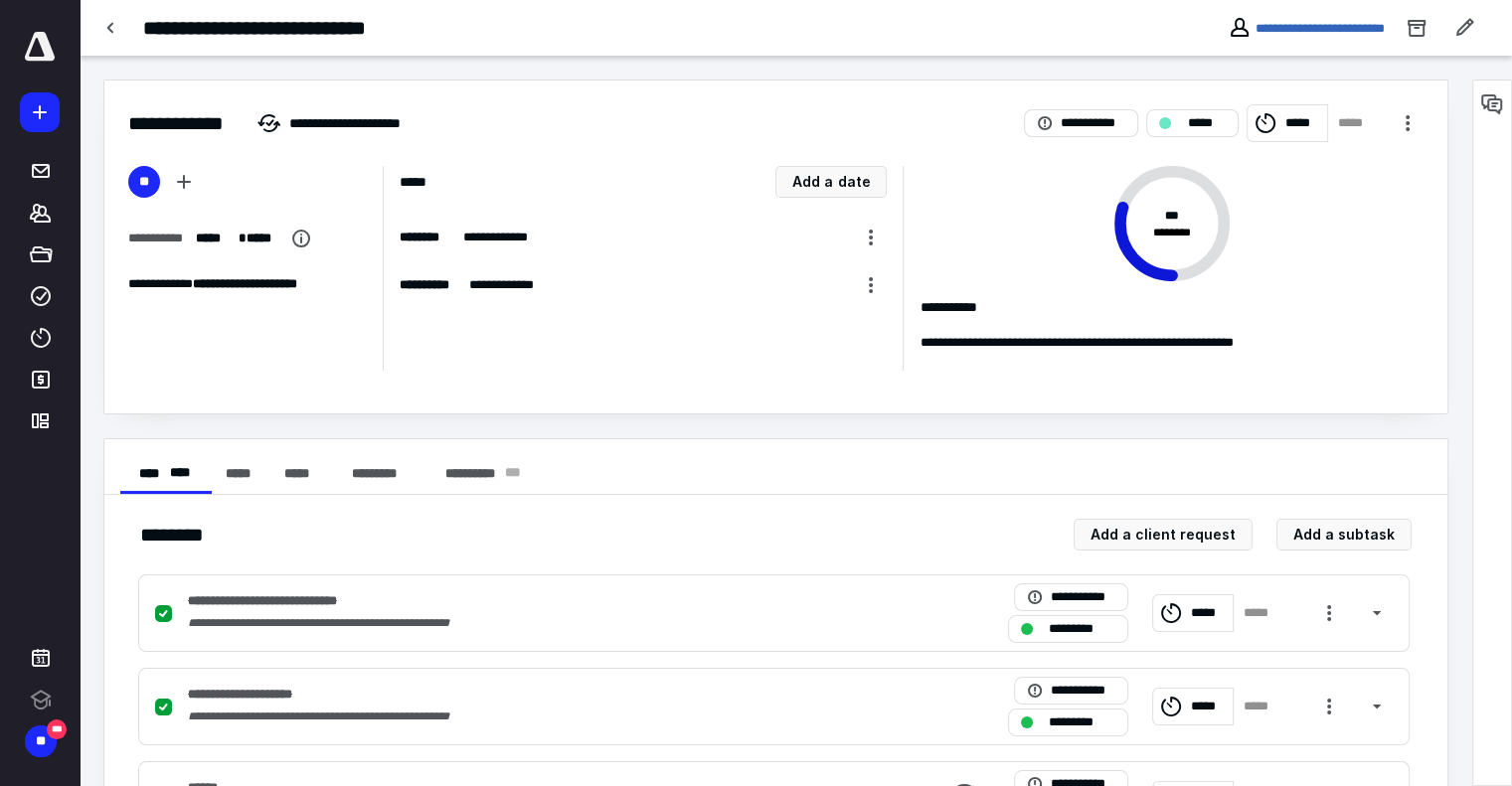 click on "*****" at bounding box center [1303, 123] 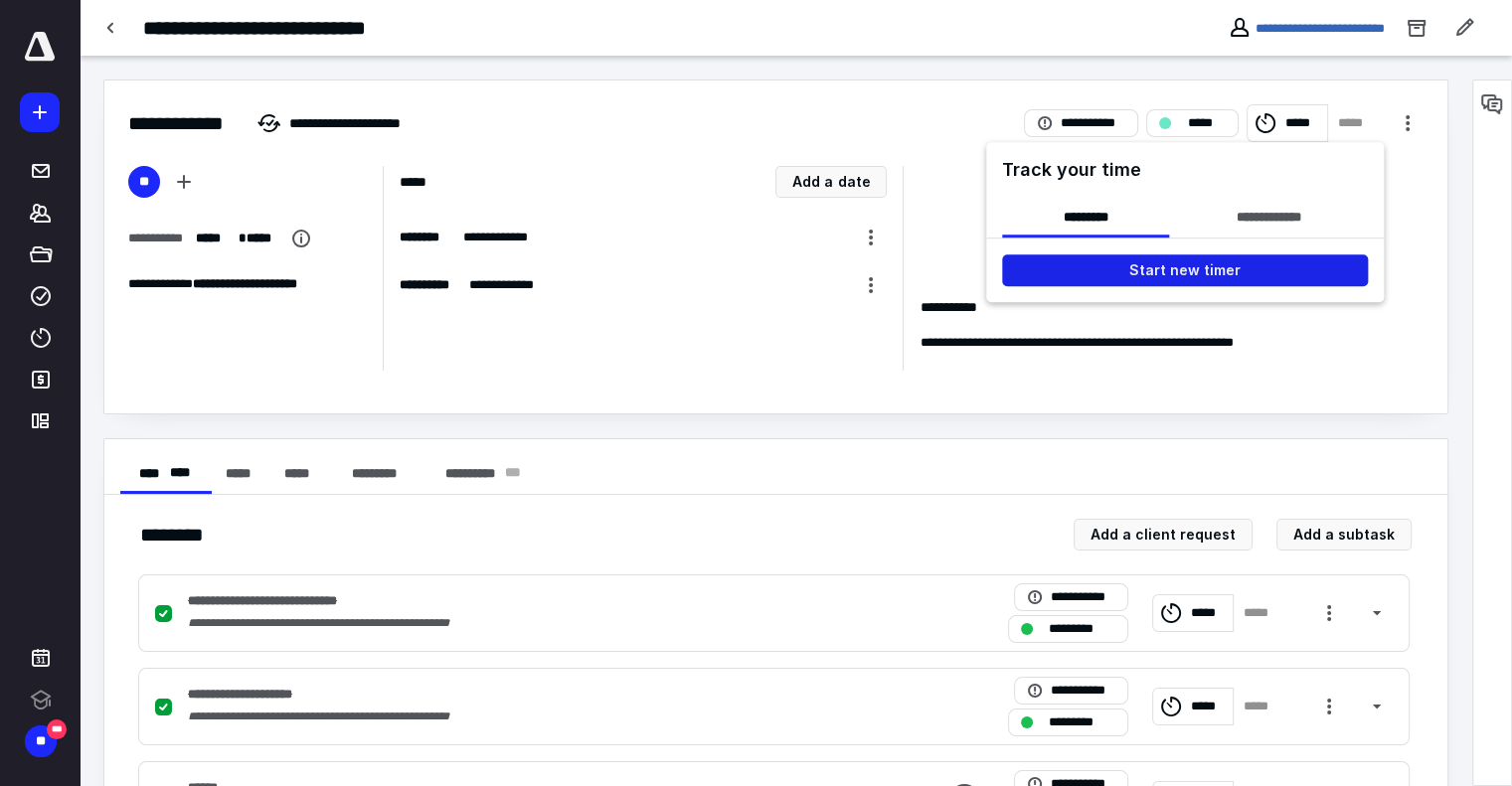 click on "Start new timer" at bounding box center [1185, 270] 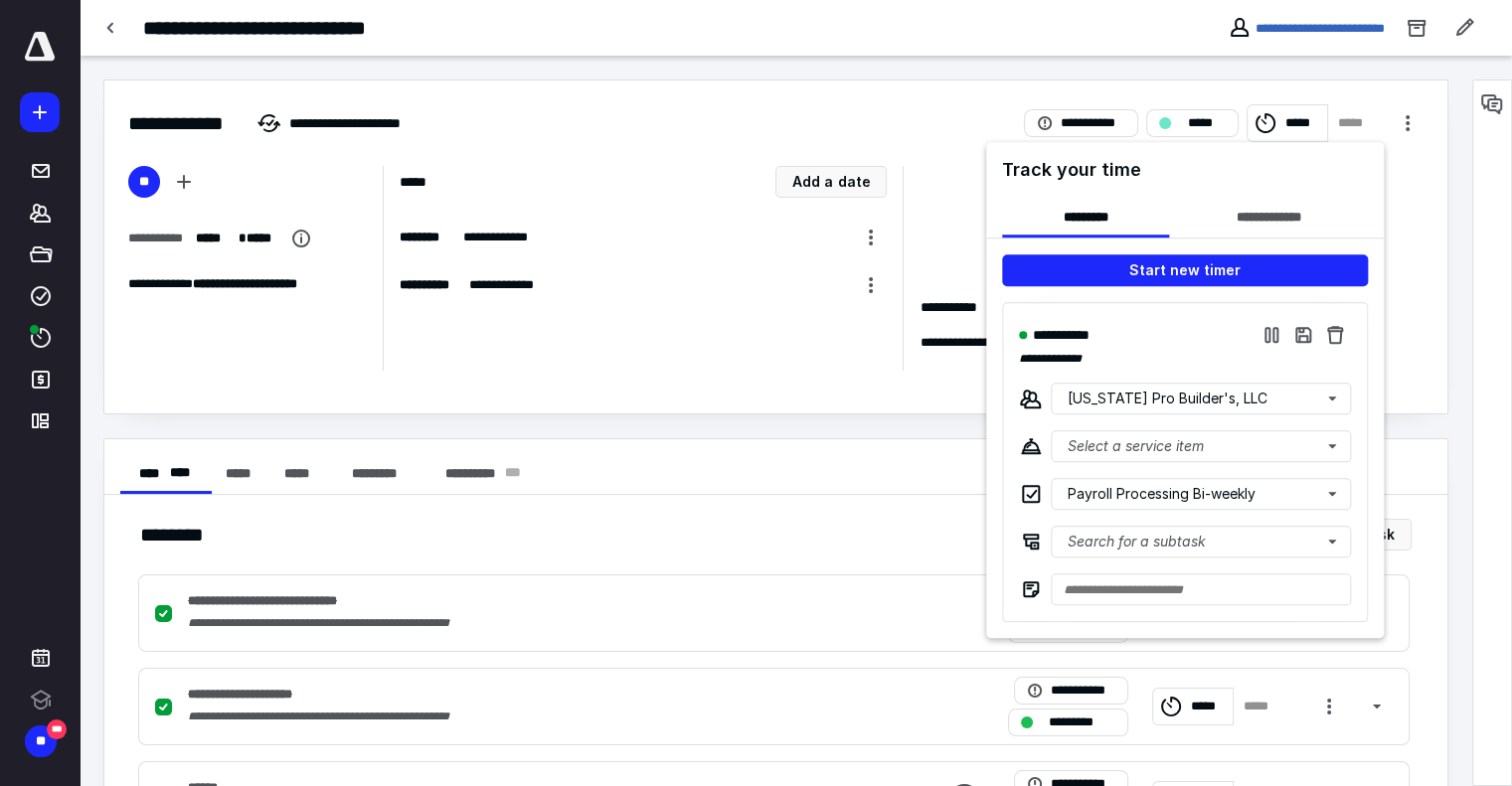 click at bounding box center [756, 393] 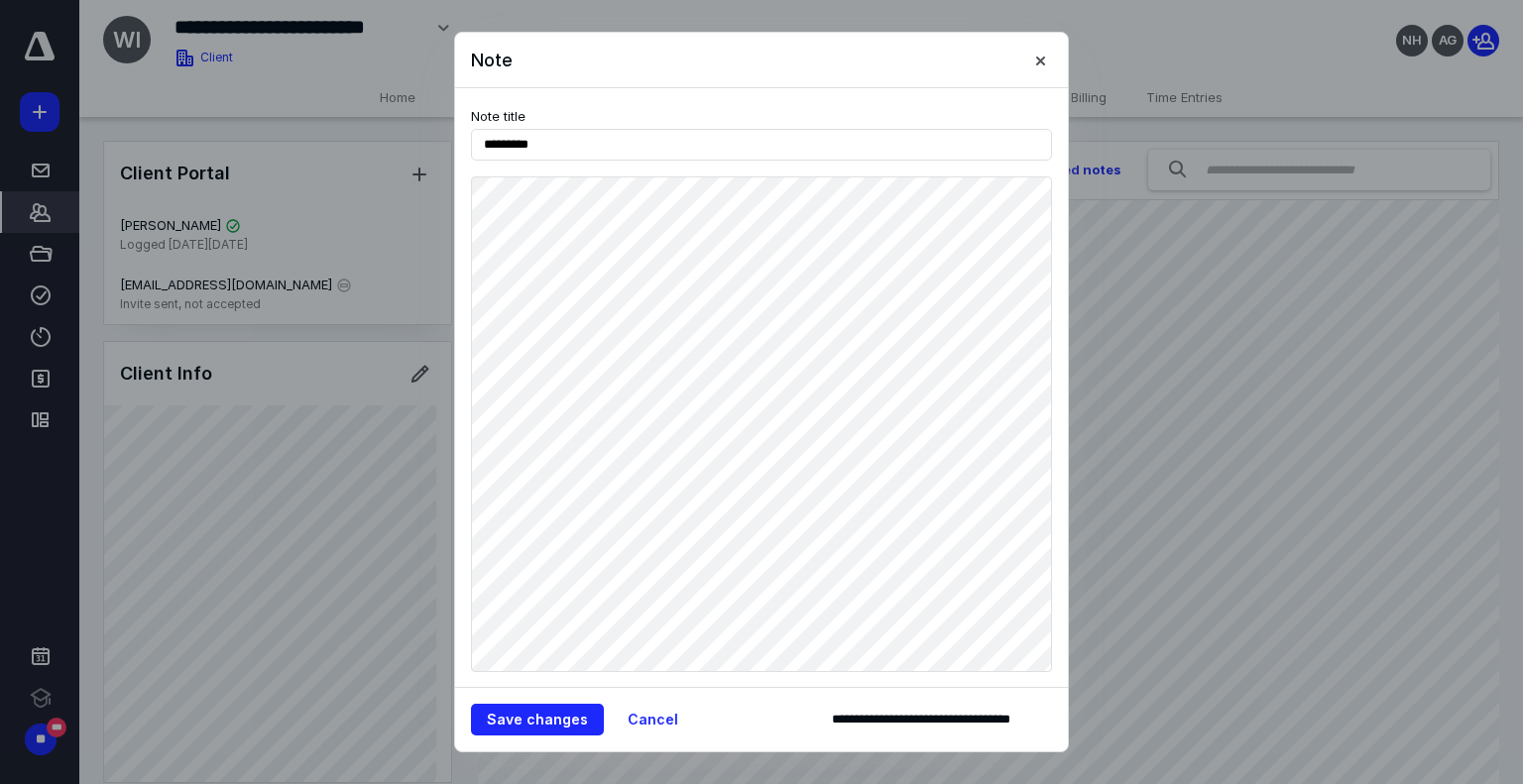scroll, scrollTop: 0, scrollLeft: 0, axis: both 